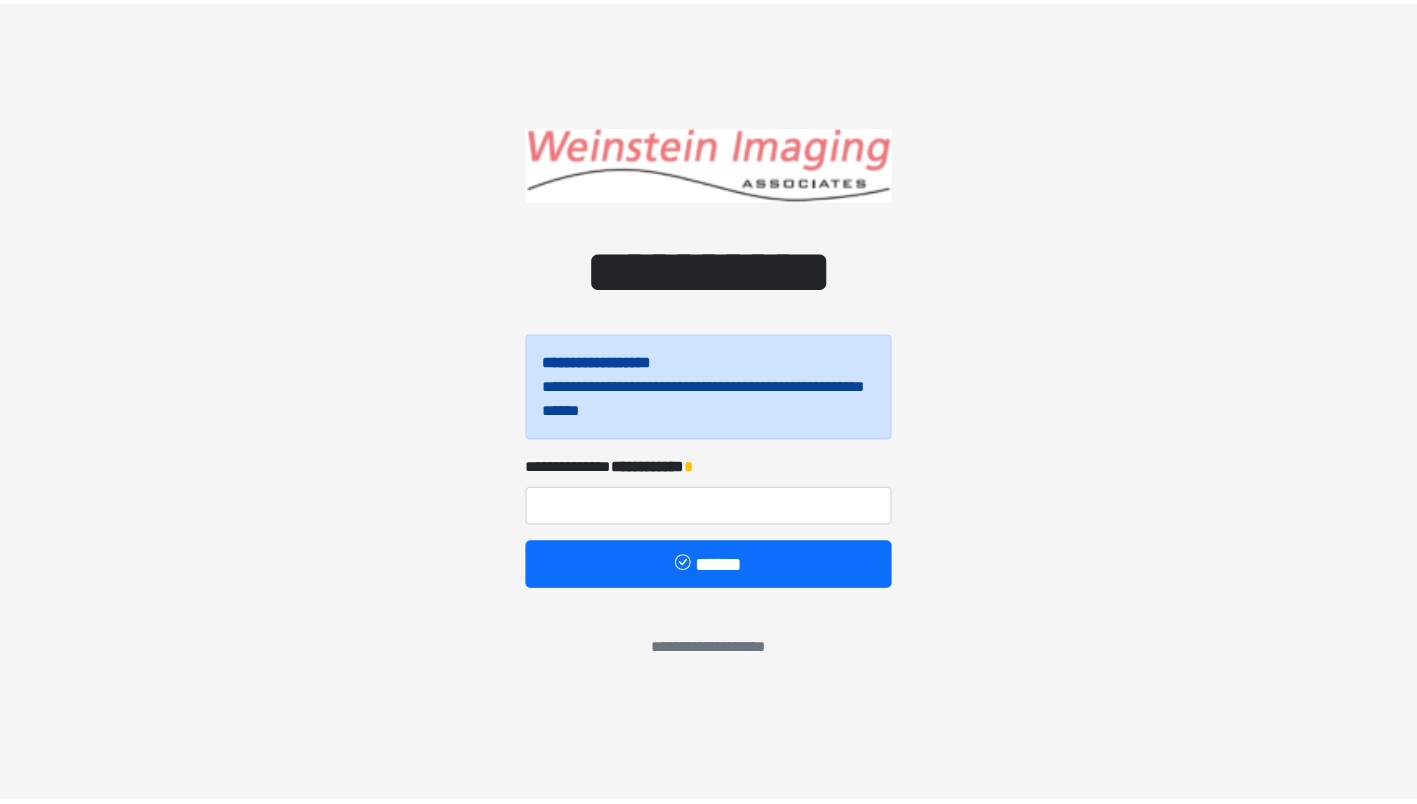 scroll, scrollTop: 0, scrollLeft: 0, axis: both 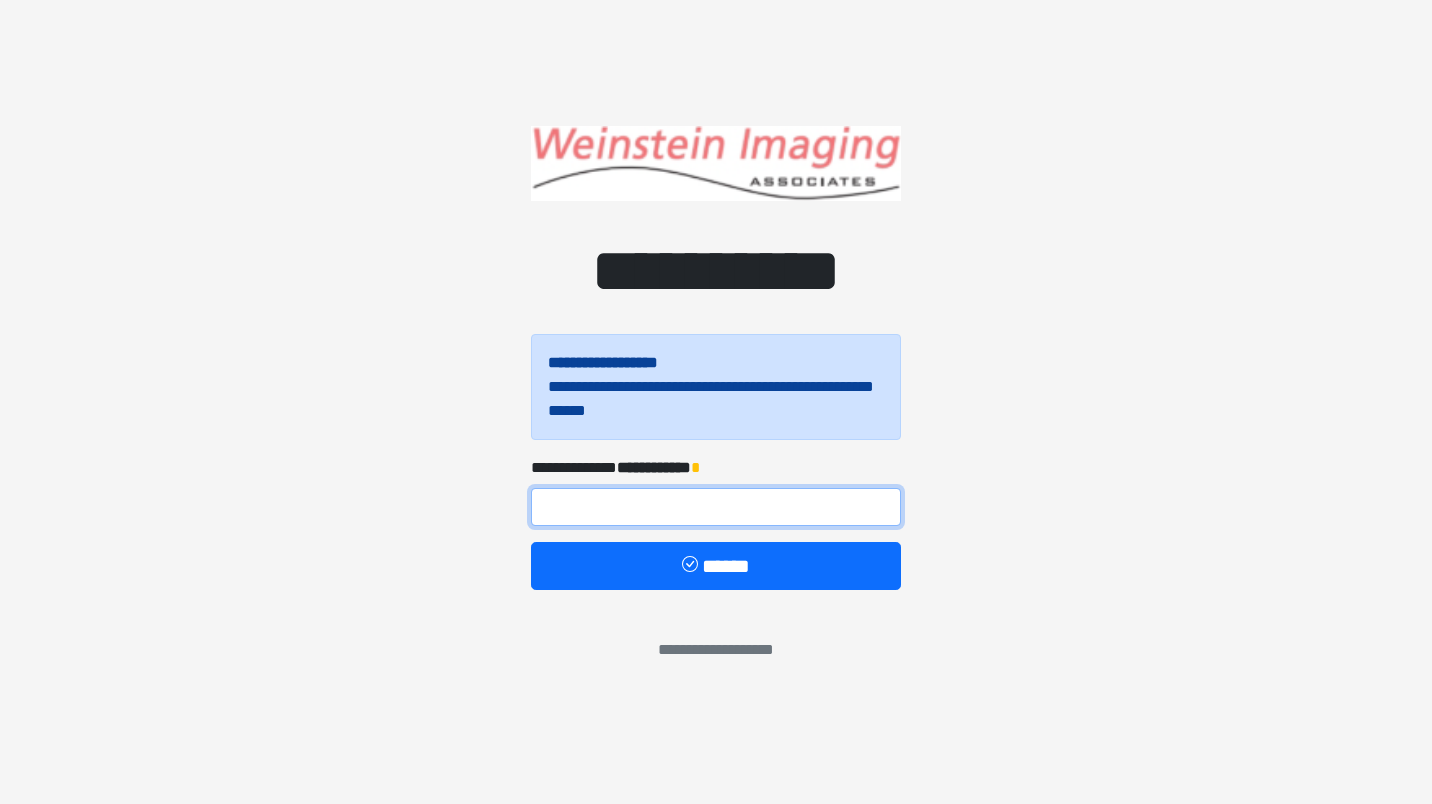 click at bounding box center [716, 507] 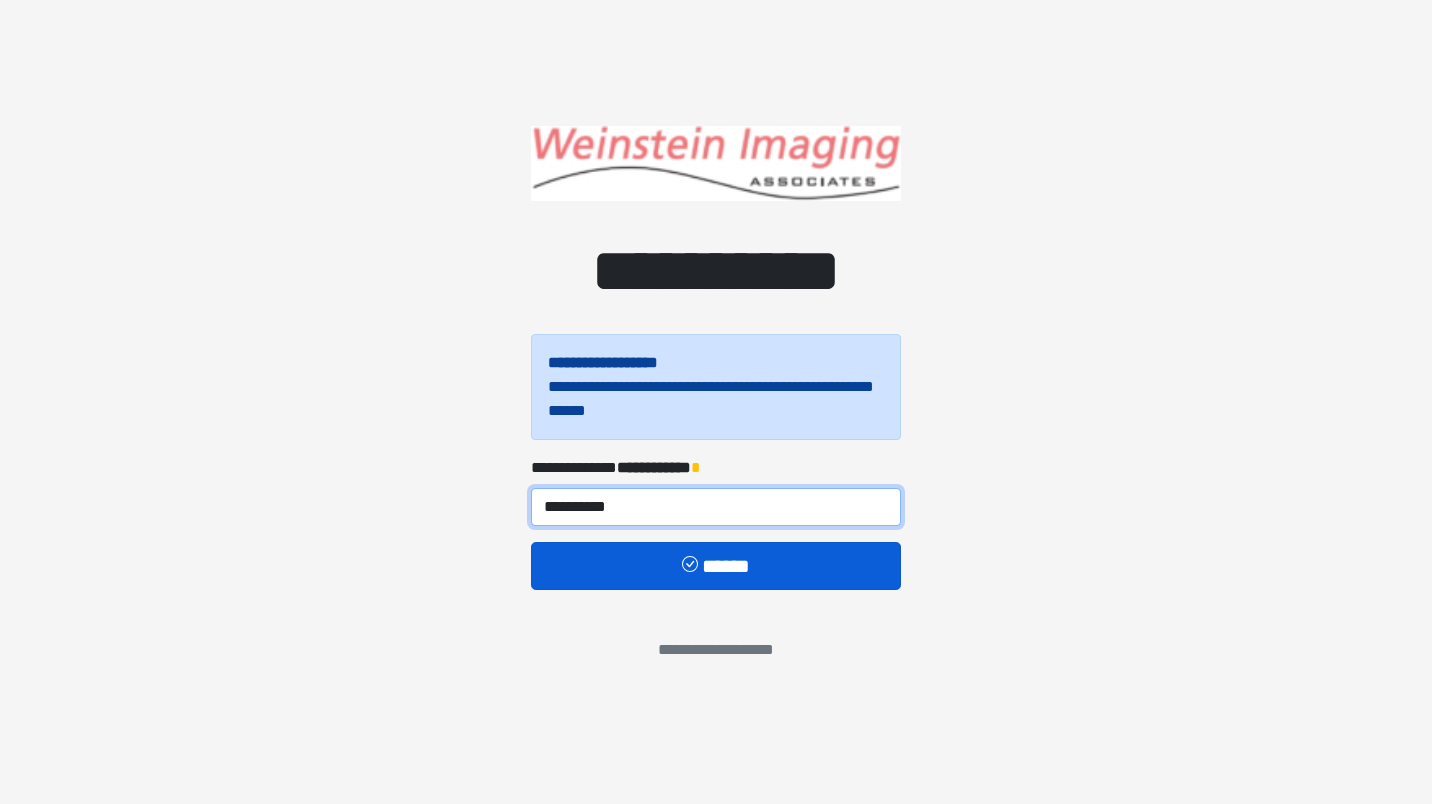 type on "**********" 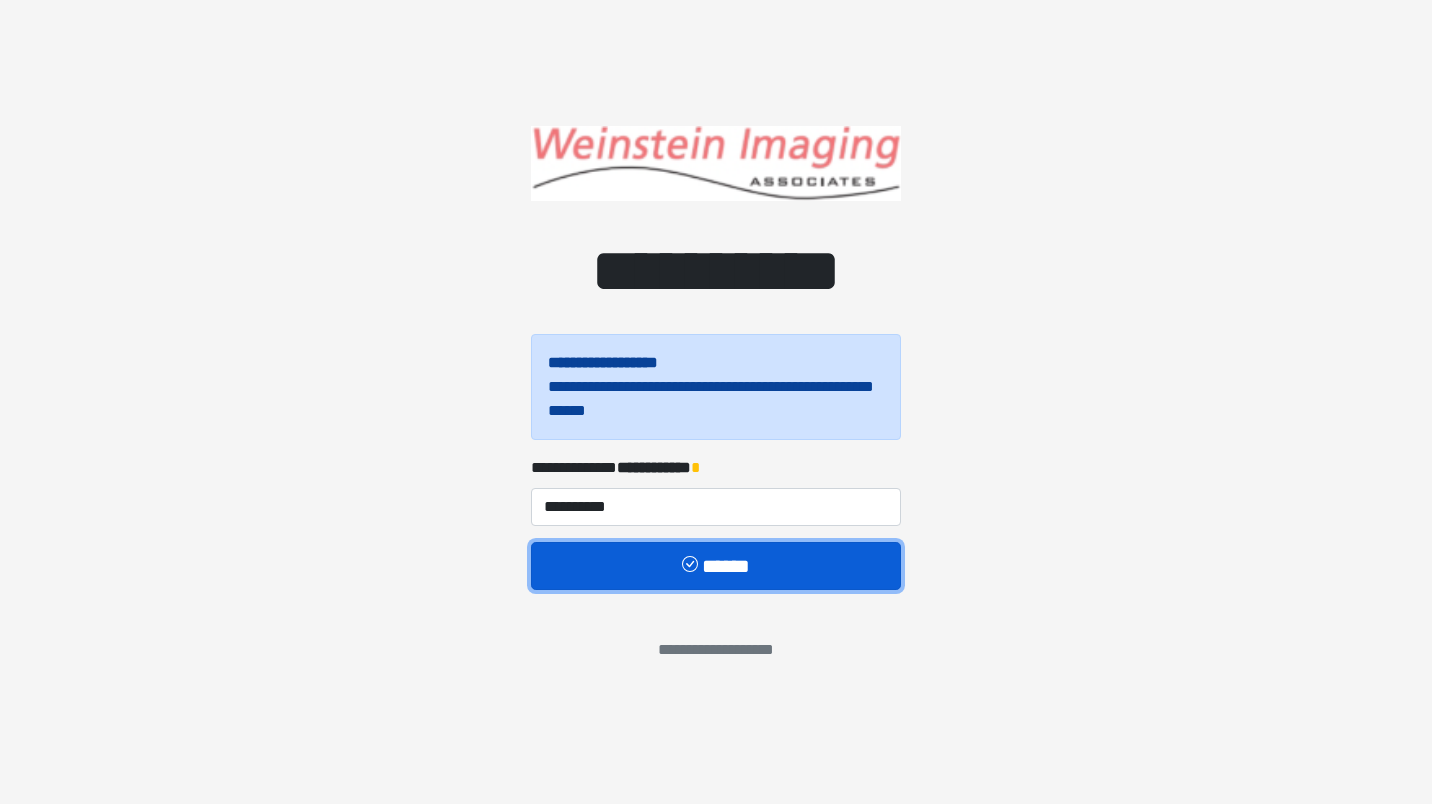 click on "******" at bounding box center (716, 566) 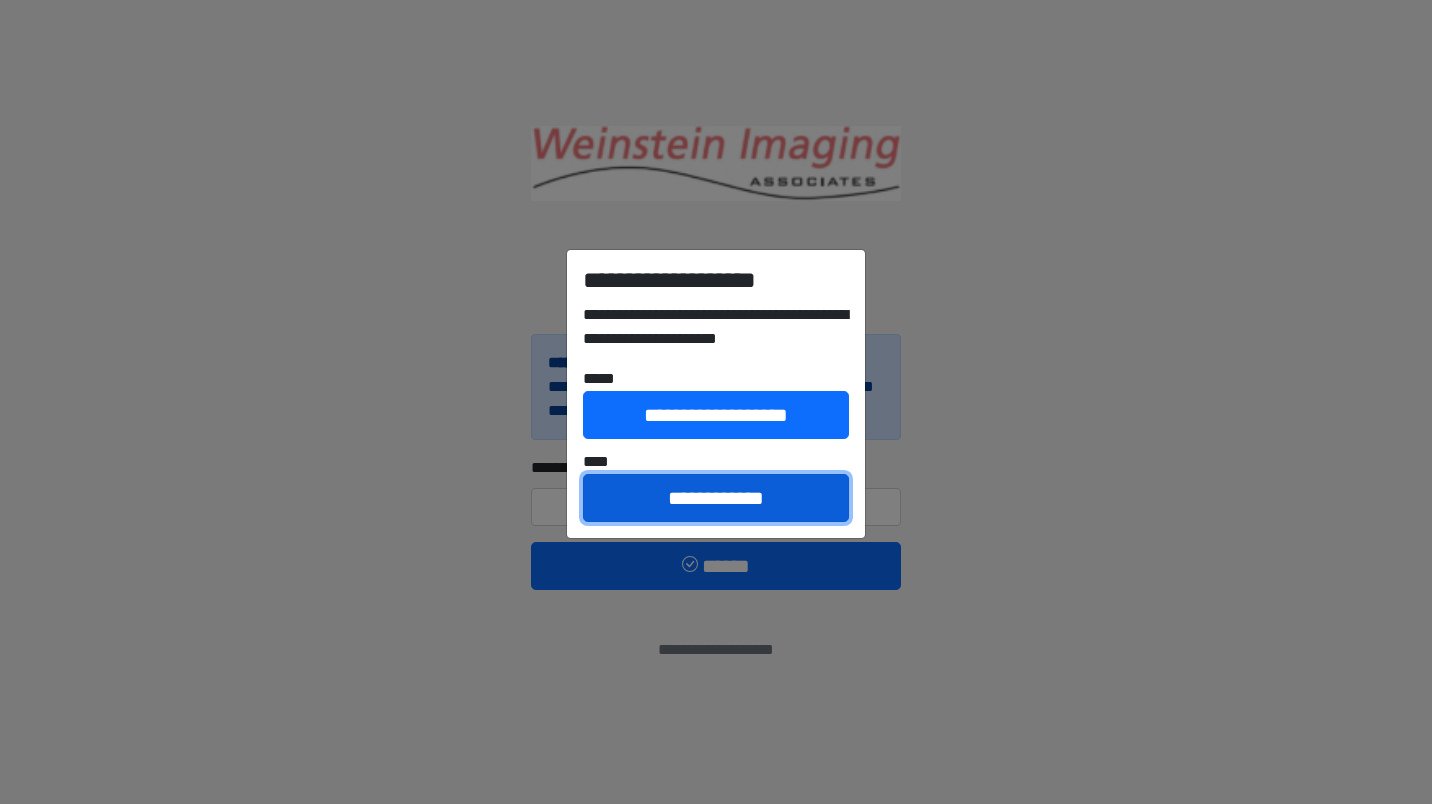 click on "**********" at bounding box center [716, 498] 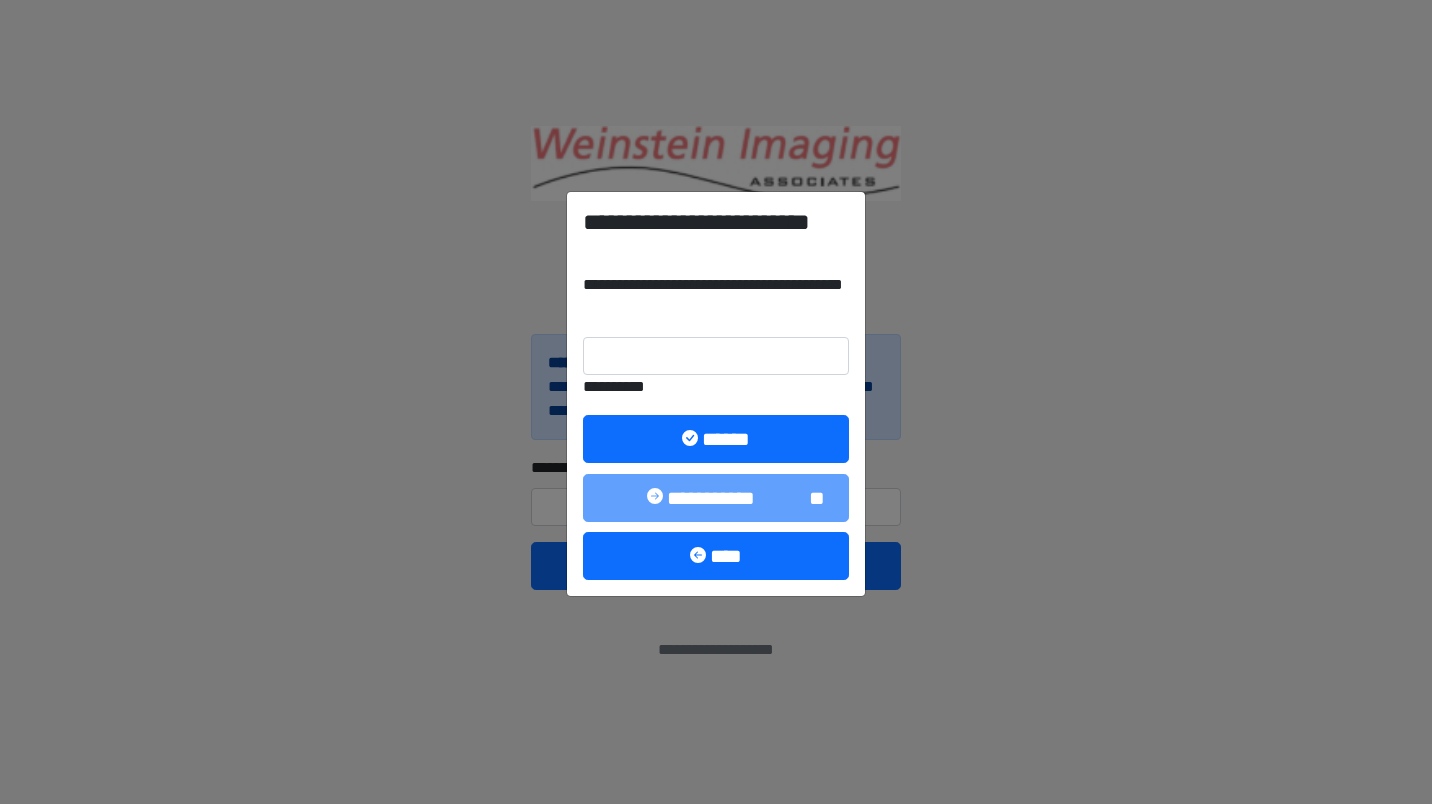 click on "**********" at bounding box center (716, 394) 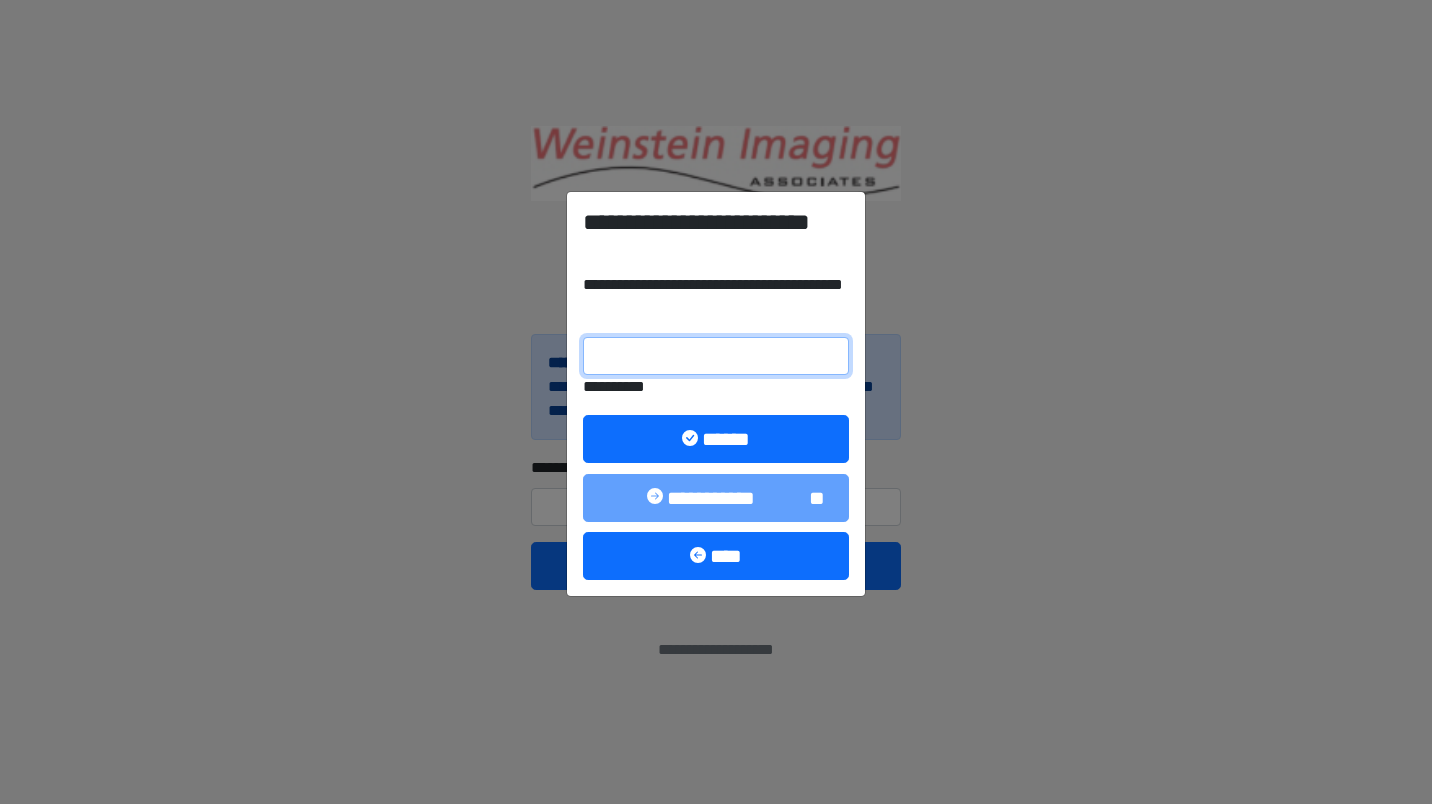 click on "**********" at bounding box center (716, 356) 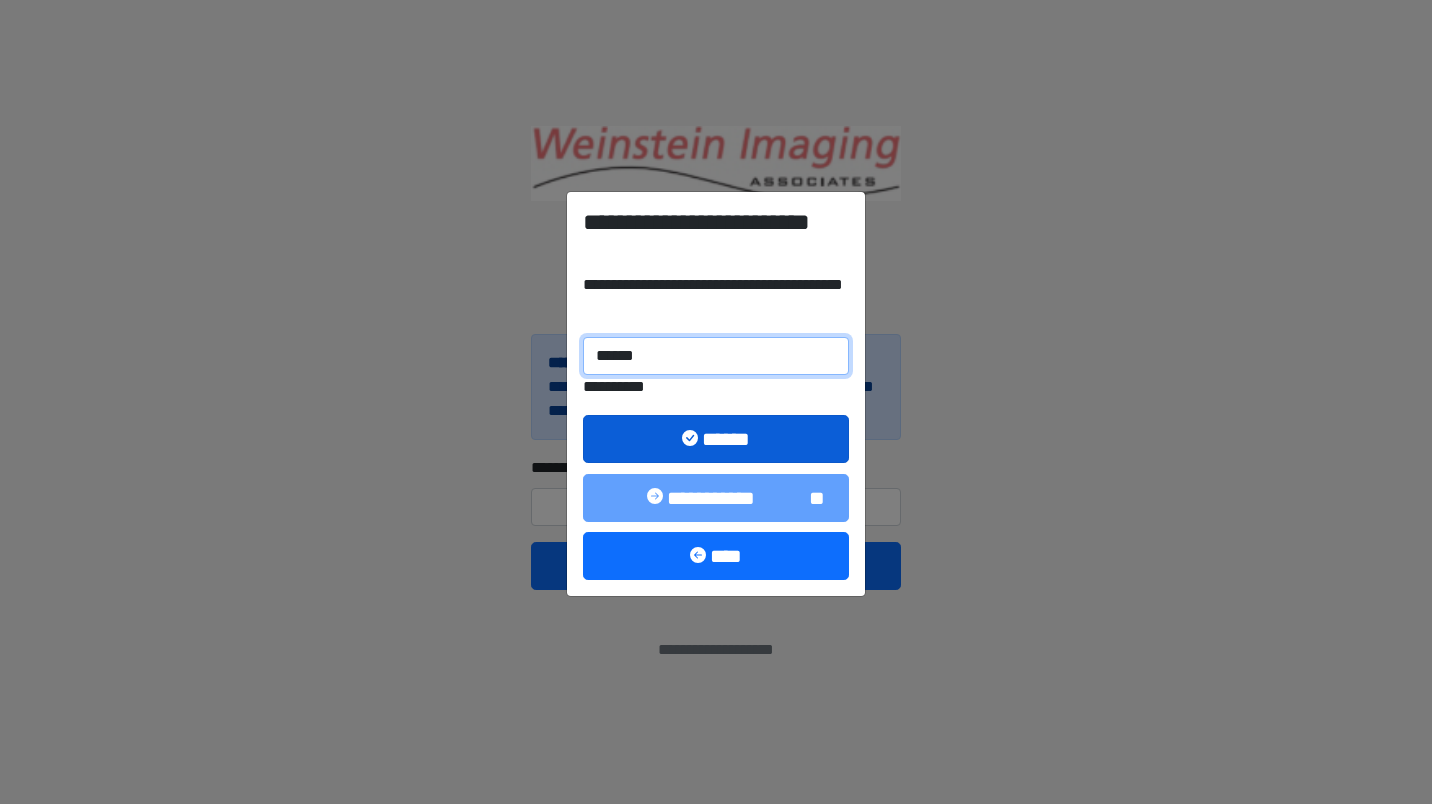 type on "******" 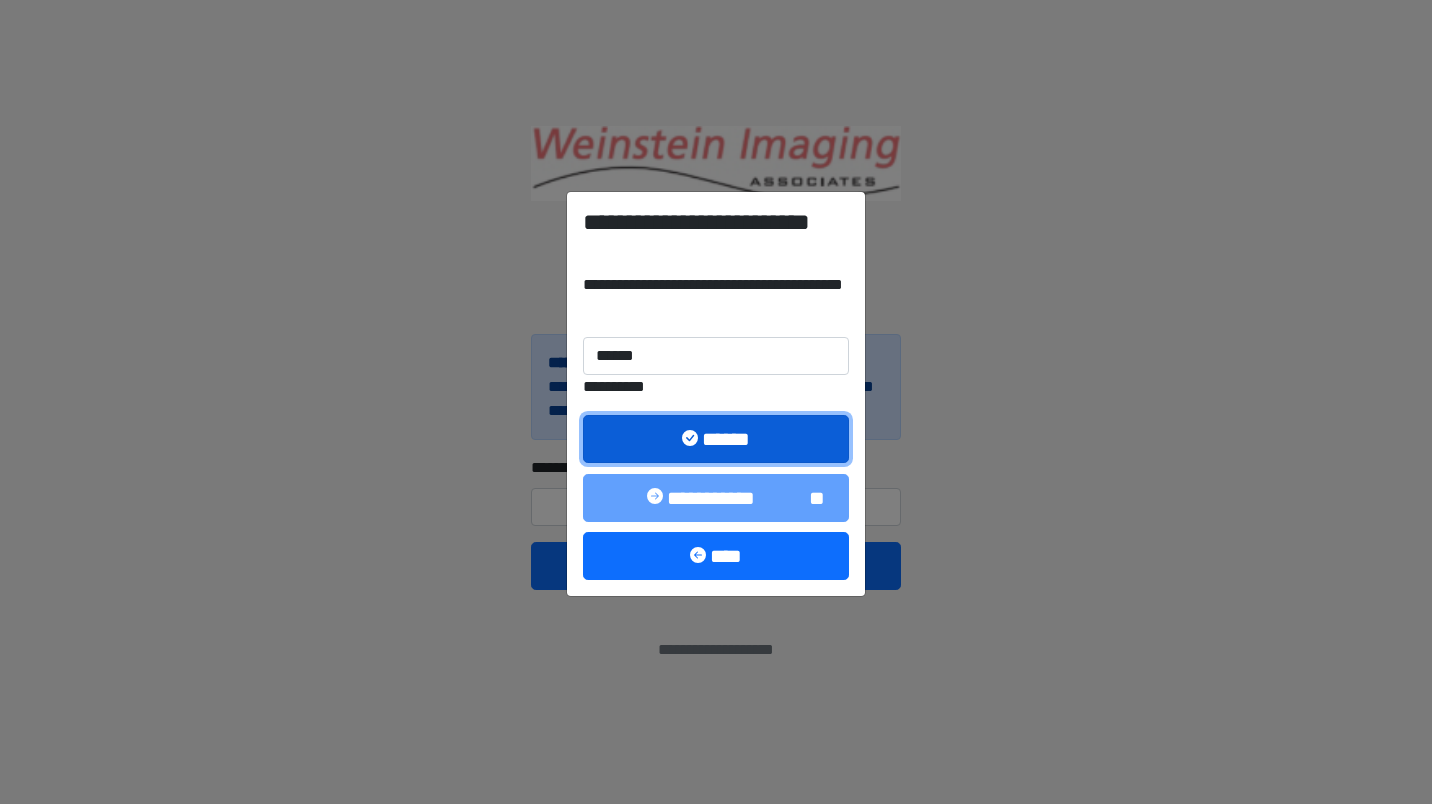 click on "******" at bounding box center [716, 439] 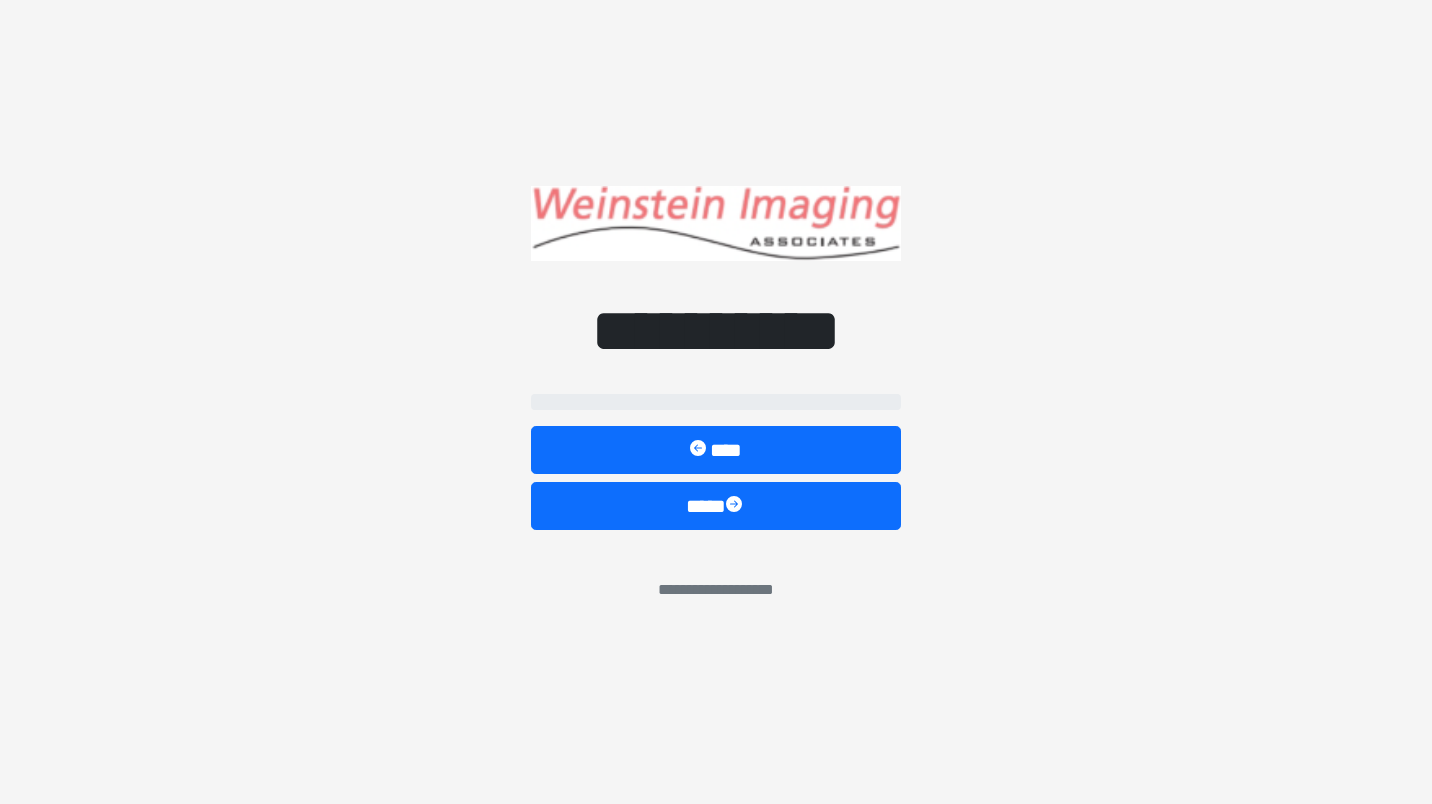 select on "*****" 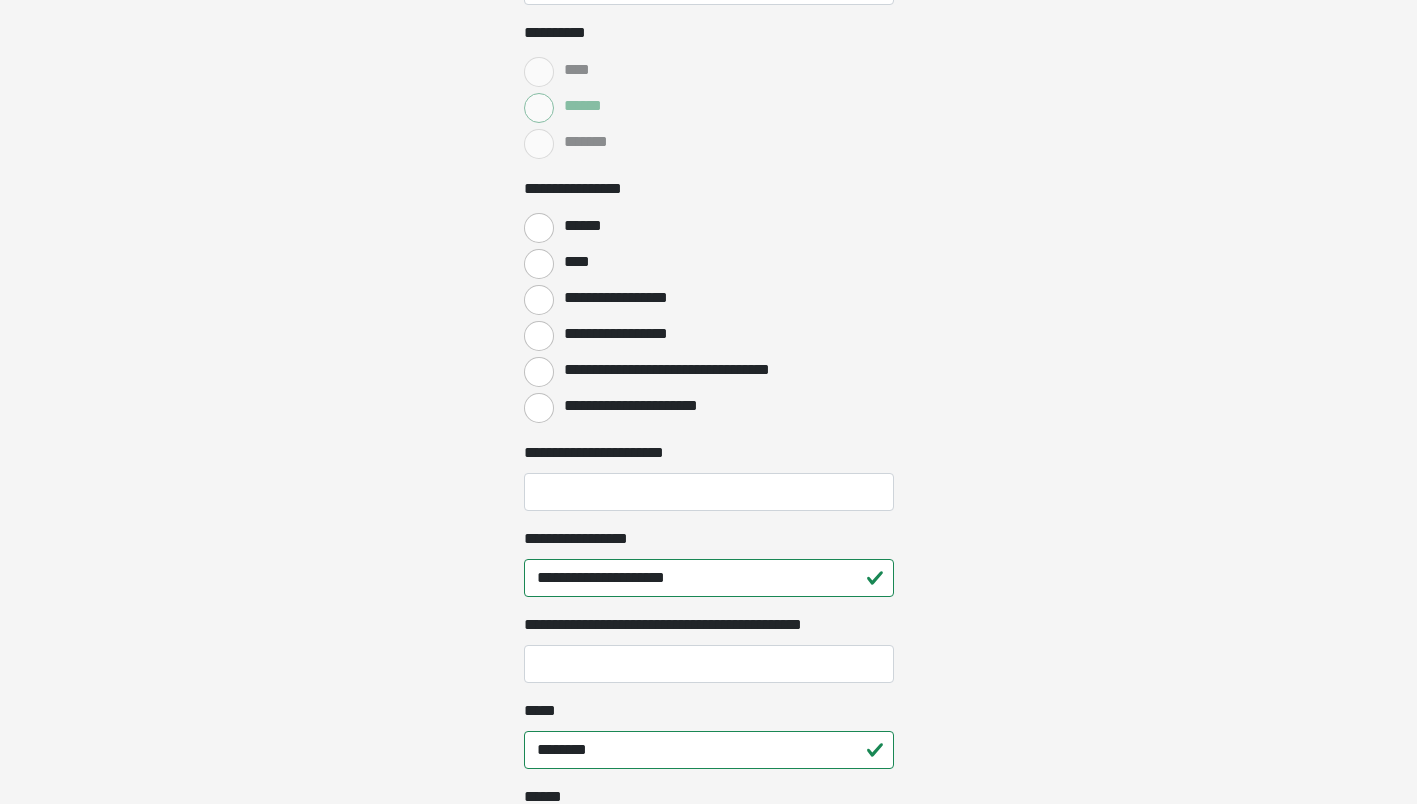scroll, scrollTop: 800, scrollLeft: 0, axis: vertical 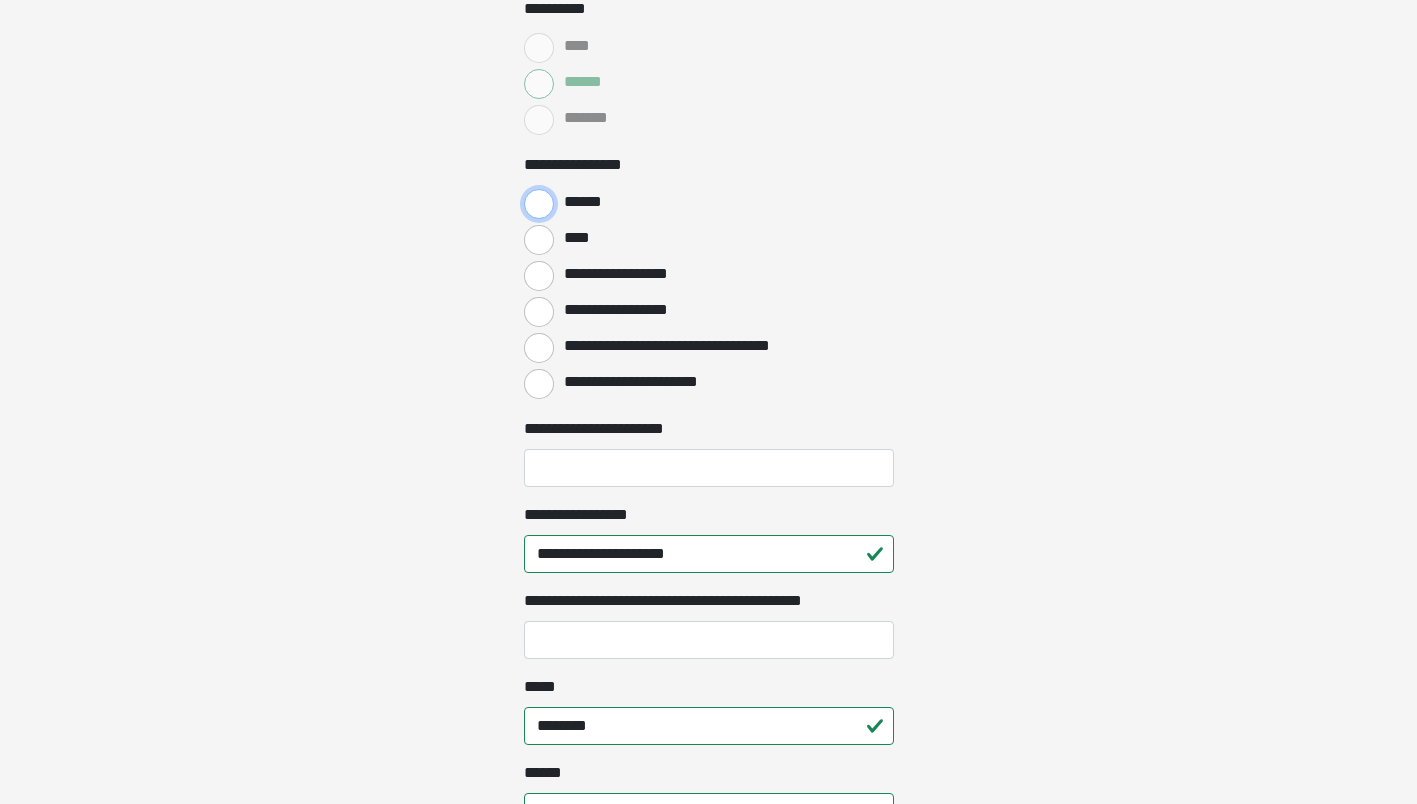 click on "******" at bounding box center [539, 204] 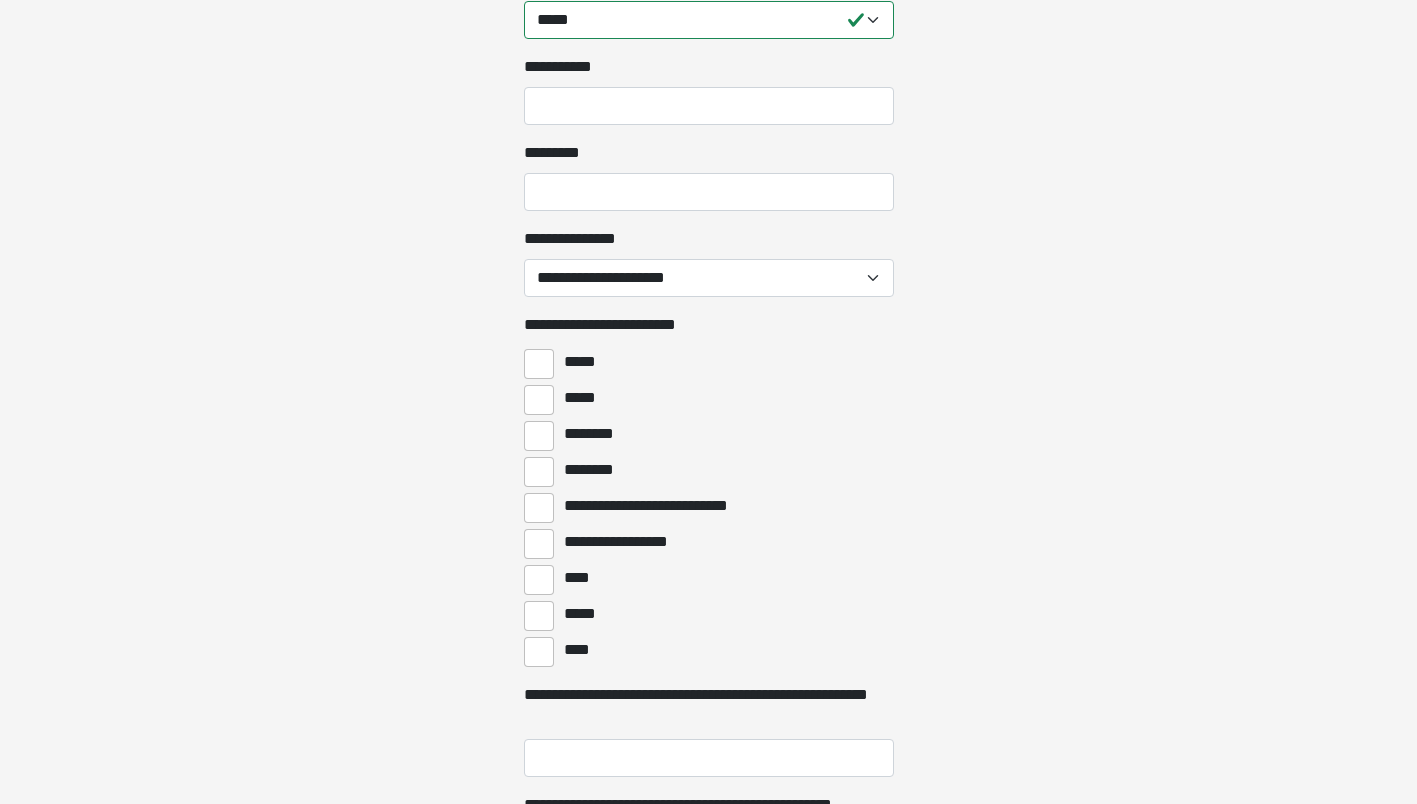 scroll, scrollTop: 2200, scrollLeft: 0, axis: vertical 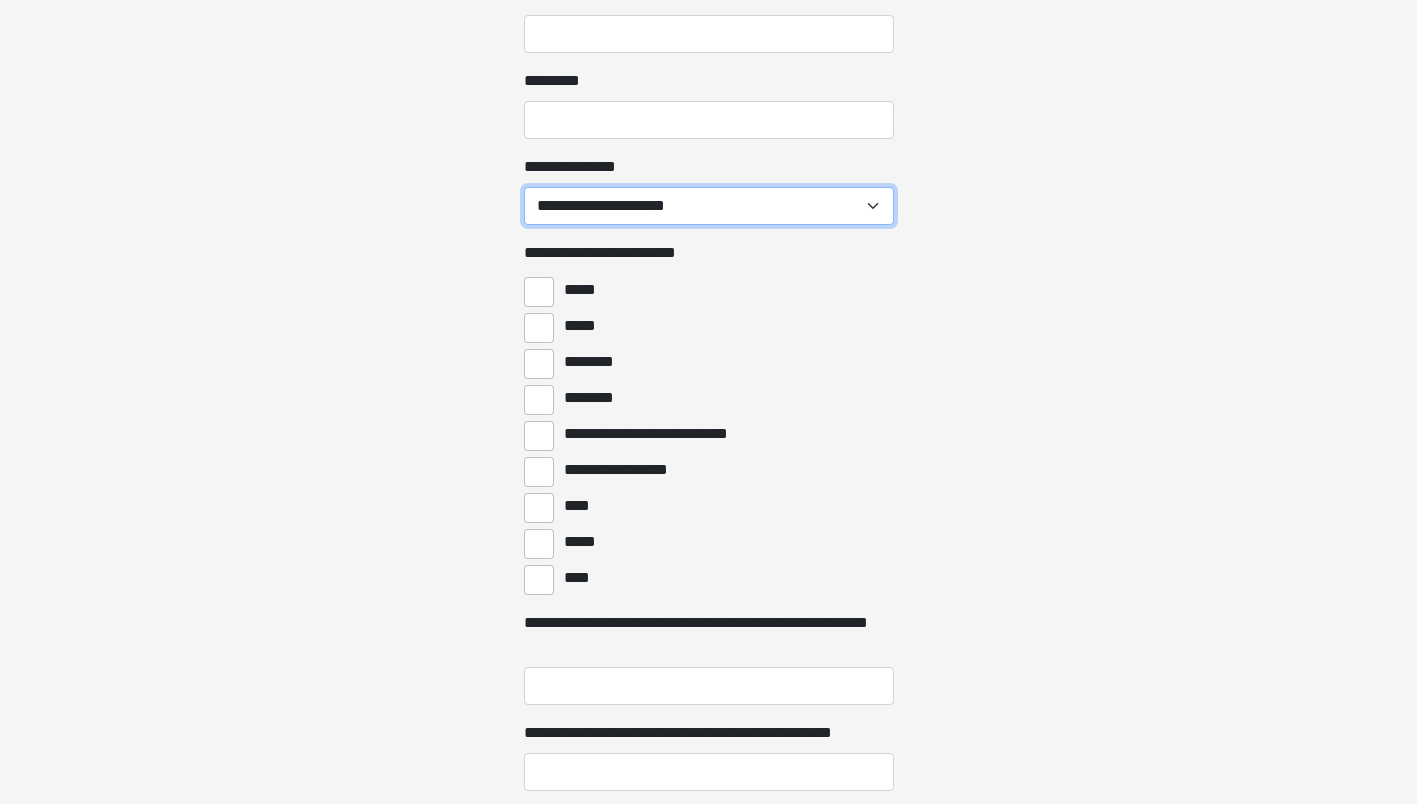 click on "**********" at bounding box center [709, 206] 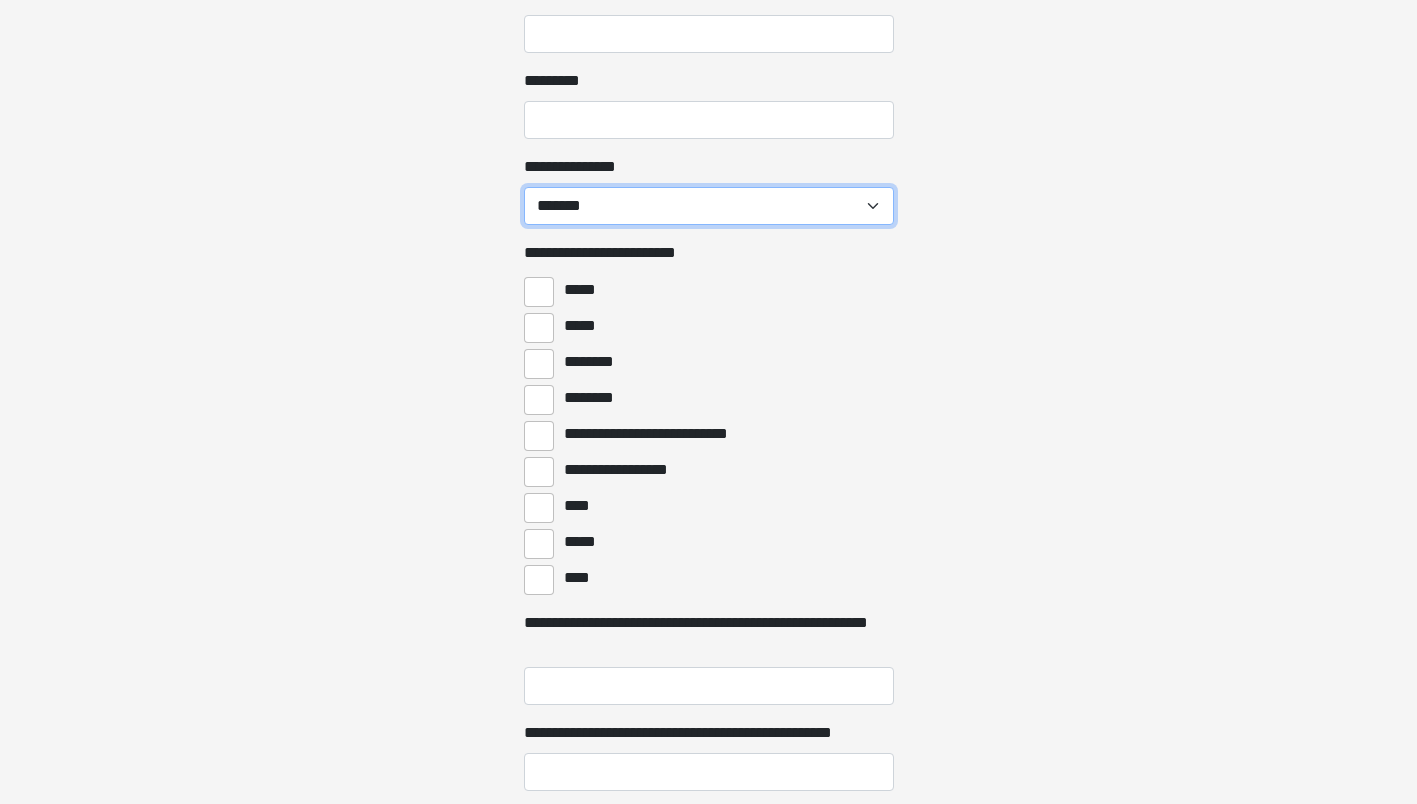 click on "**********" at bounding box center (709, 206) 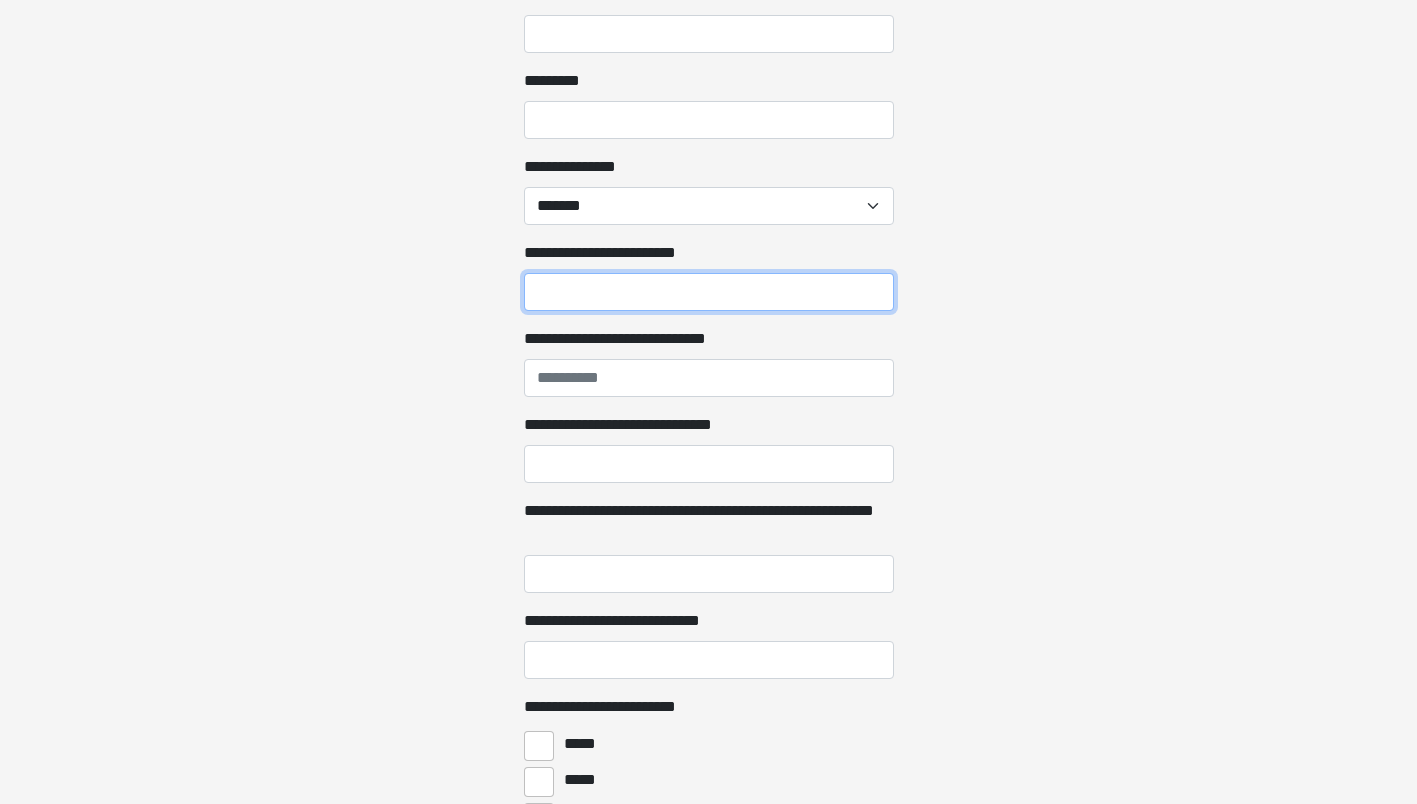 click on "**********" at bounding box center (709, 292) 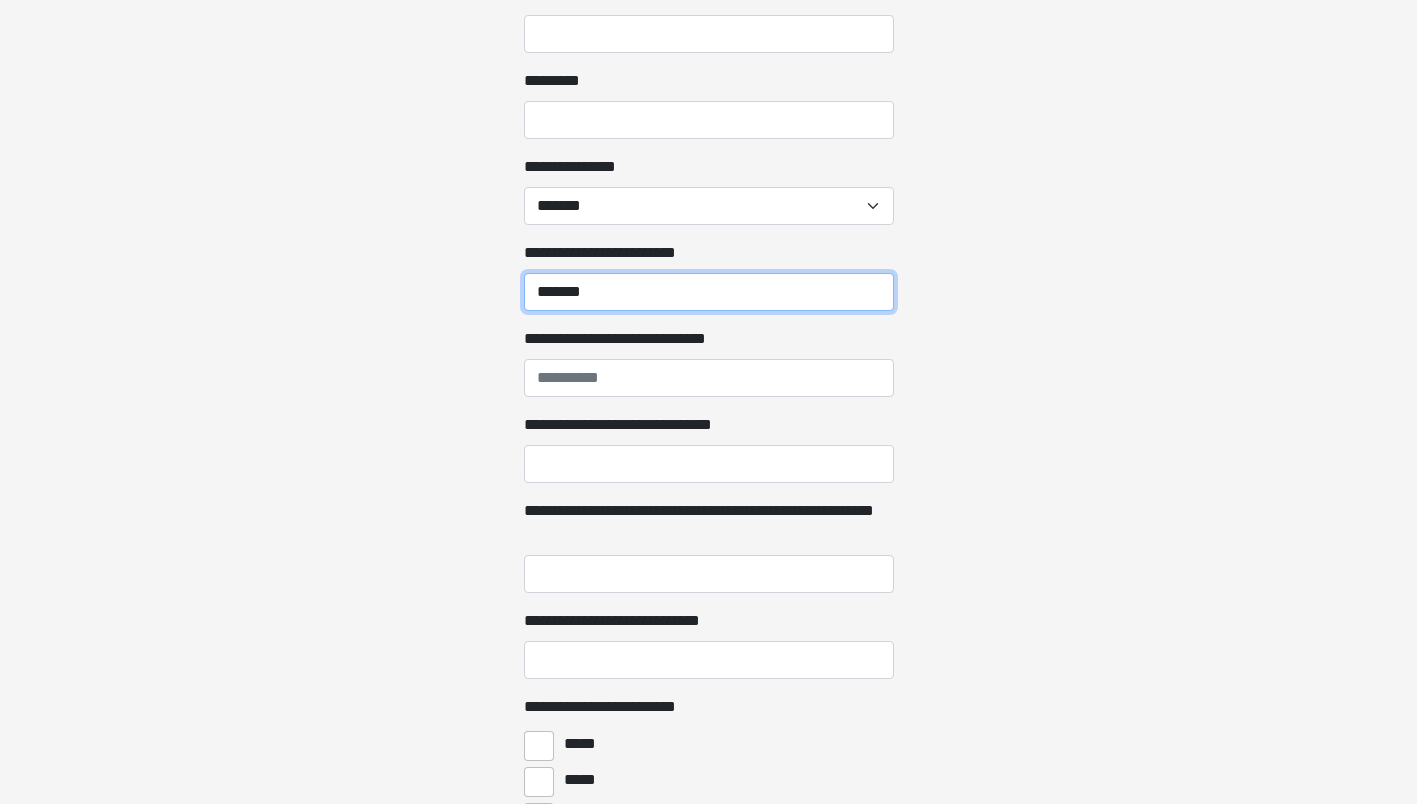 type on "*******" 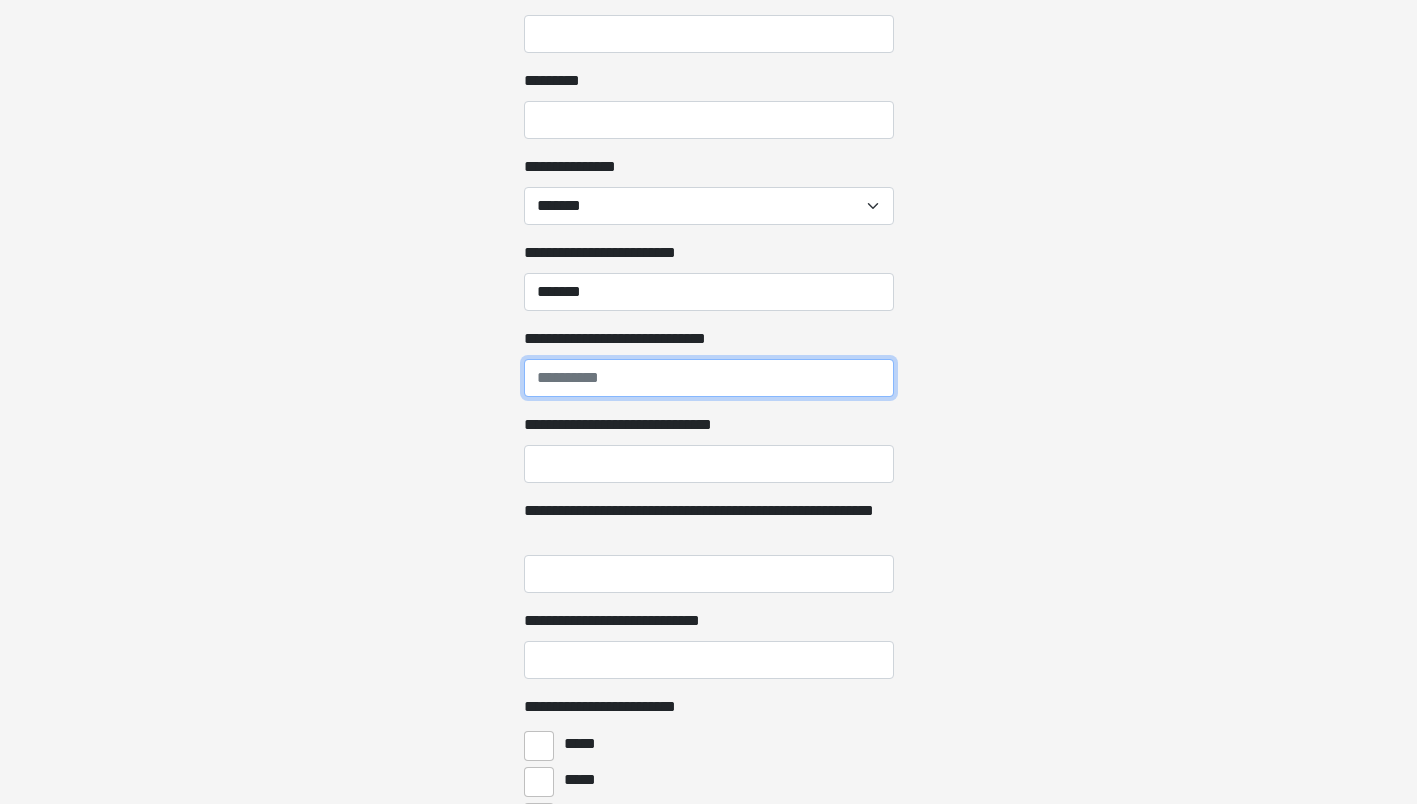 click on "**********" at bounding box center [709, 378] 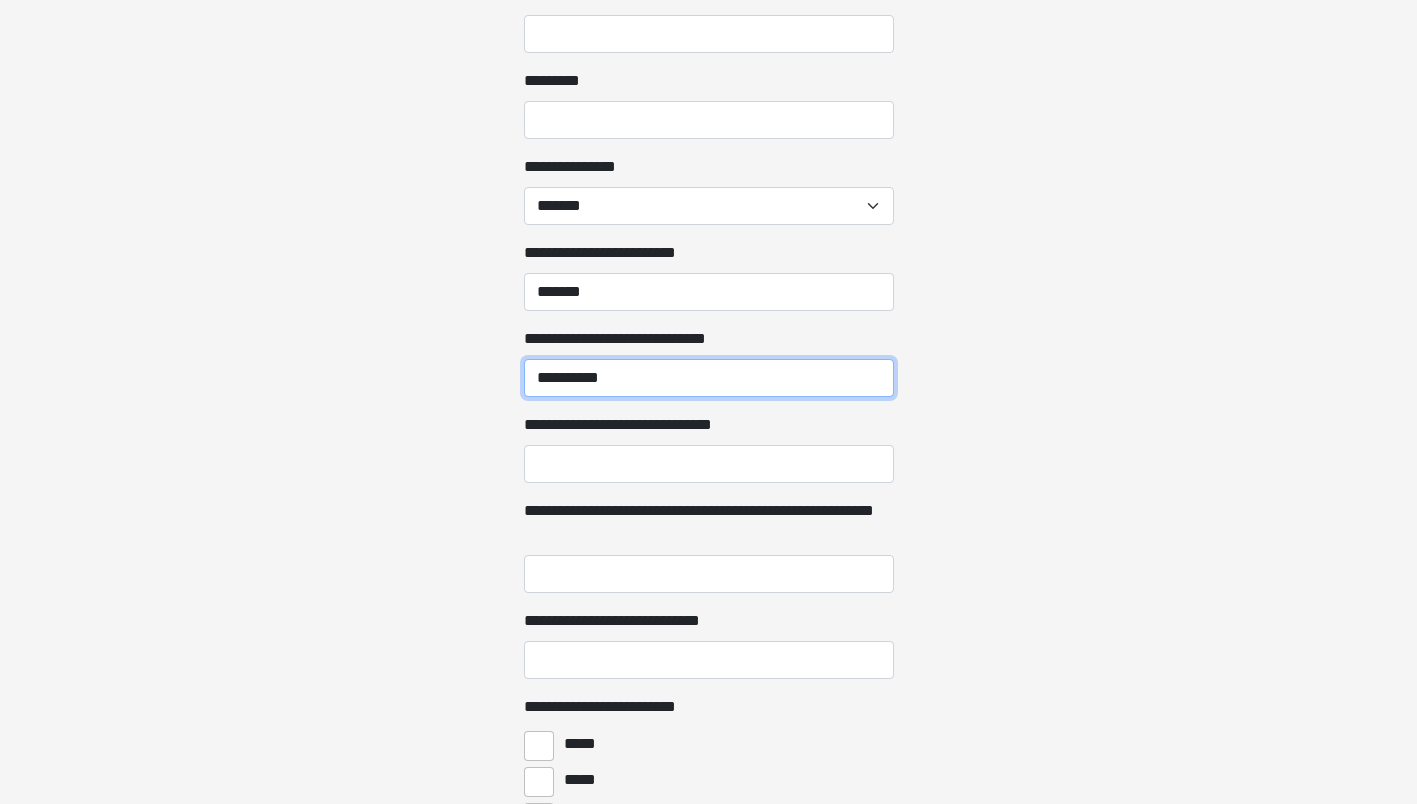 type on "**********" 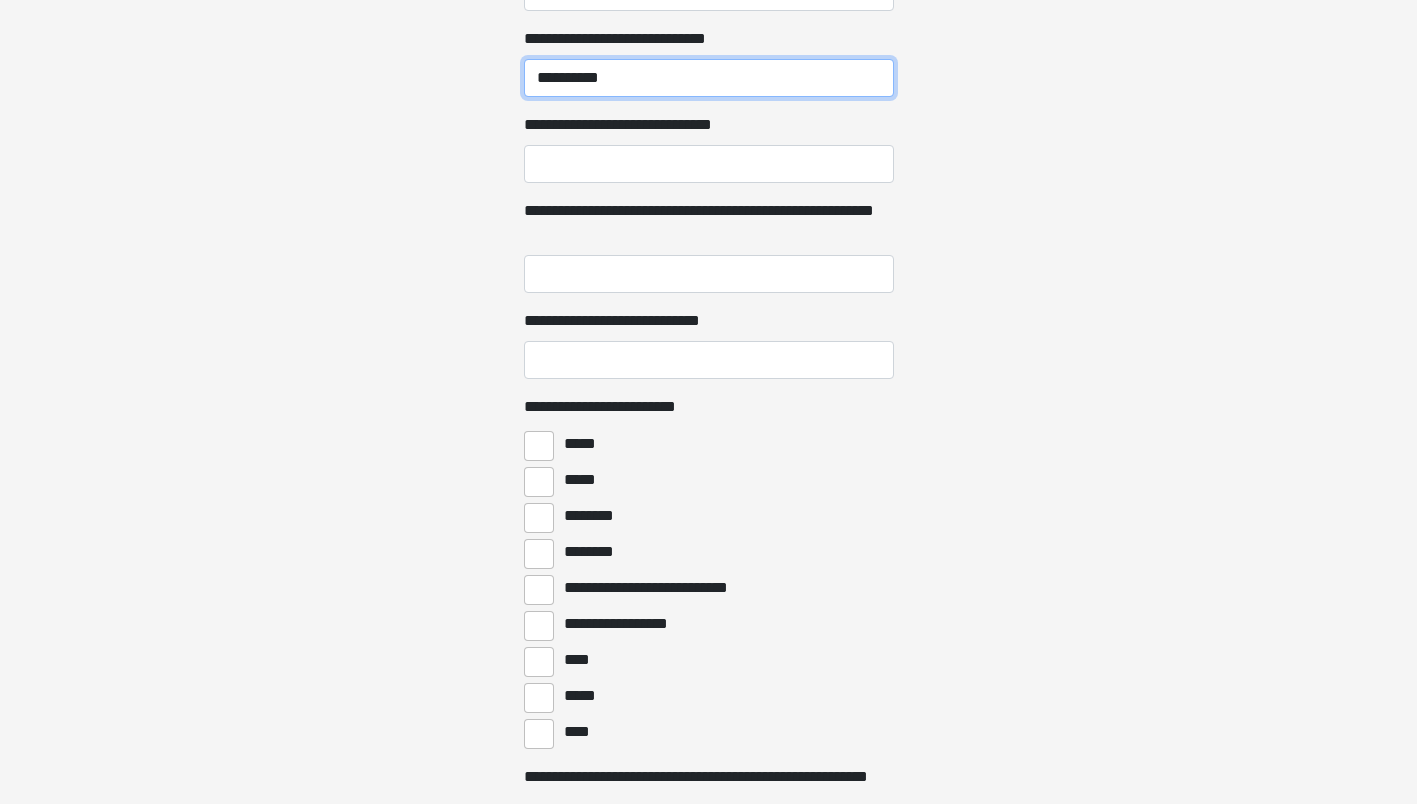 scroll, scrollTop: 2600, scrollLeft: 0, axis: vertical 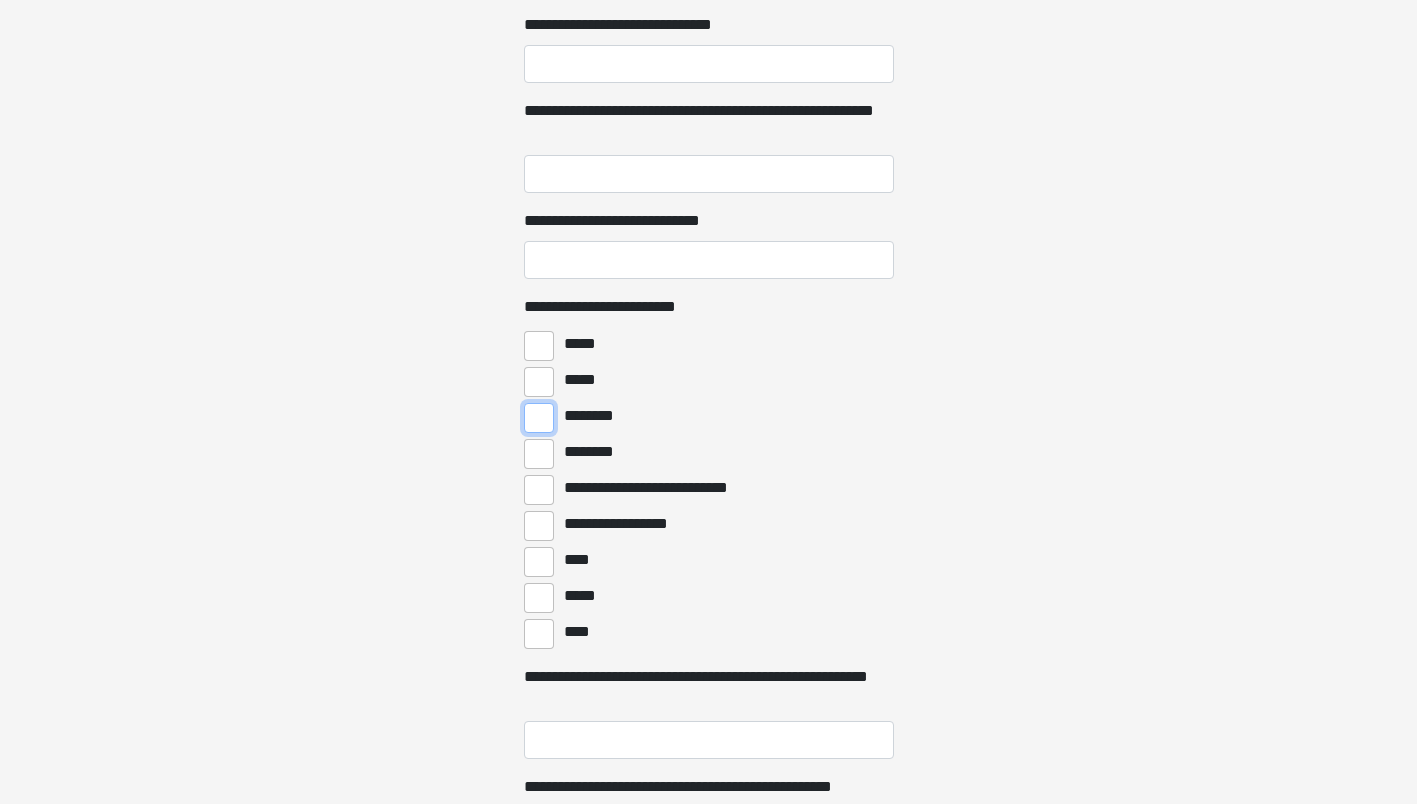 click on "********" at bounding box center (539, 418) 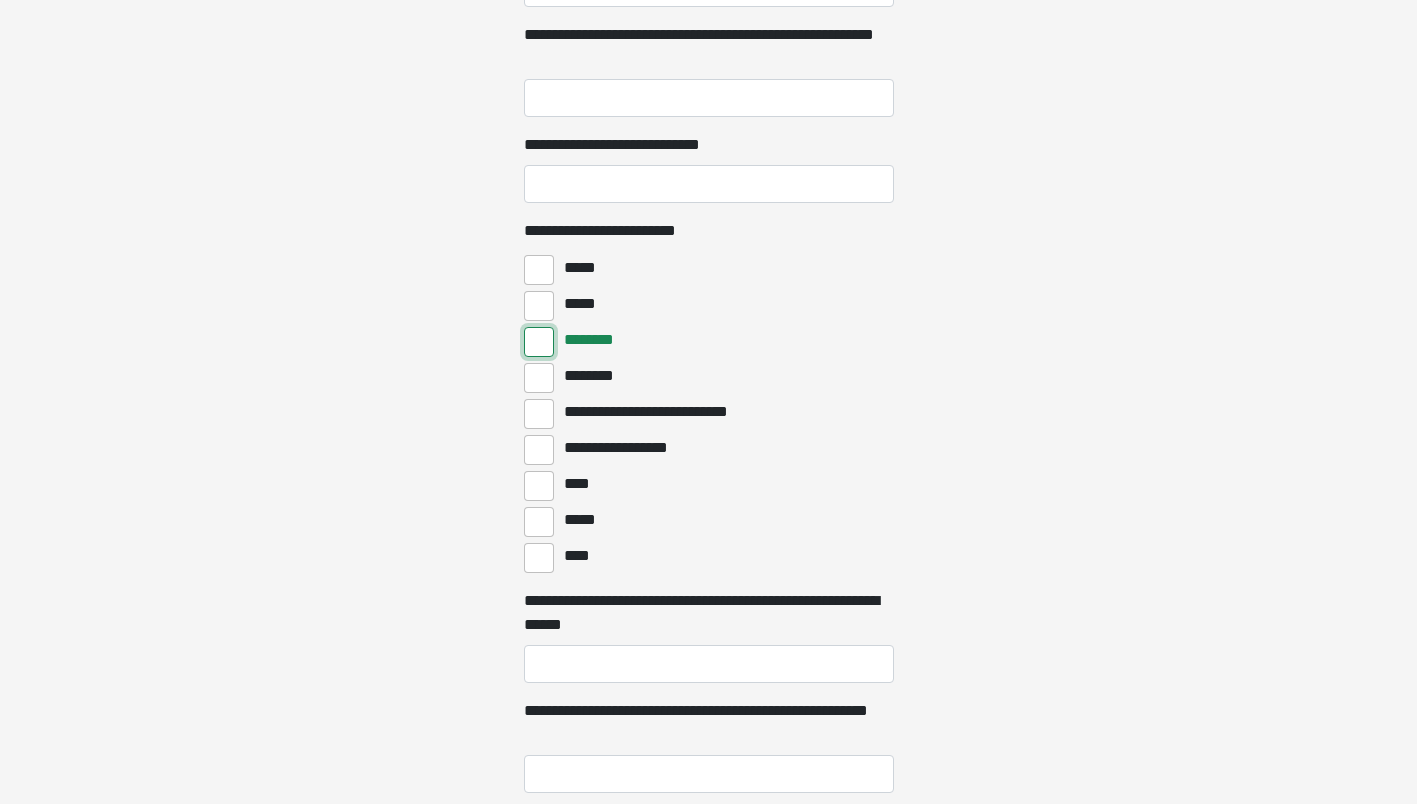 scroll, scrollTop: 2800, scrollLeft: 0, axis: vertical 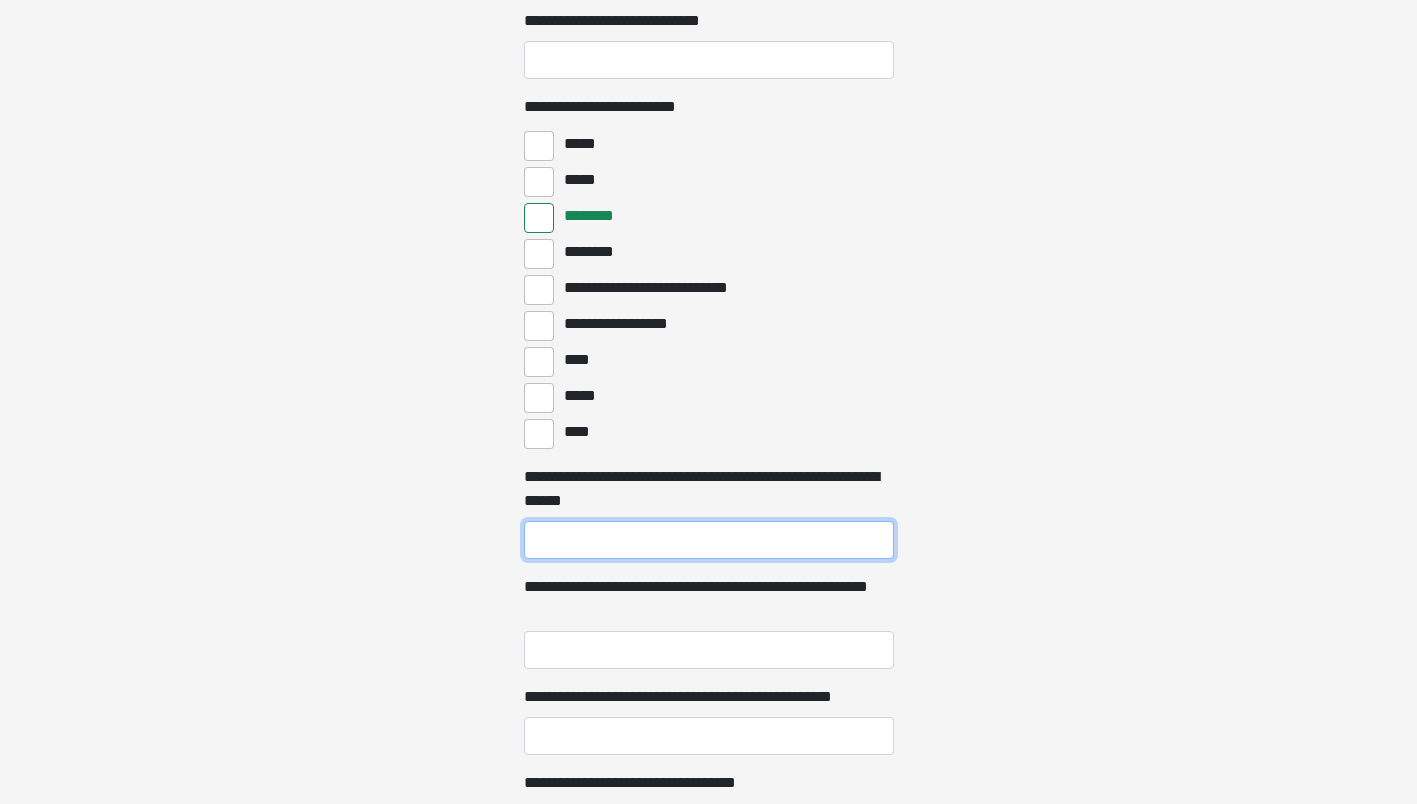 click on "**********" at bounding box center [709, 540] 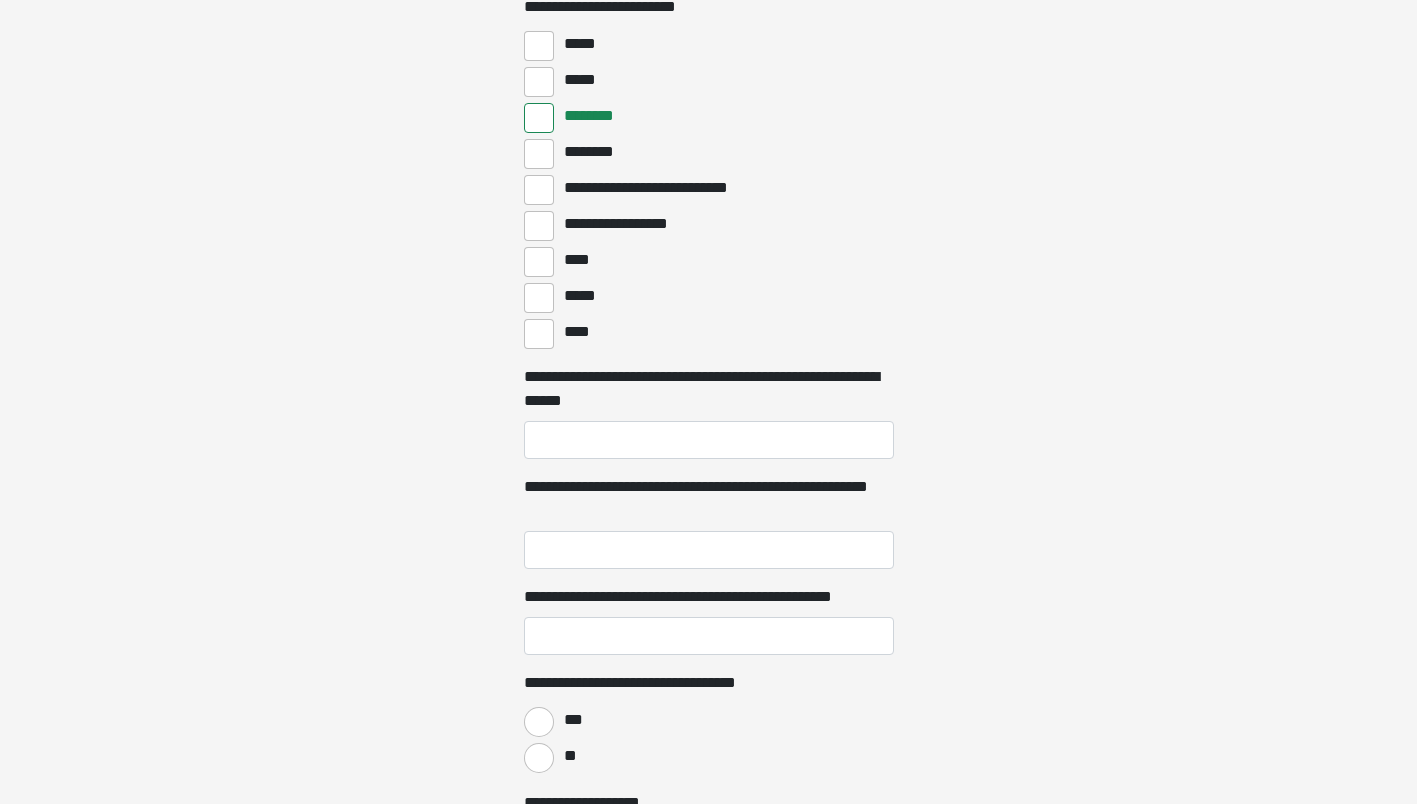 click on "**********" at bounding box center [708, -2498] 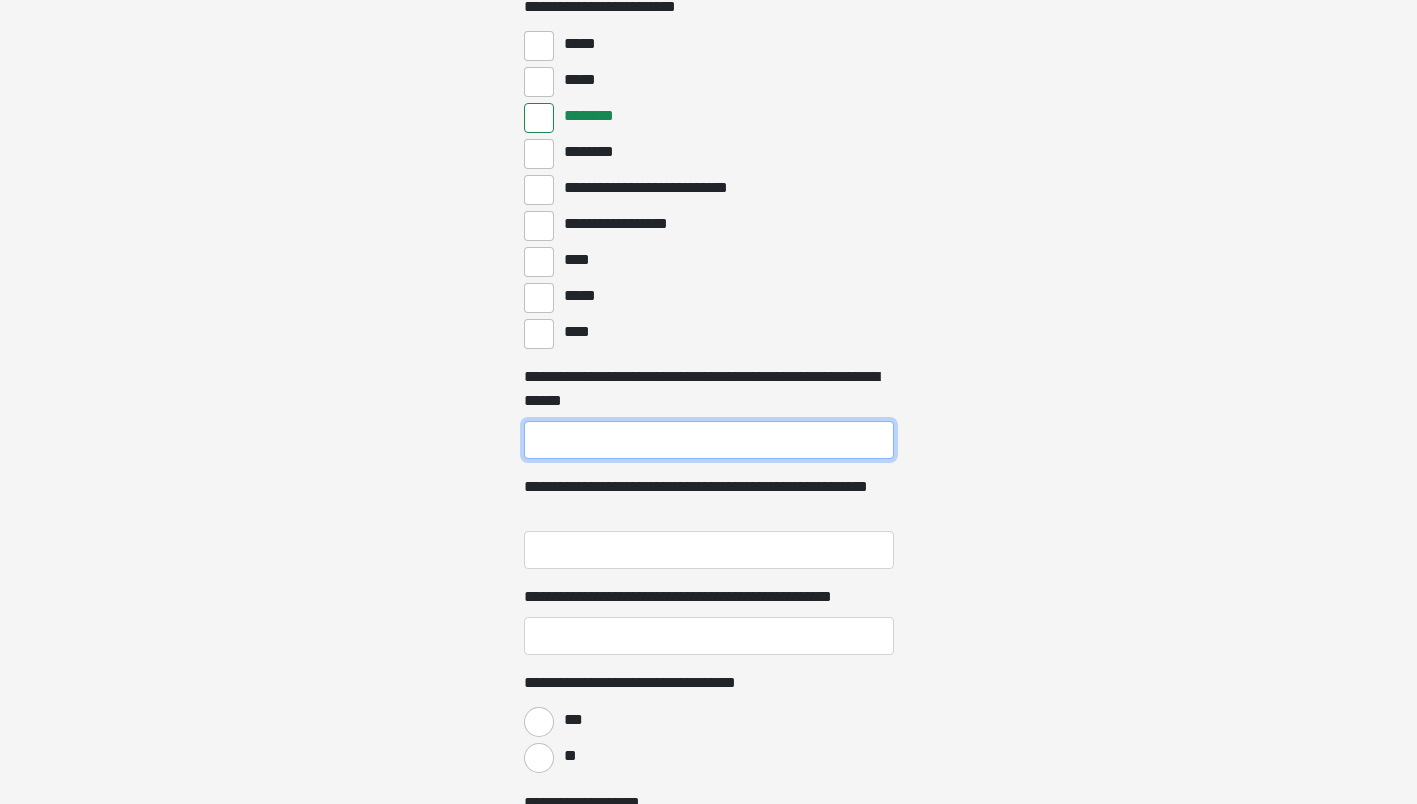 click on "**********" at bounding box center (709, 440) 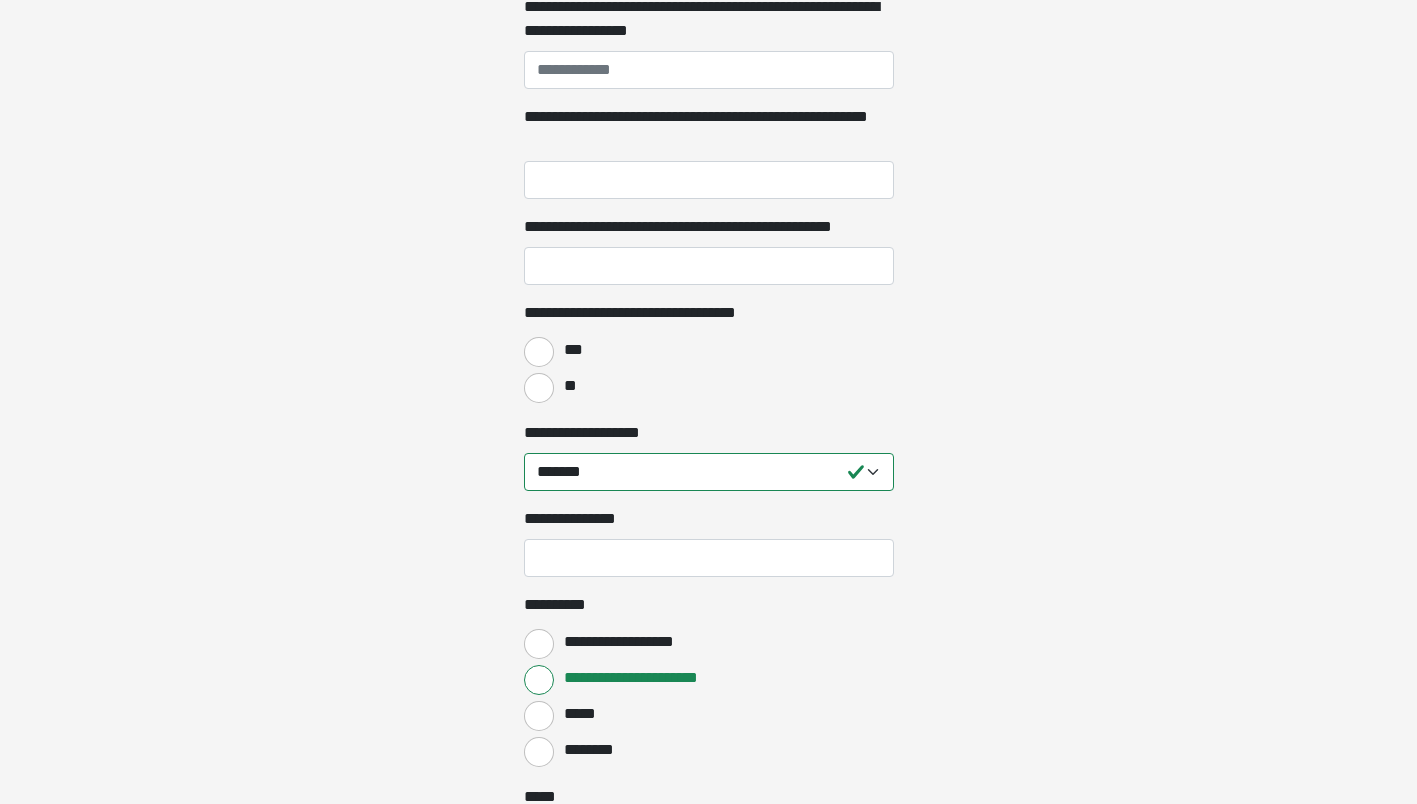 scroll, scrollTop: 3400, scrollLeft: 0, axis: vertical 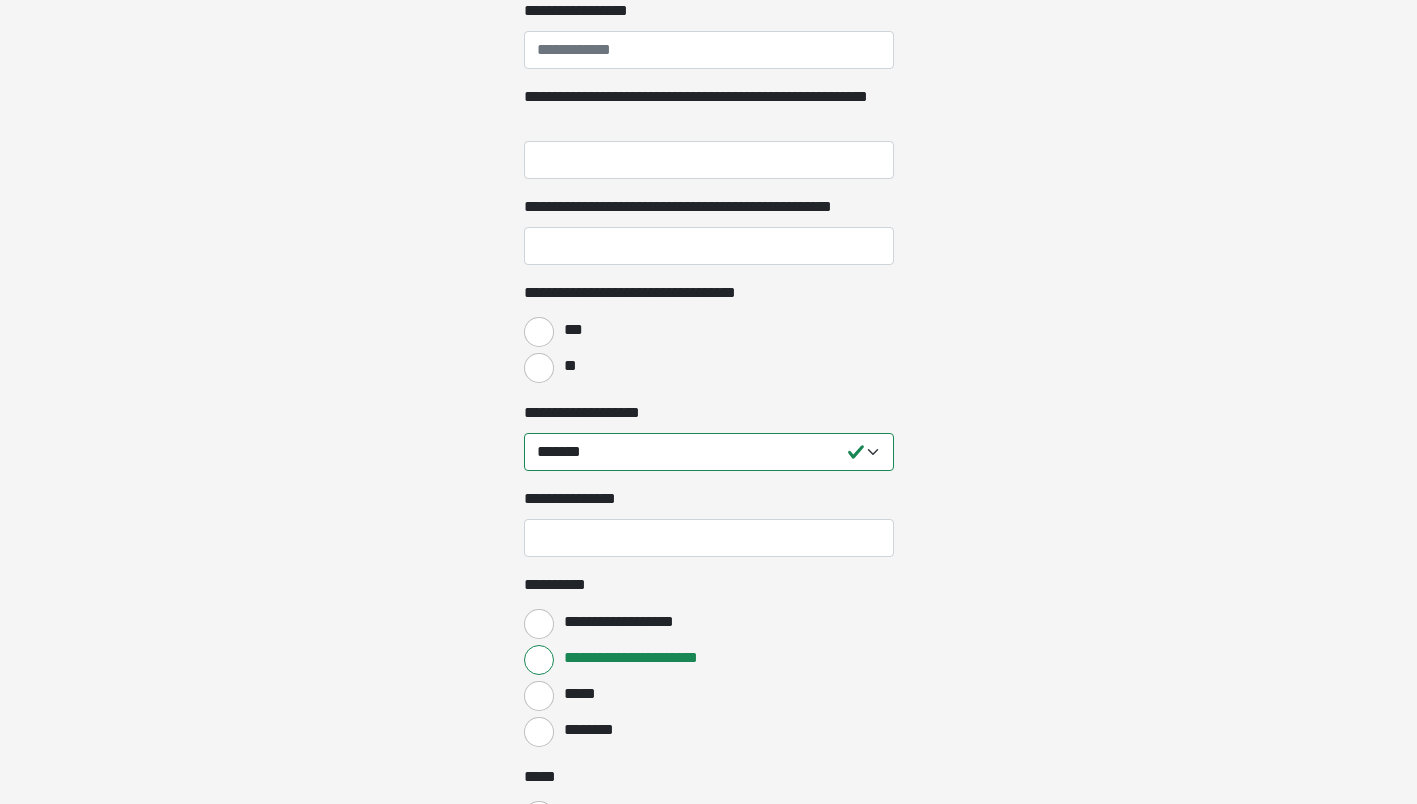 type on "***" 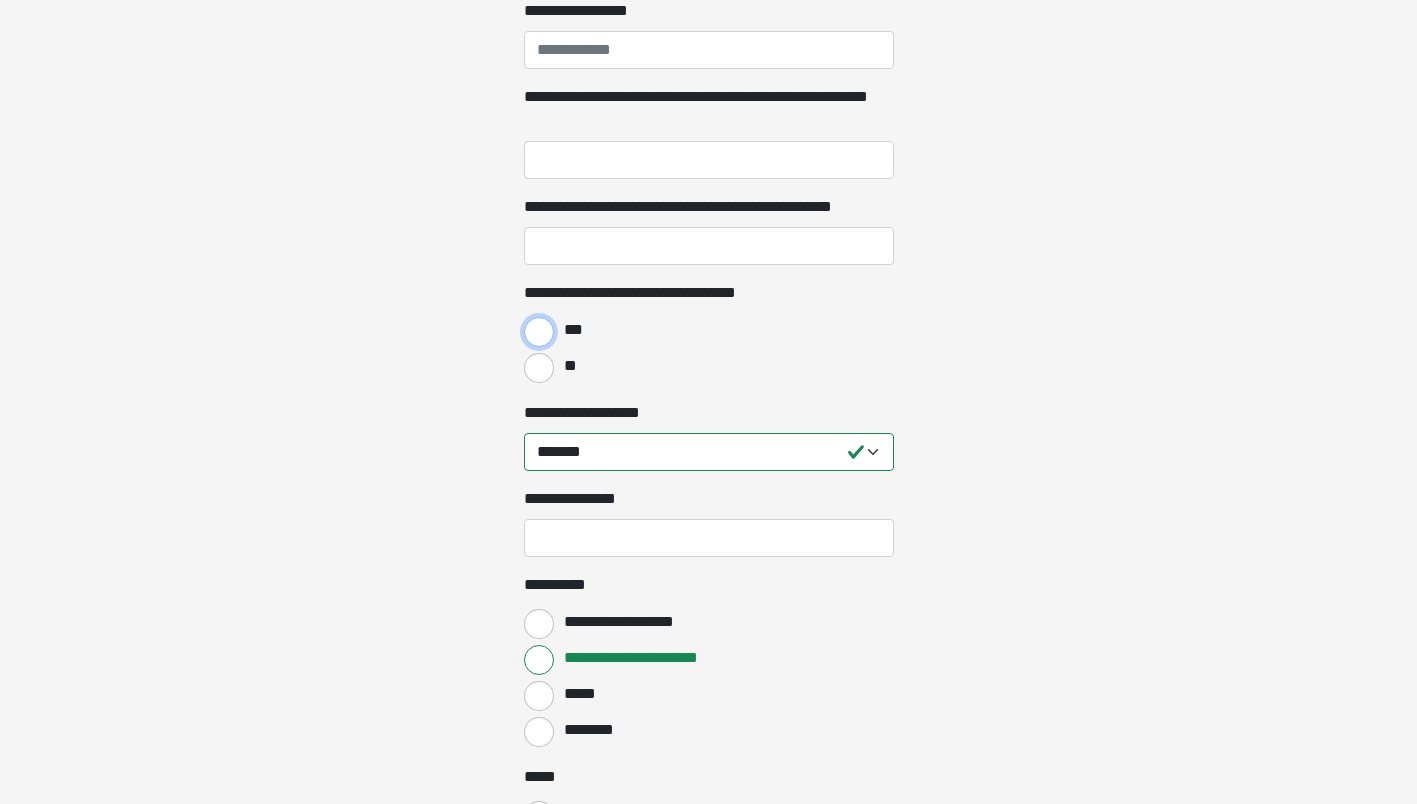 click on "***" at bounding box center [539, 332] 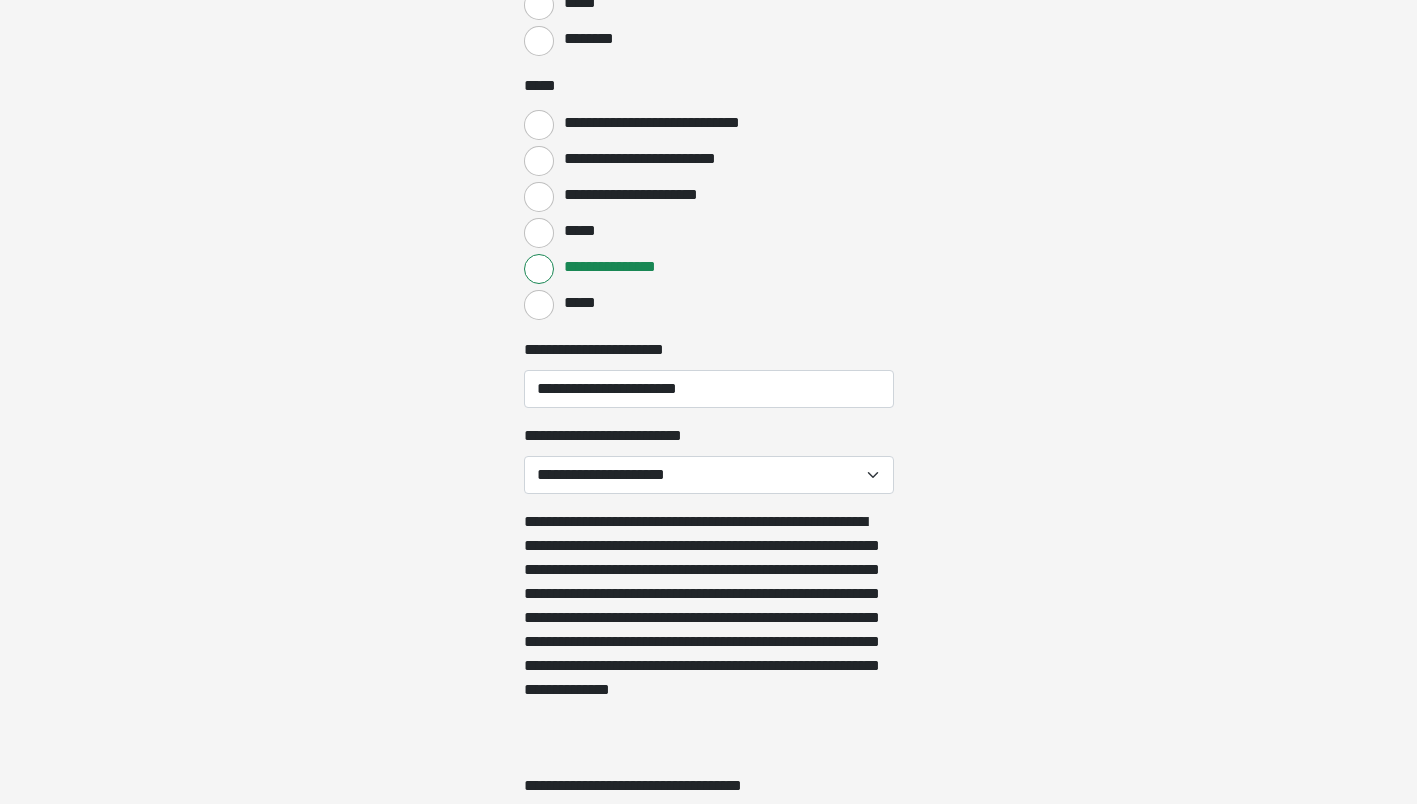 scroll, scrollTop: 4100, scrollLeft: 0, axis: vertical 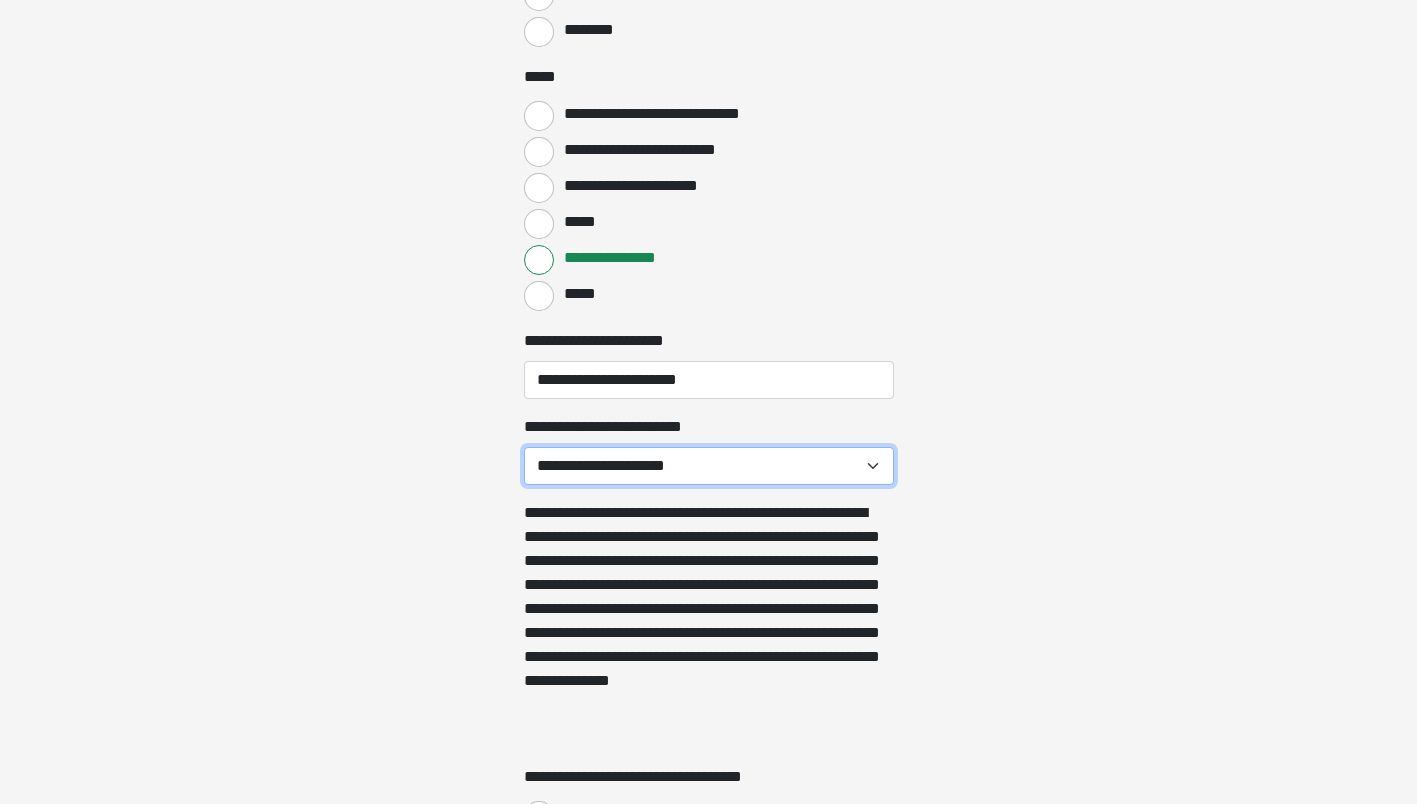 click on "**********" at bounding box center (709, 466) 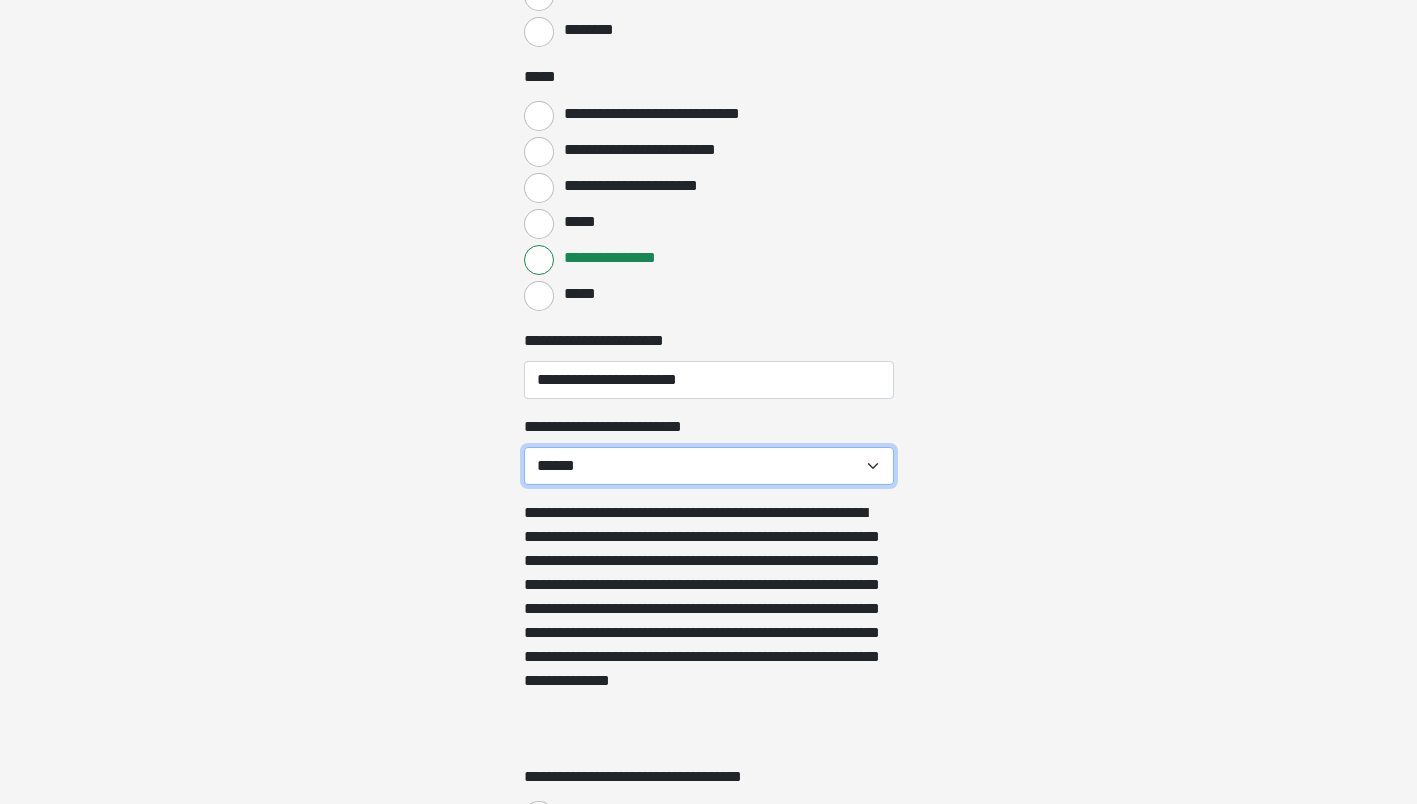 click on "**********" at bounding box center (709, 466) 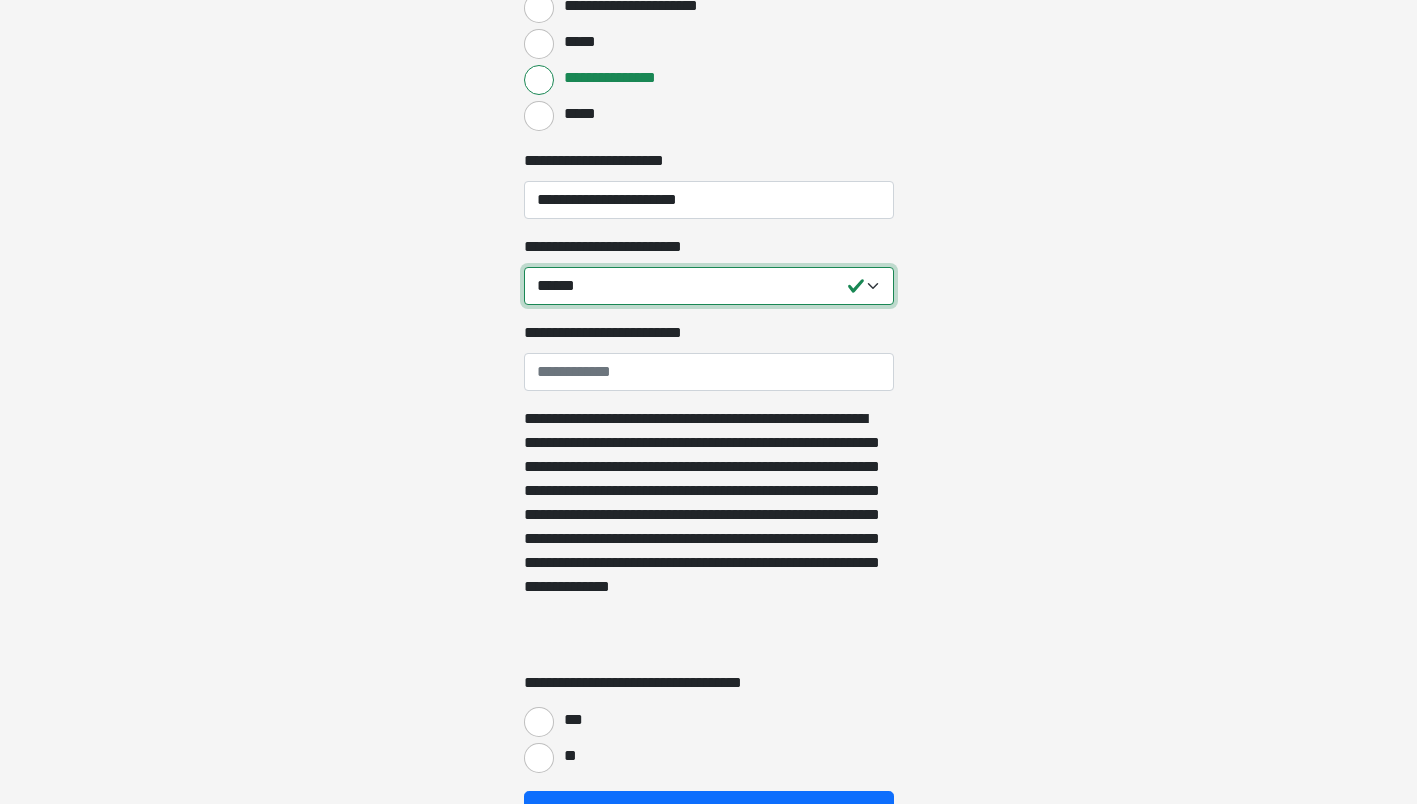 scroll, scrollTop: 4300, scrollLeft: 0, axis: vertical 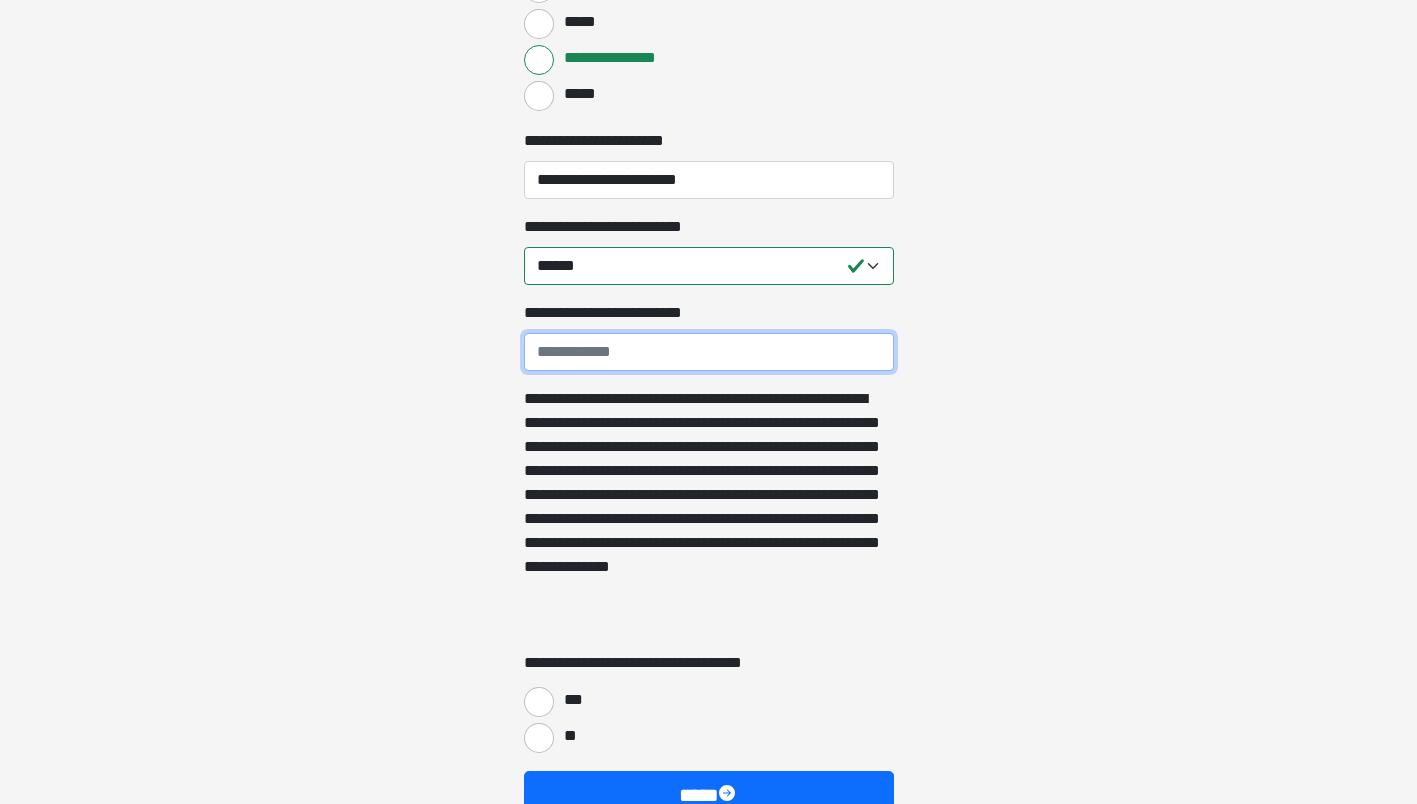 click on "**********" at bounding box center [709, 352] 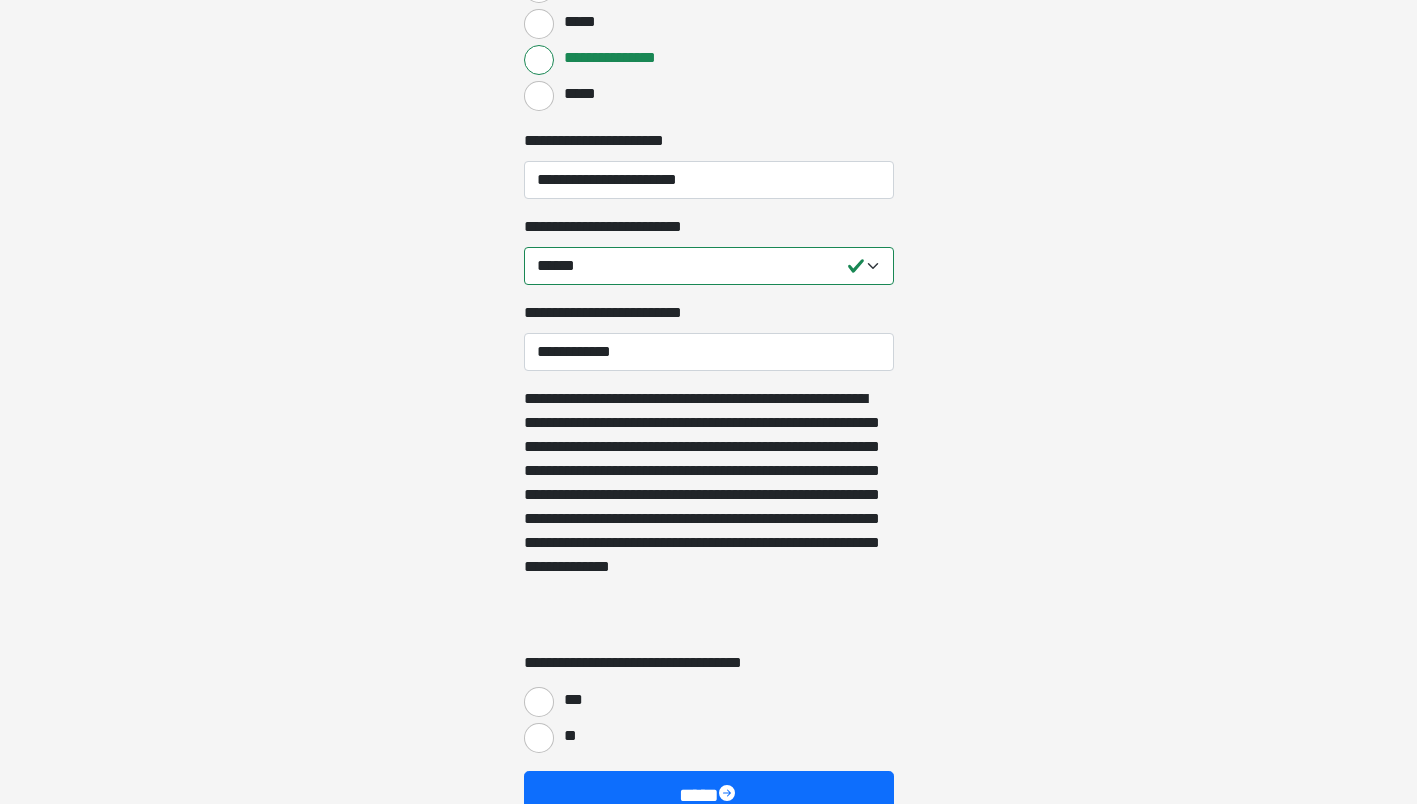 type on "**********" 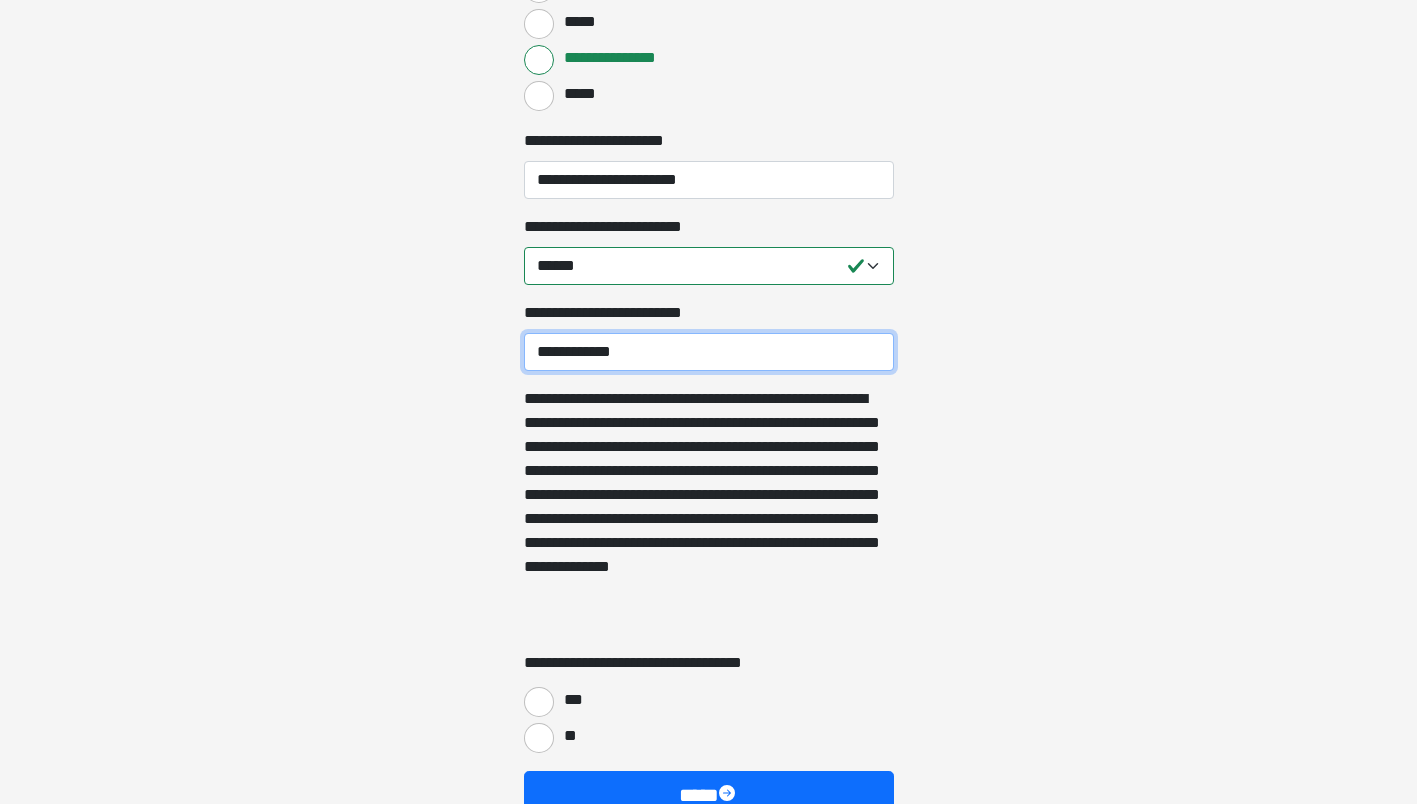 scroll, scrollTop: 4486, scrollLeft: 0, axis: vertical 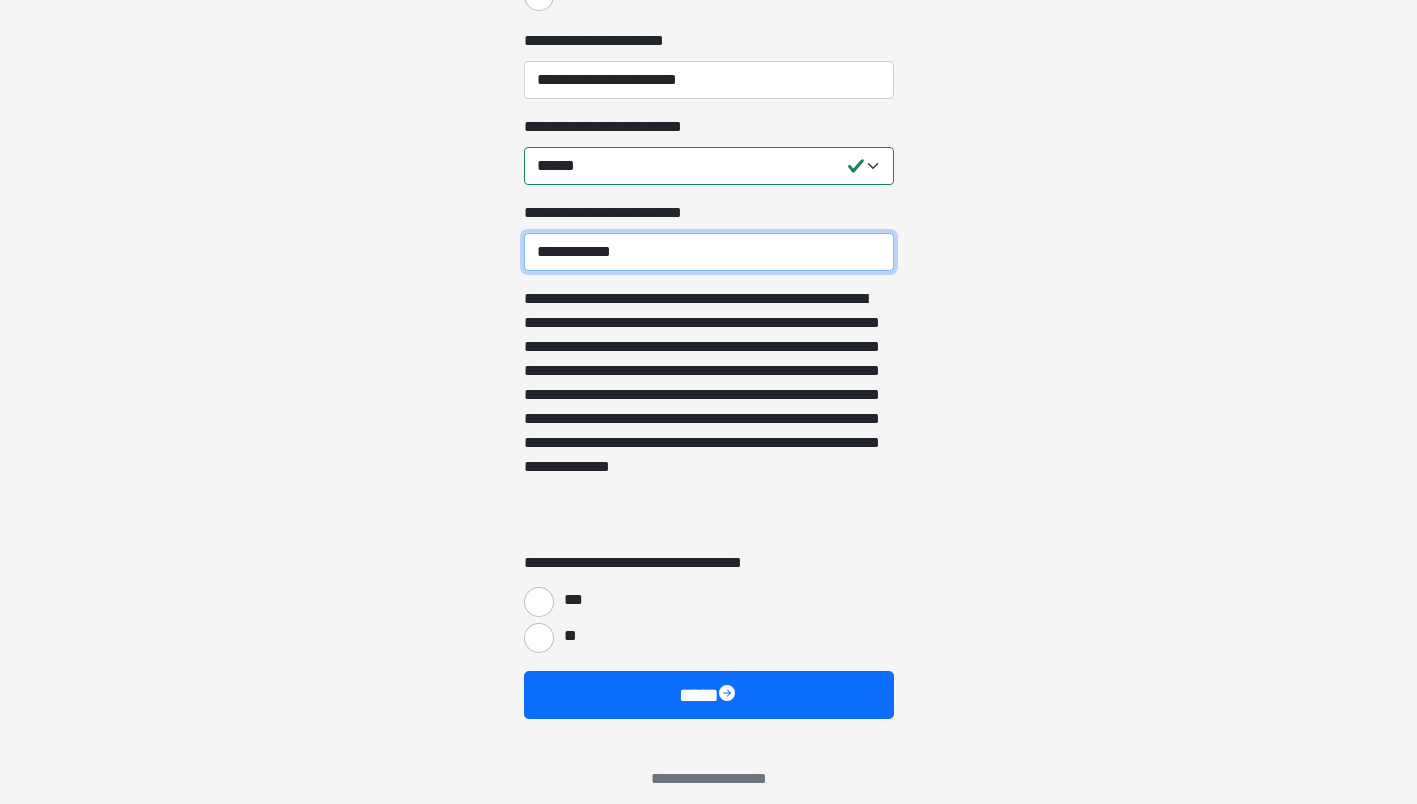 type on "**********" 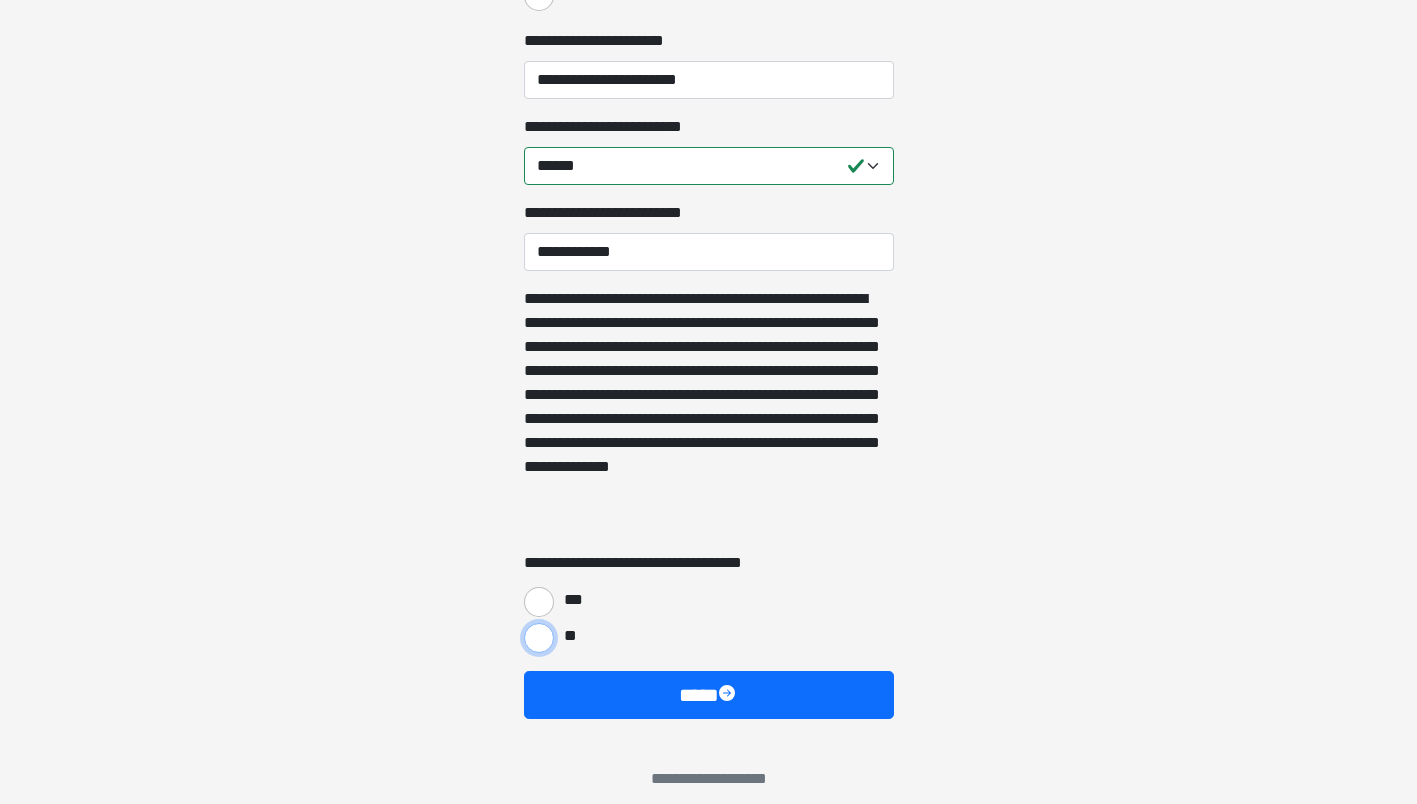 click on "**" at bounding box center (539, 638) 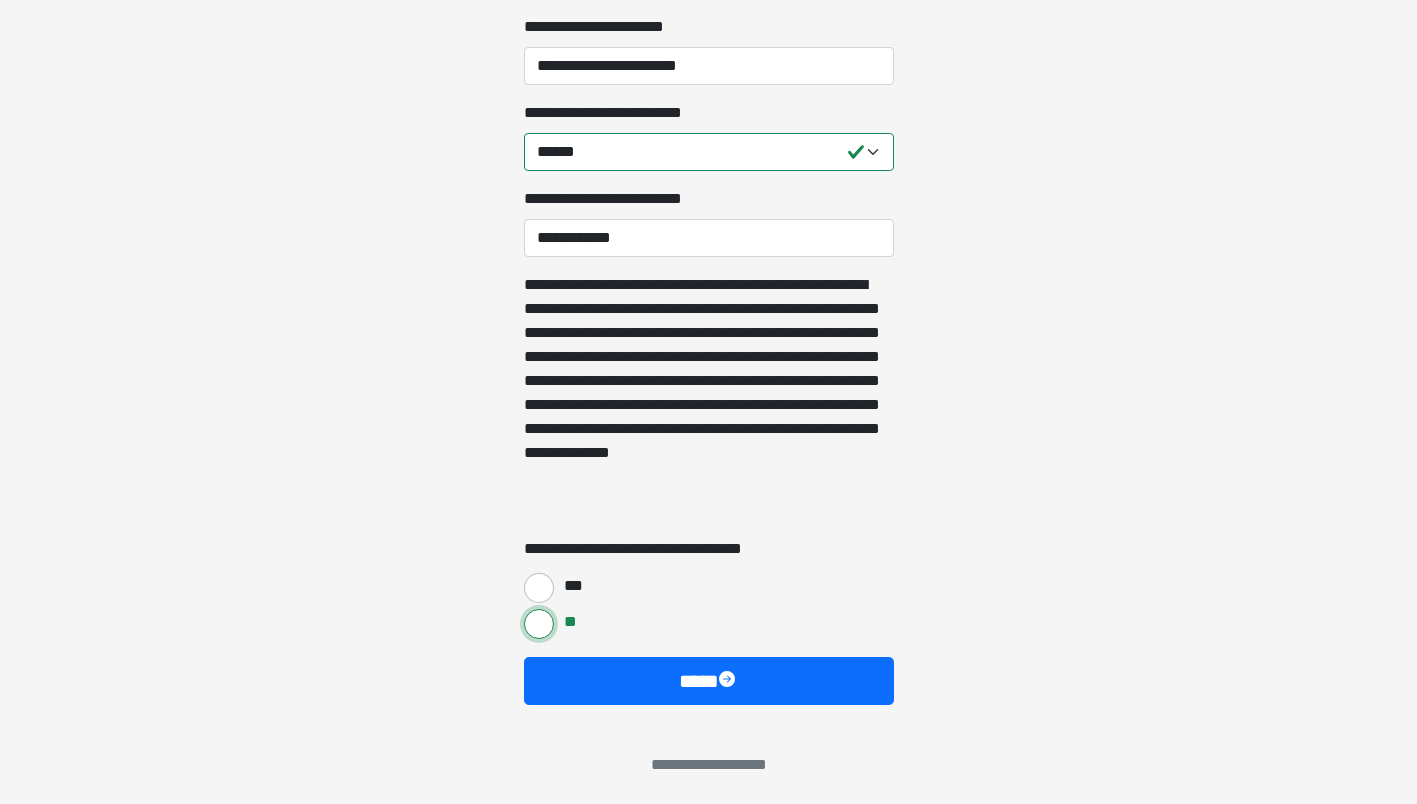scroll, scrollTop: 4504, scrollLeft: 0, axis: vertical 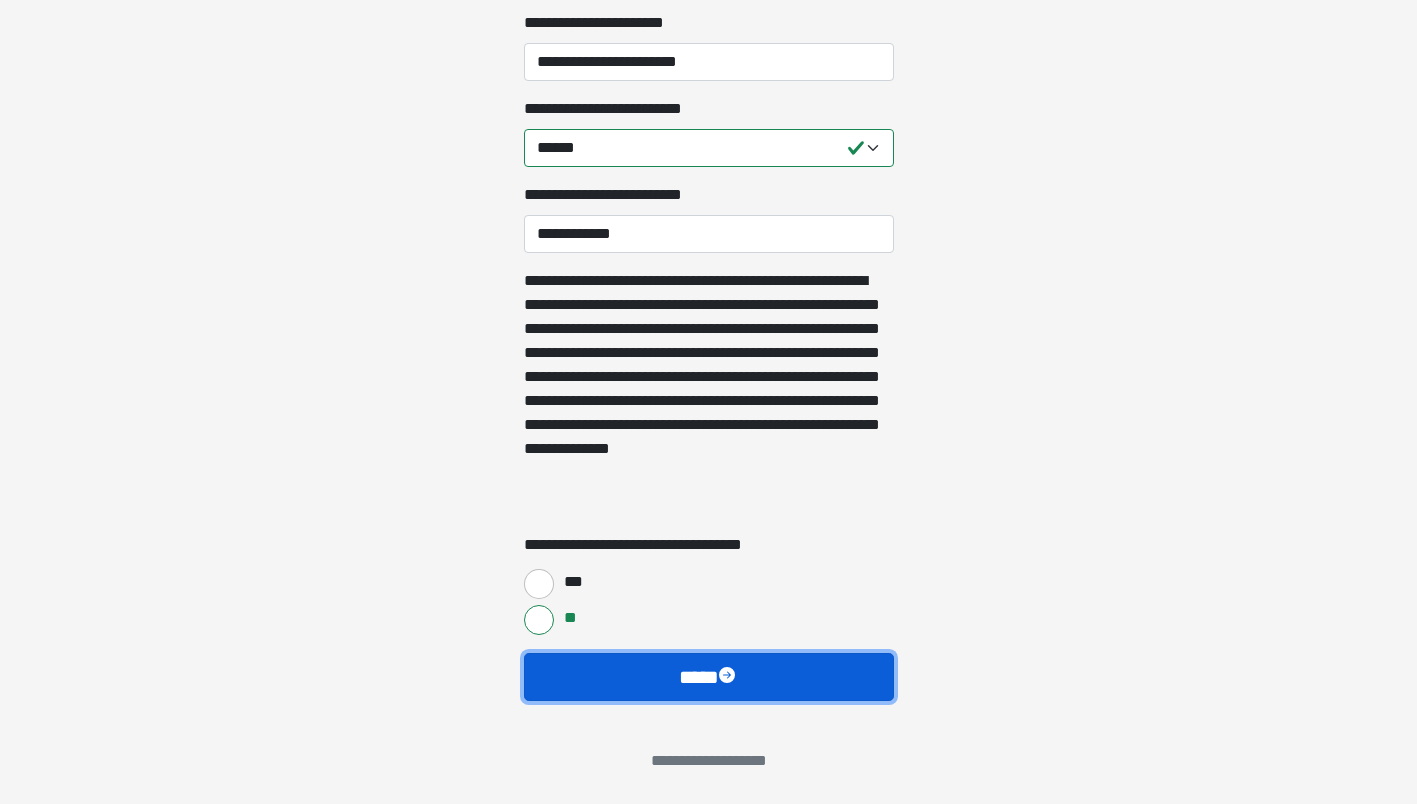 click on "****" at bounding box center (709, 677) 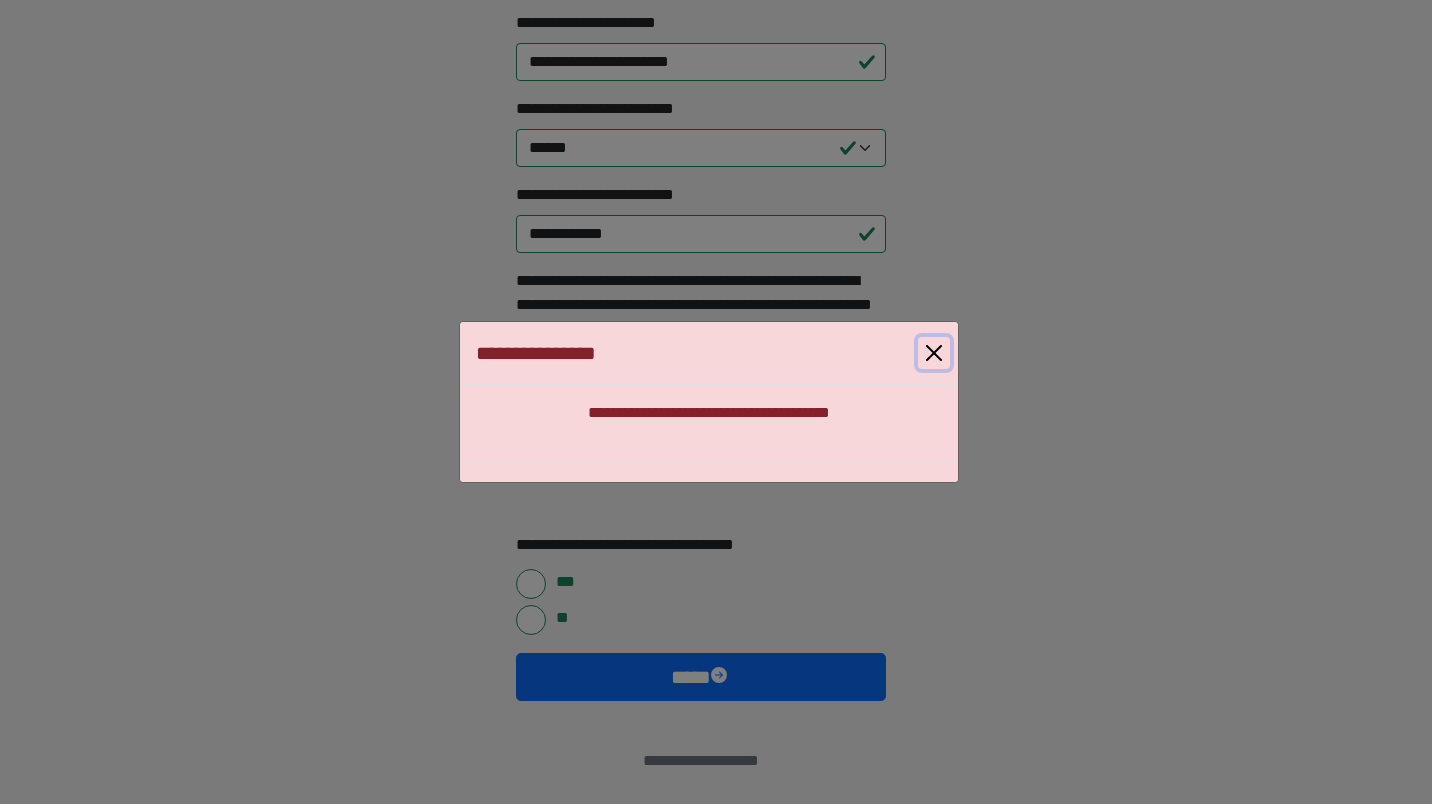 click at bounding box center (934, 353) 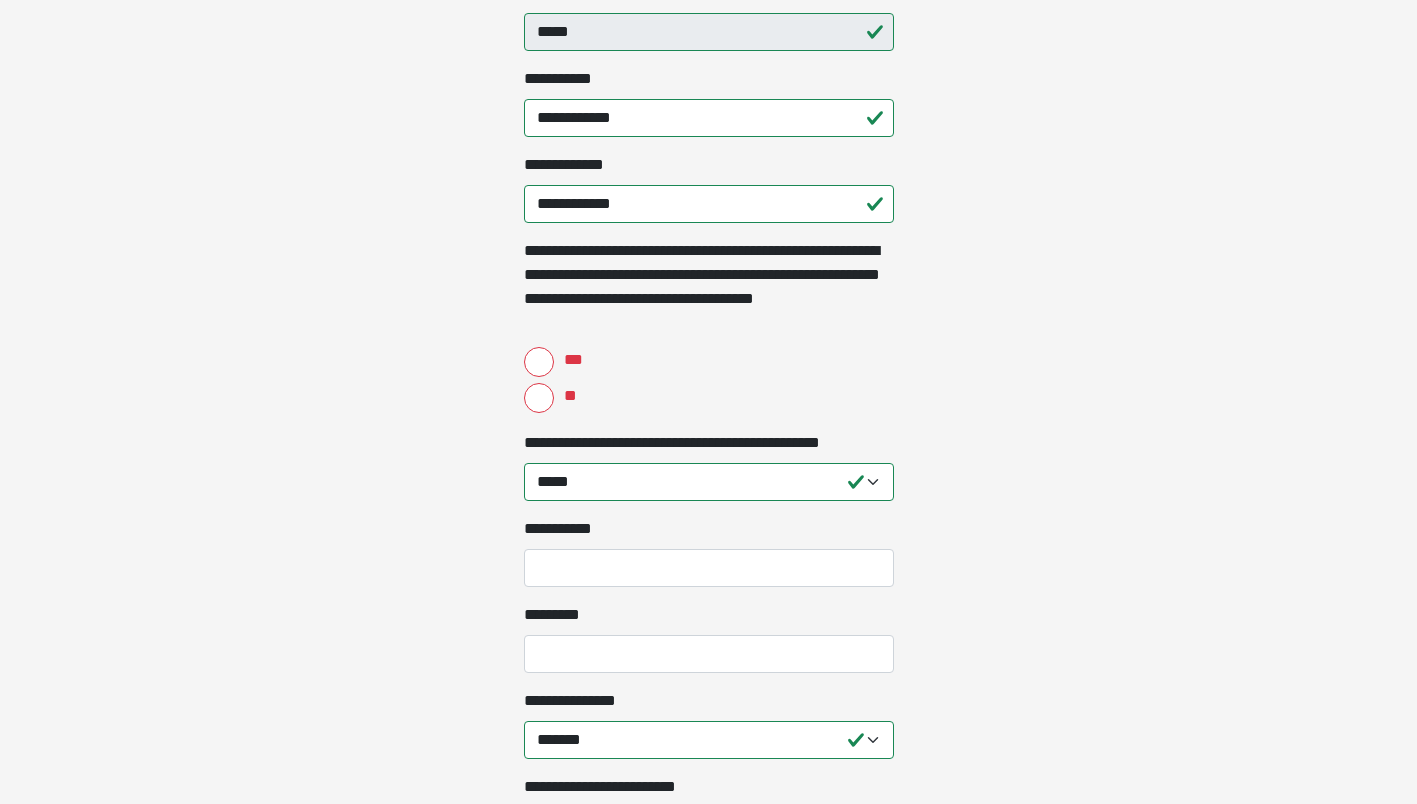scroll, scrollTop: 1700, scrollLeft: 0, axis: vertical 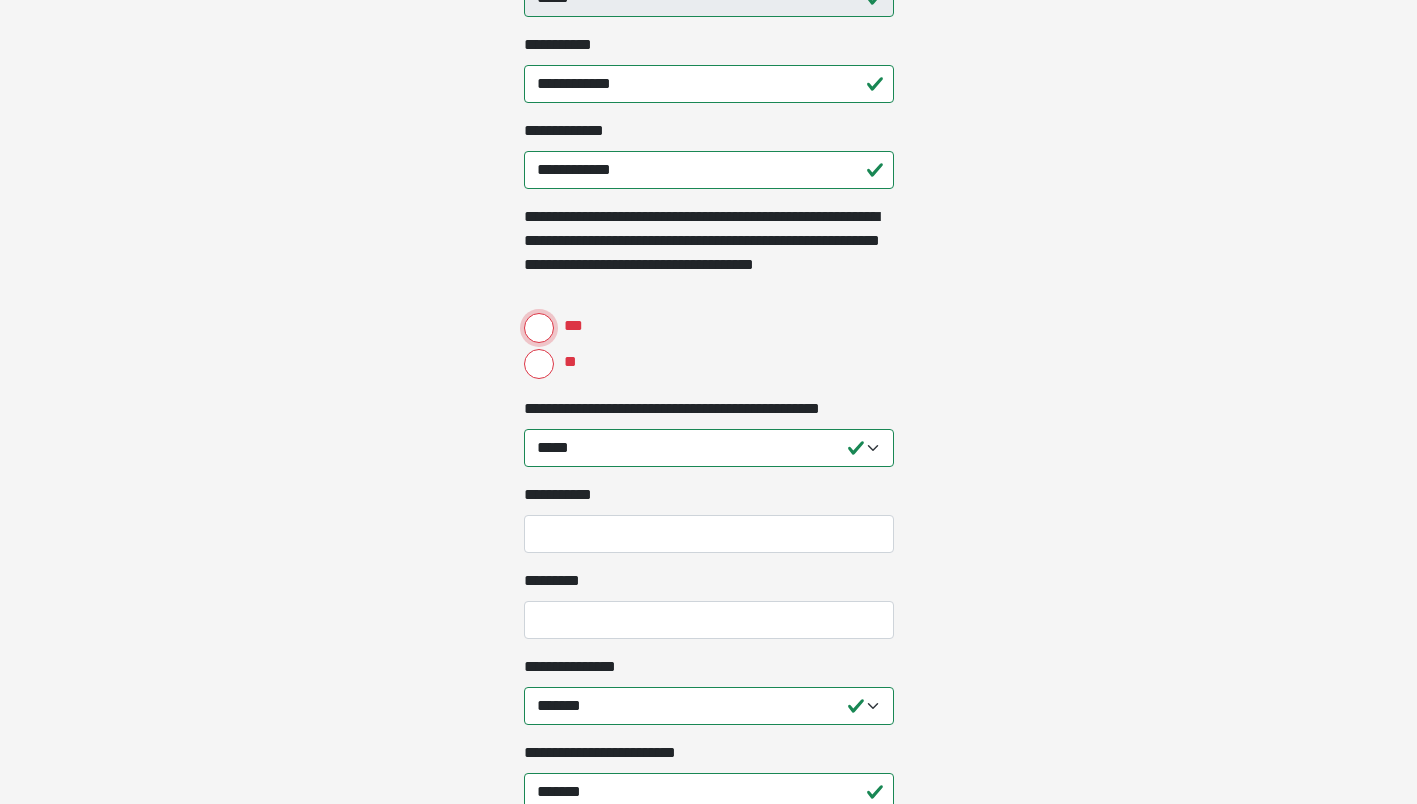 click on "***" at bounding box center [539, 328] 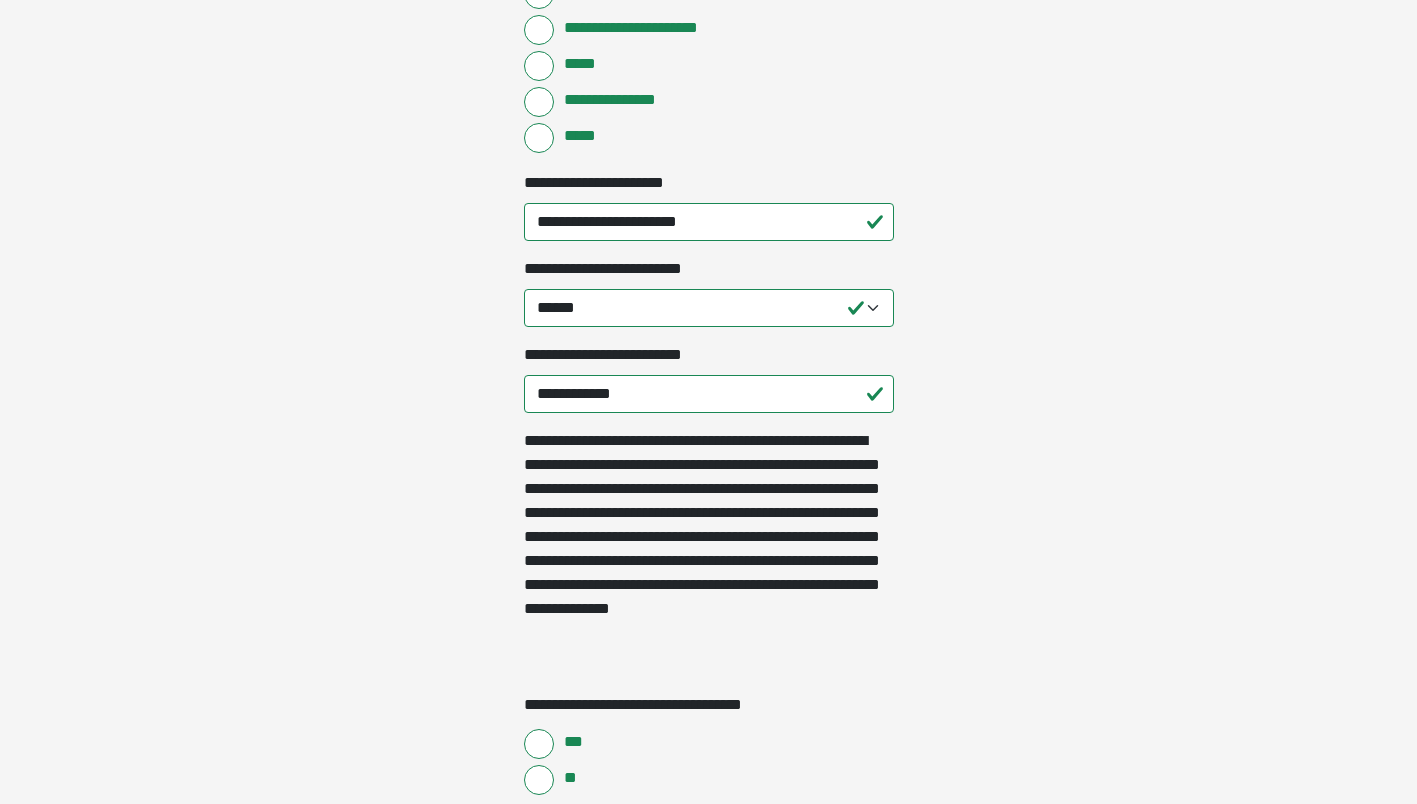 scroll, scrollTop: 4590, scrollLeft: 0, axis: vertical 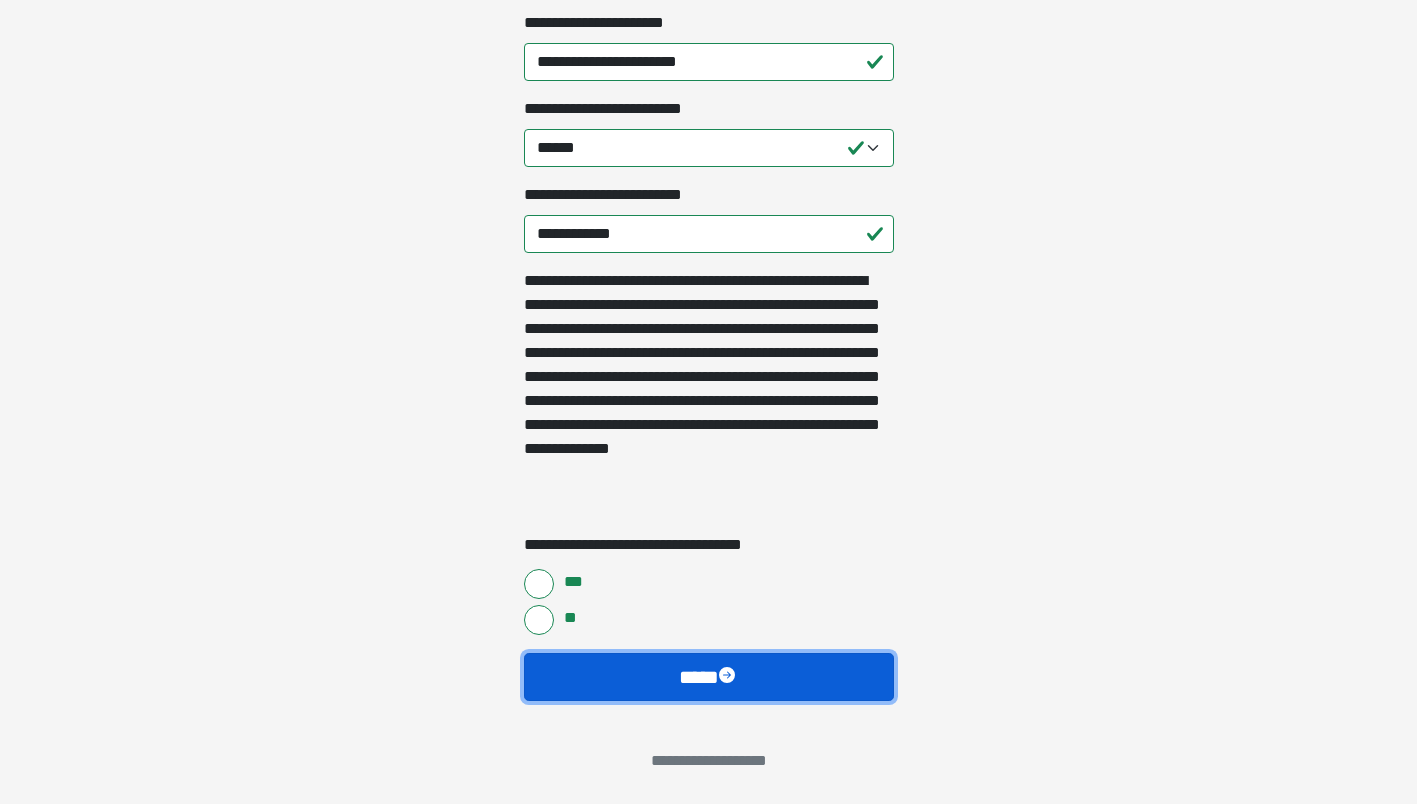 click on "****" at bounding box center (709, 677) 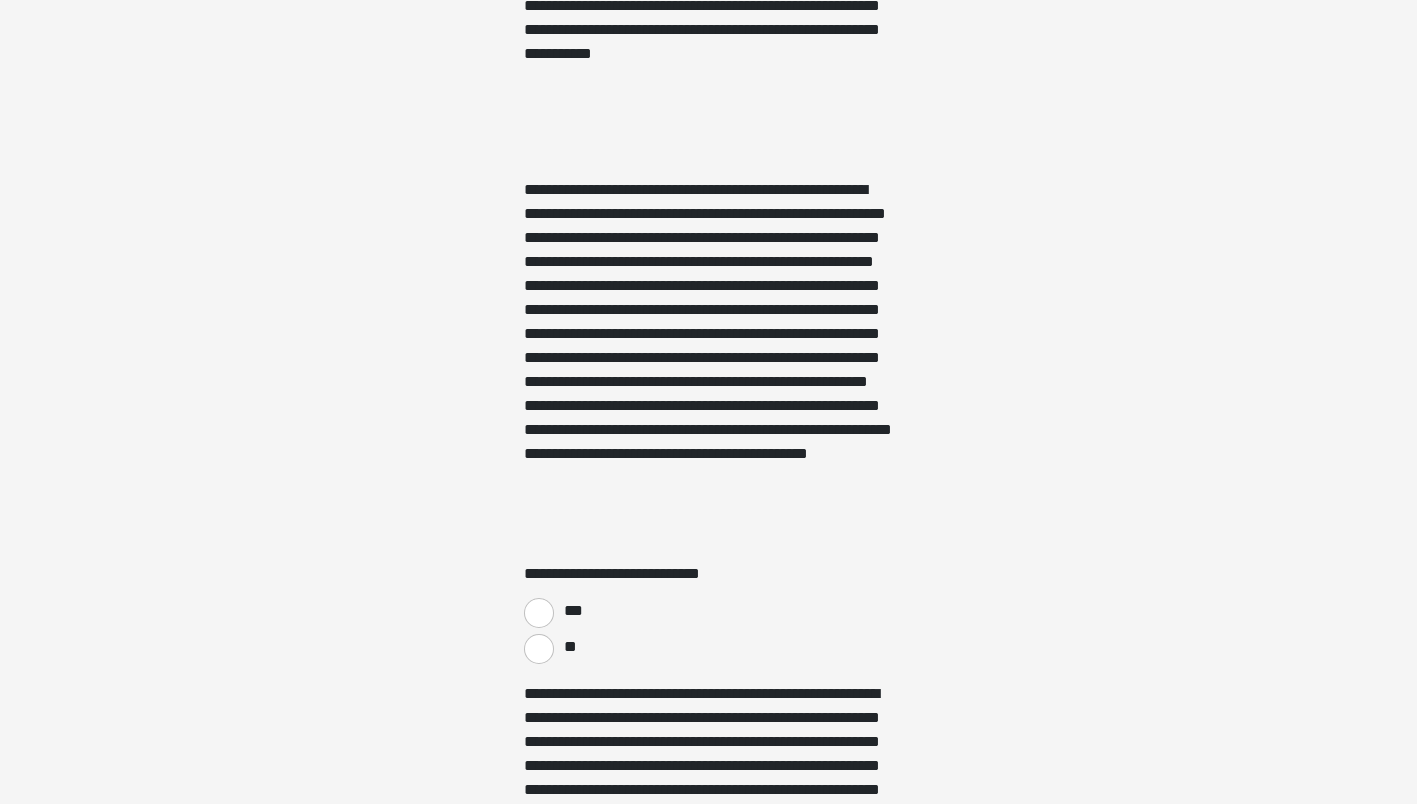 scroll, scrollTop: 3200, scrollLeft: 0, axis: vertical 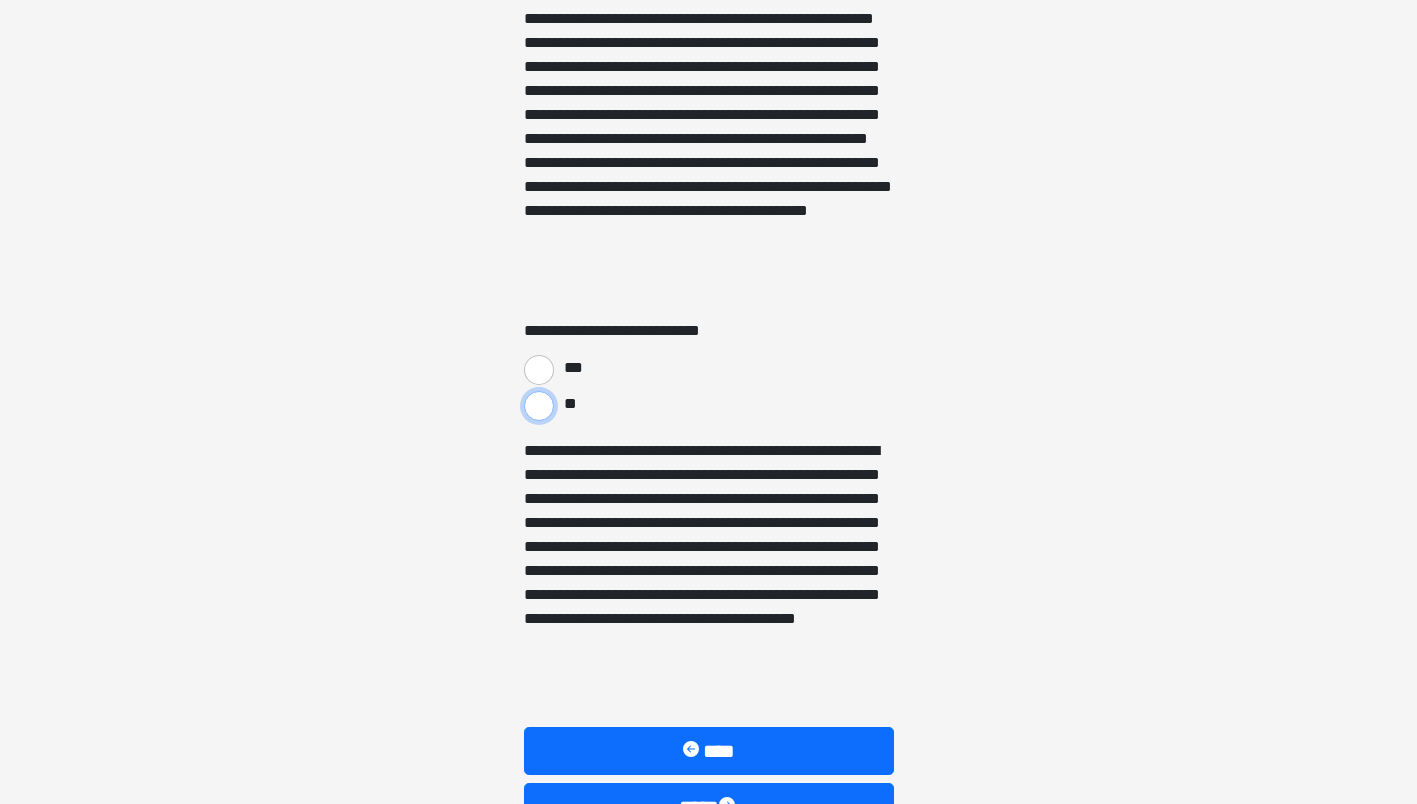 click on "**" at bounding box center [539, 406] 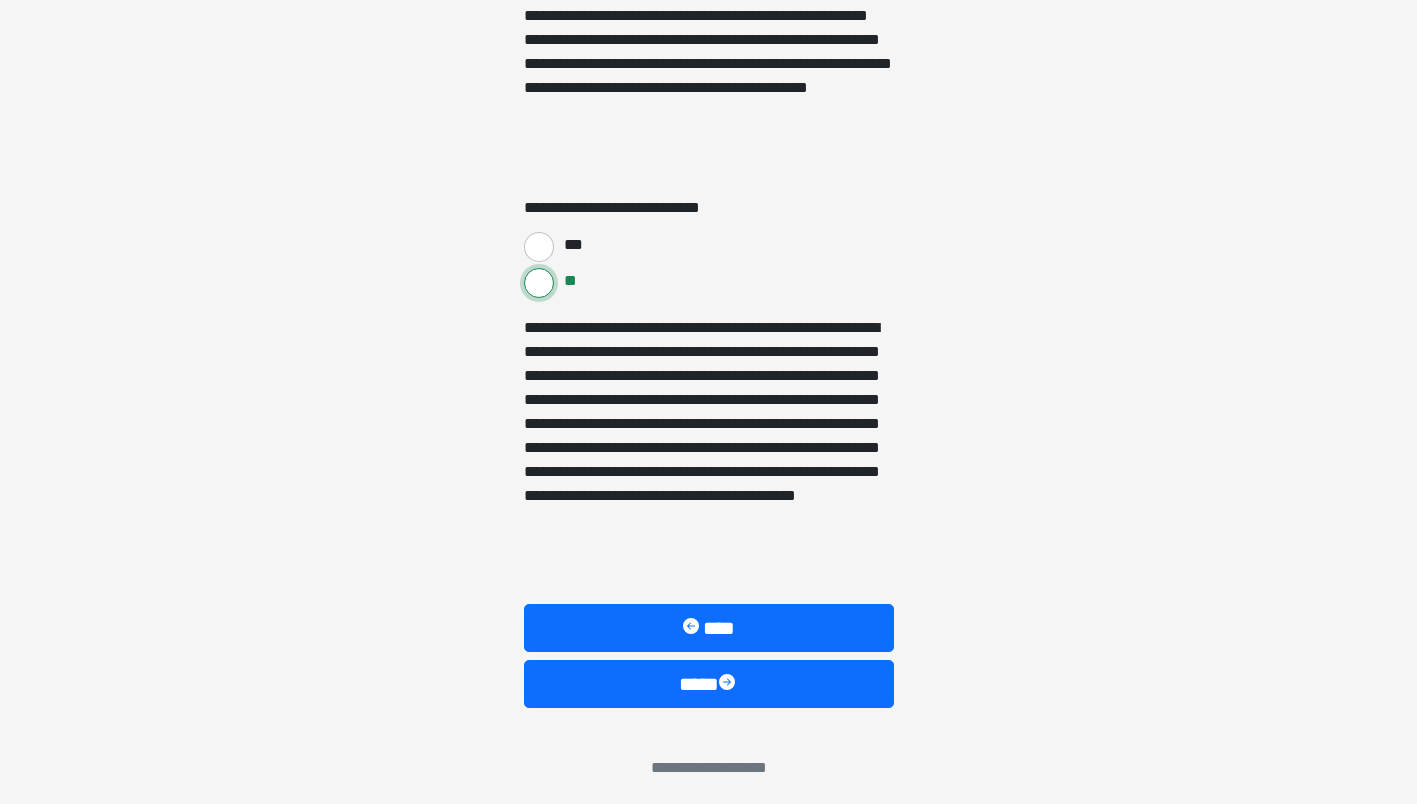 scroll, scrollTop: 3330, scrollLeft: 0, axis: vertical 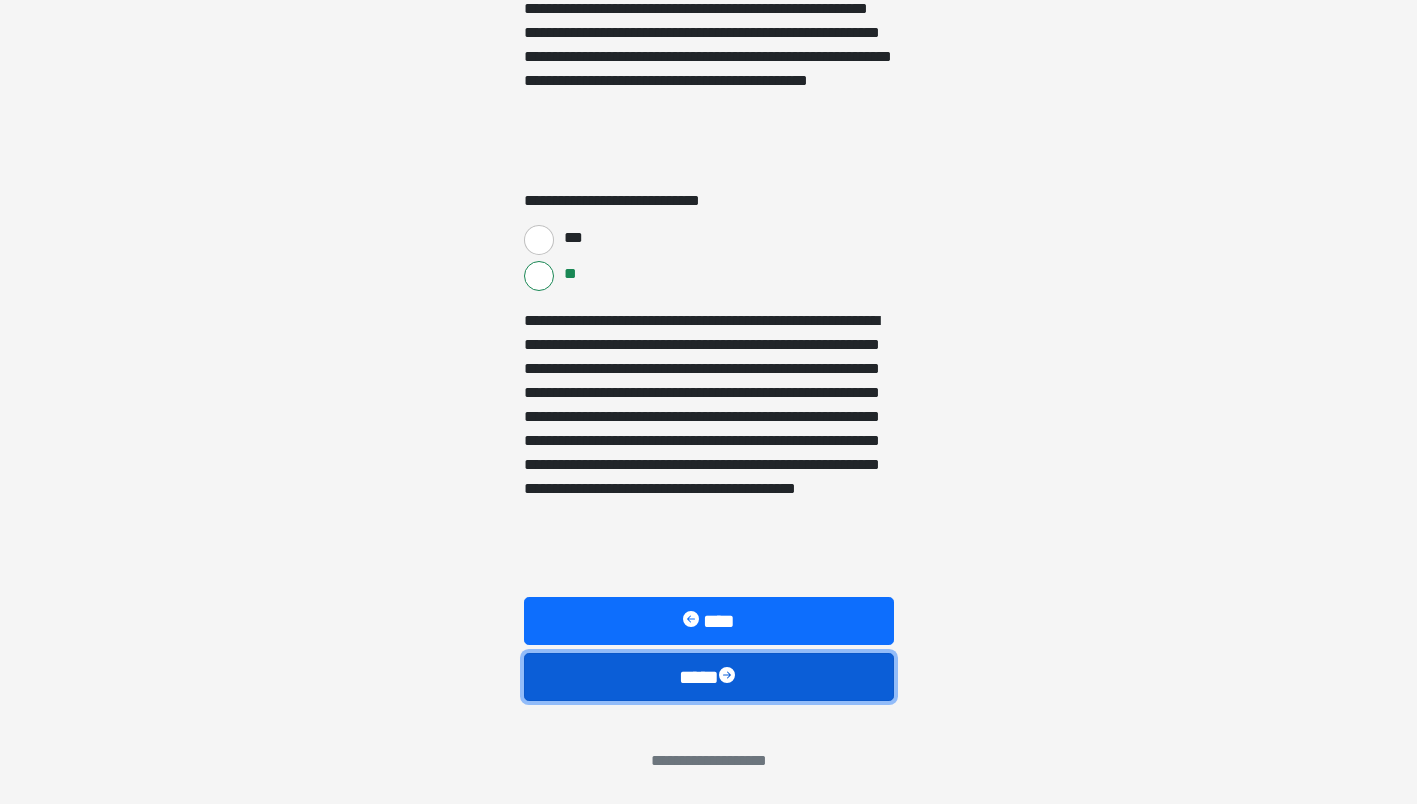 click at bounding box center [729, 677] 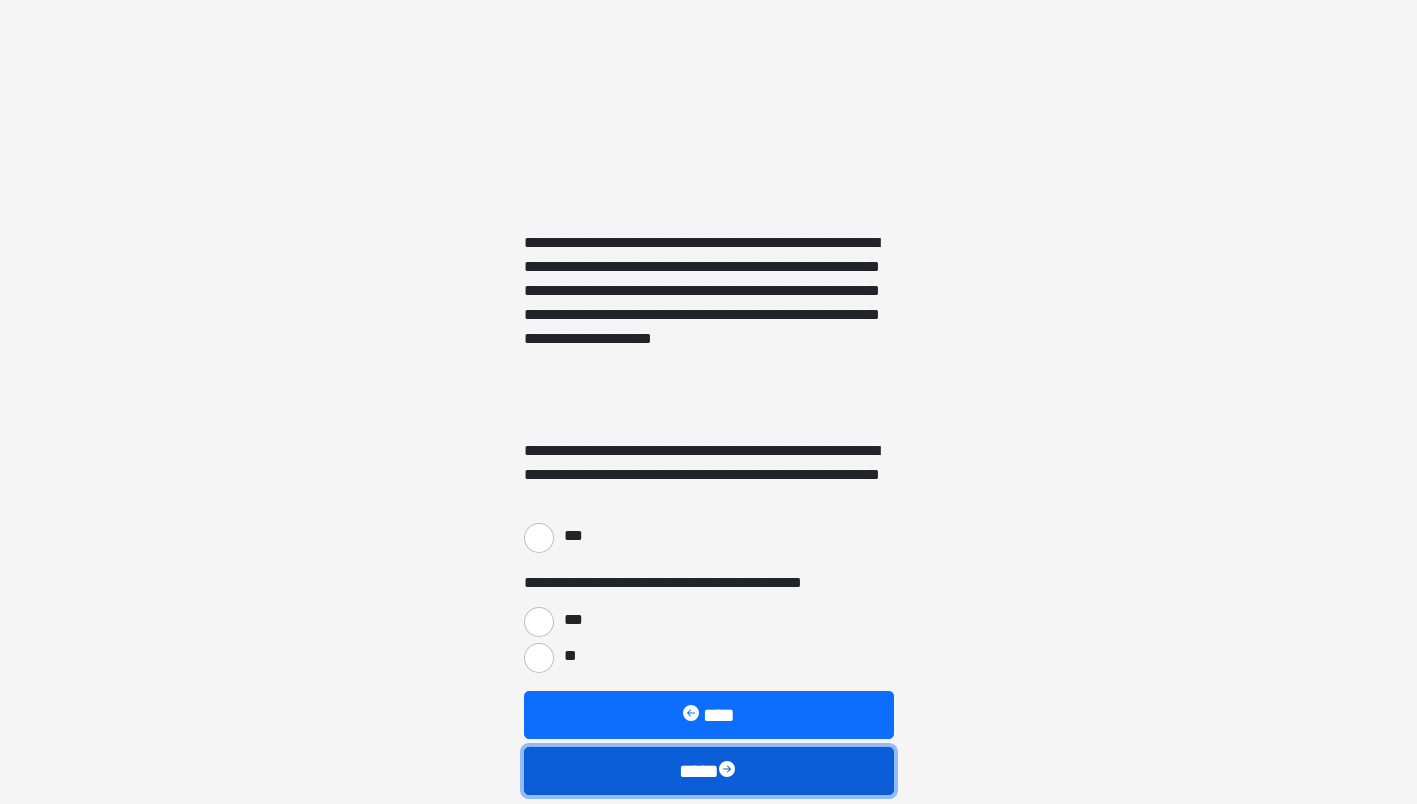 scroll, scrollTop: 2700, scrollLeft: 0, axis: vertical 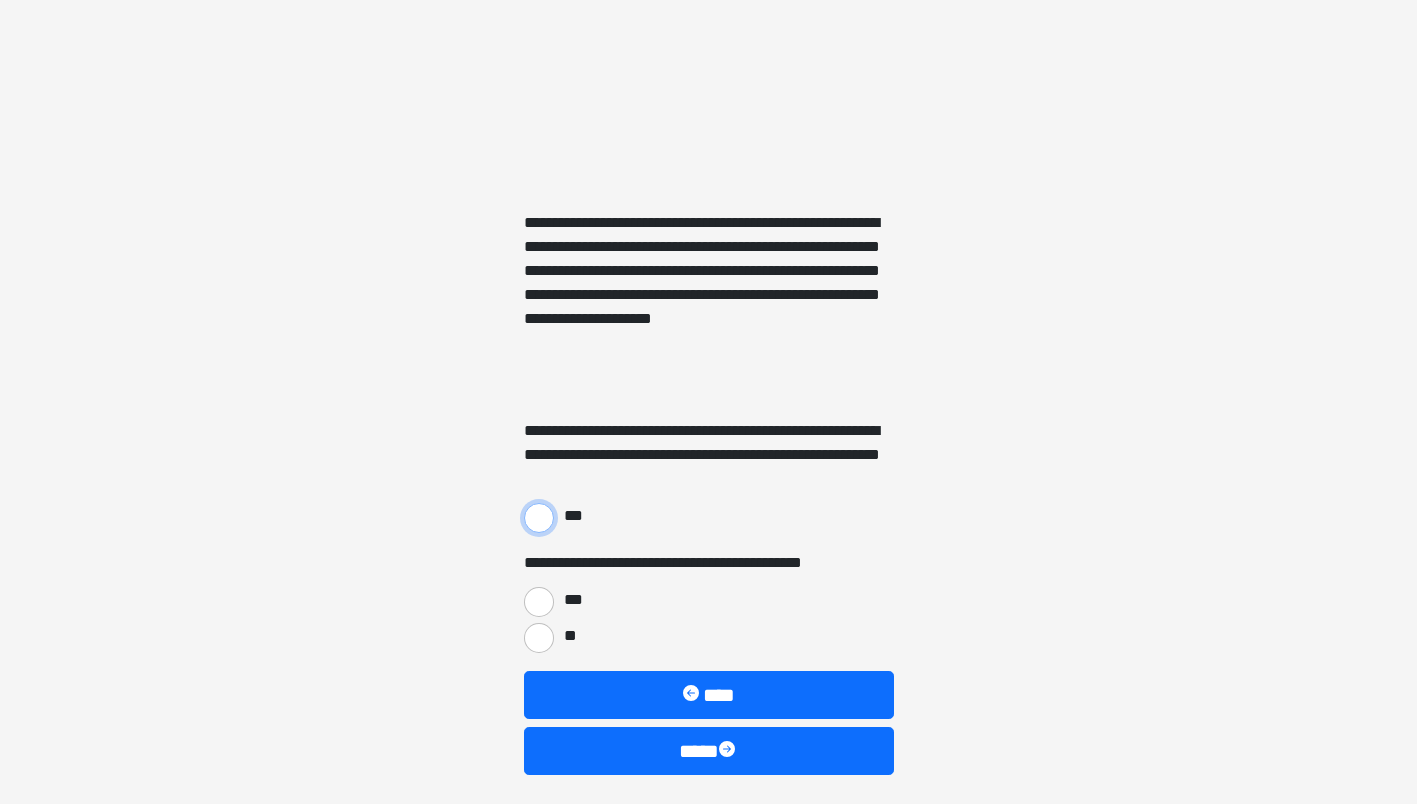 click on "***" at bounding box center (539, 518) 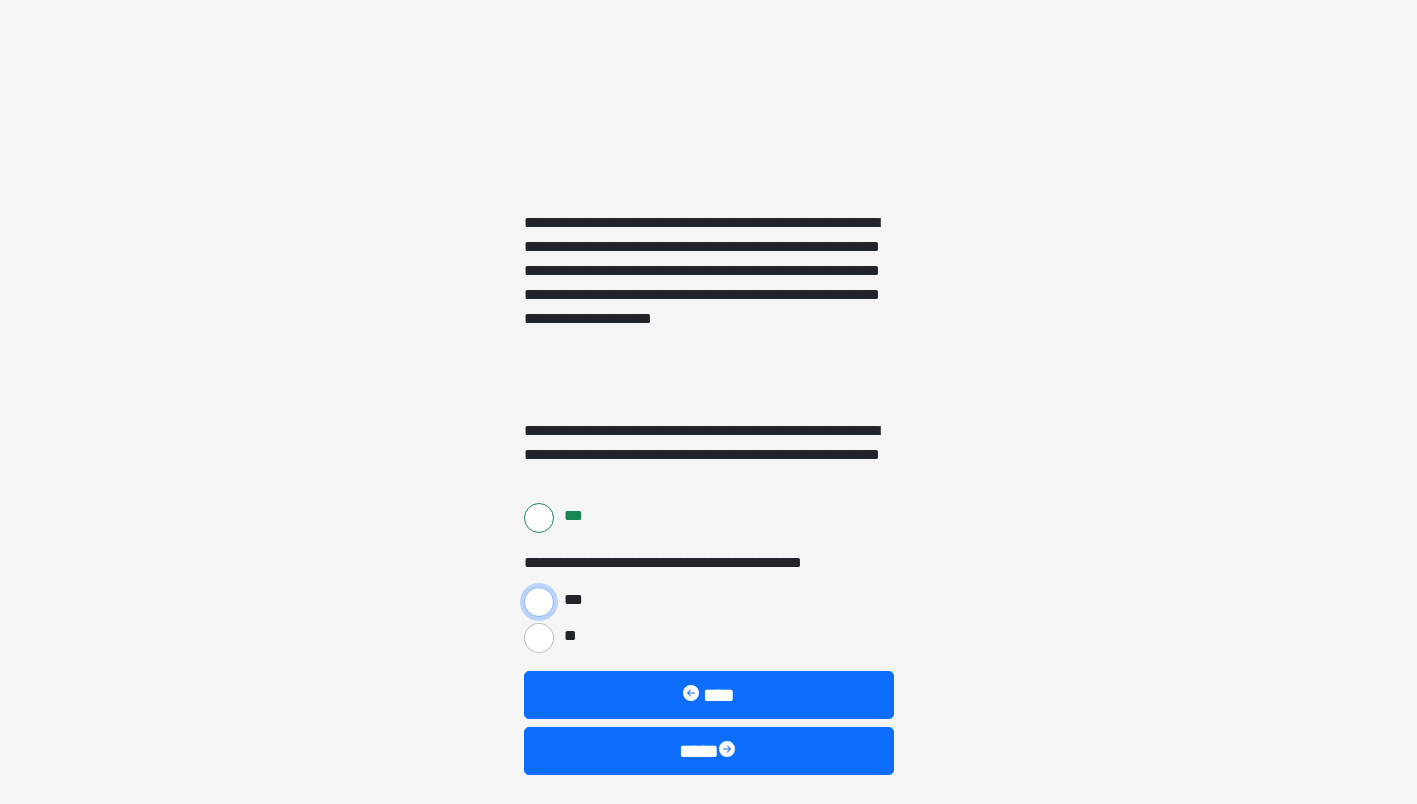 click on "***" at bounding box center [539, 602] 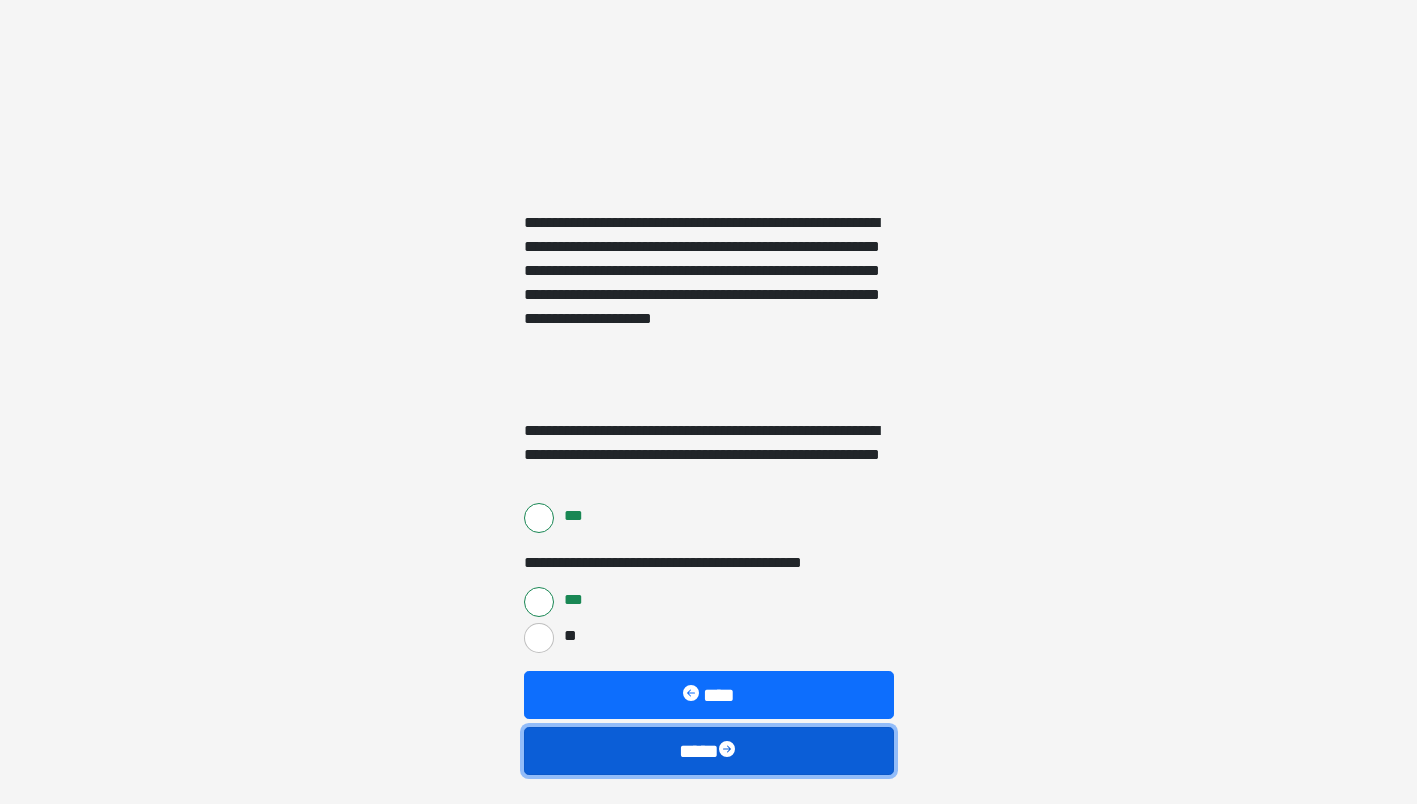 click on "****" at bounding box center [709, 751] 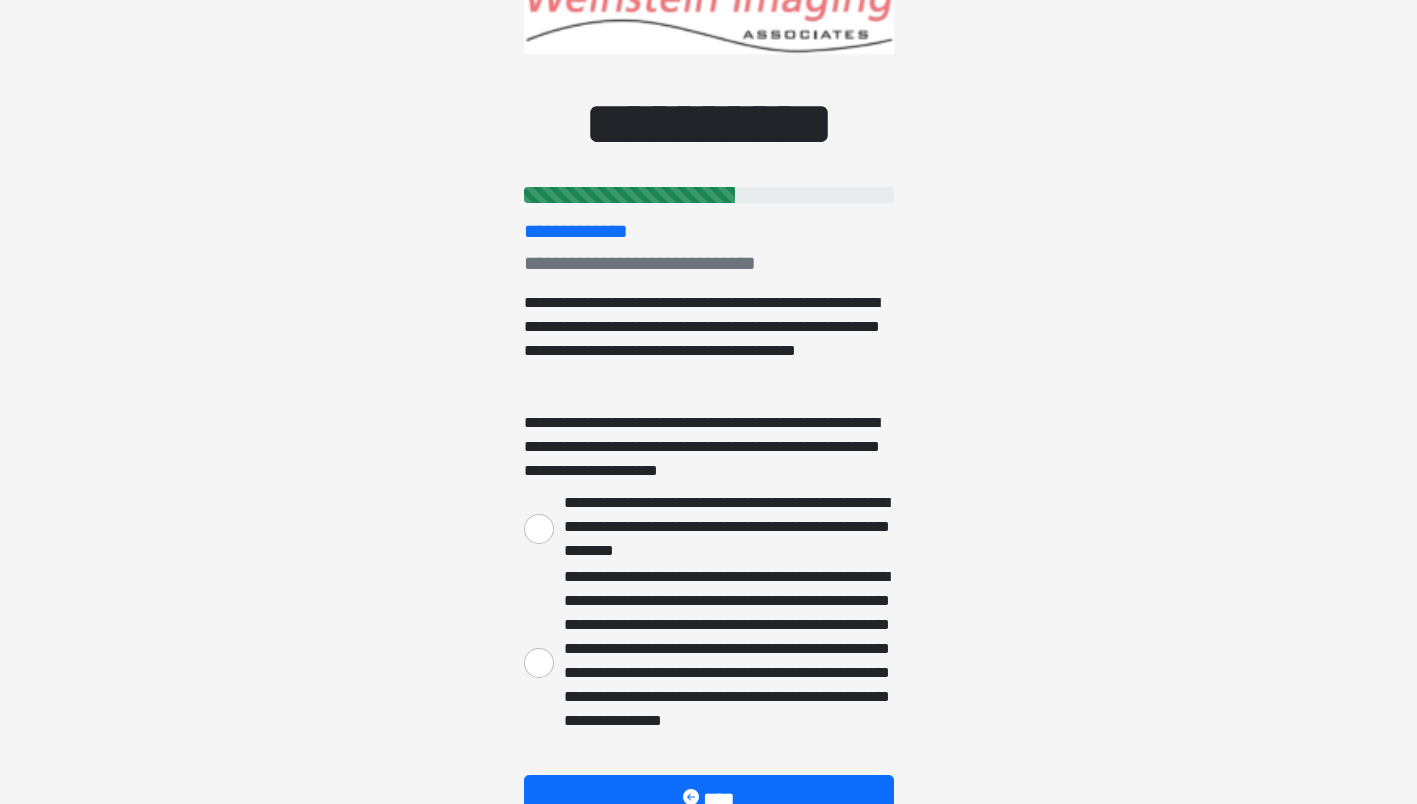 scroll, scrollTop: 100, scrollLeft: 0, axis: vertical 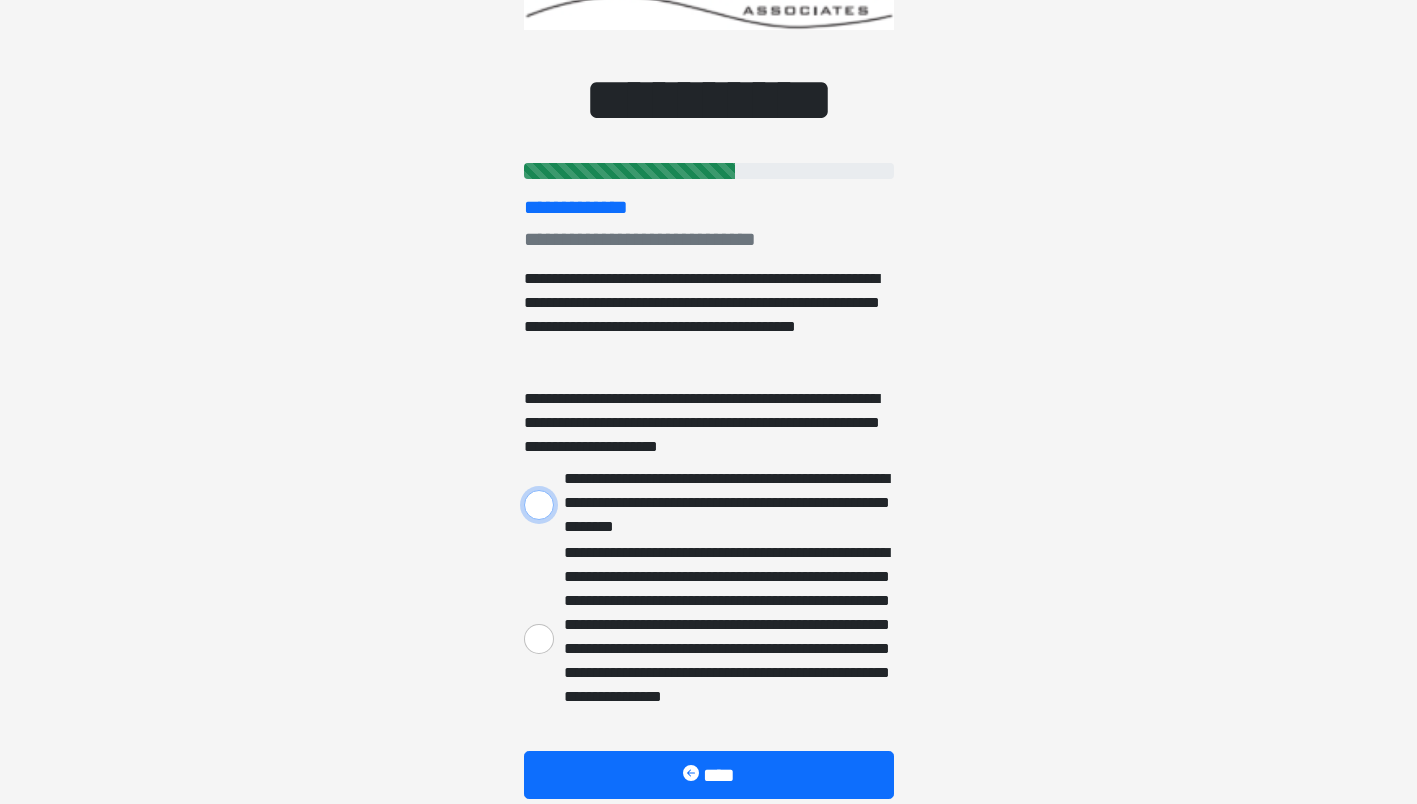 click on "**********" at bounding box center [539, 505] 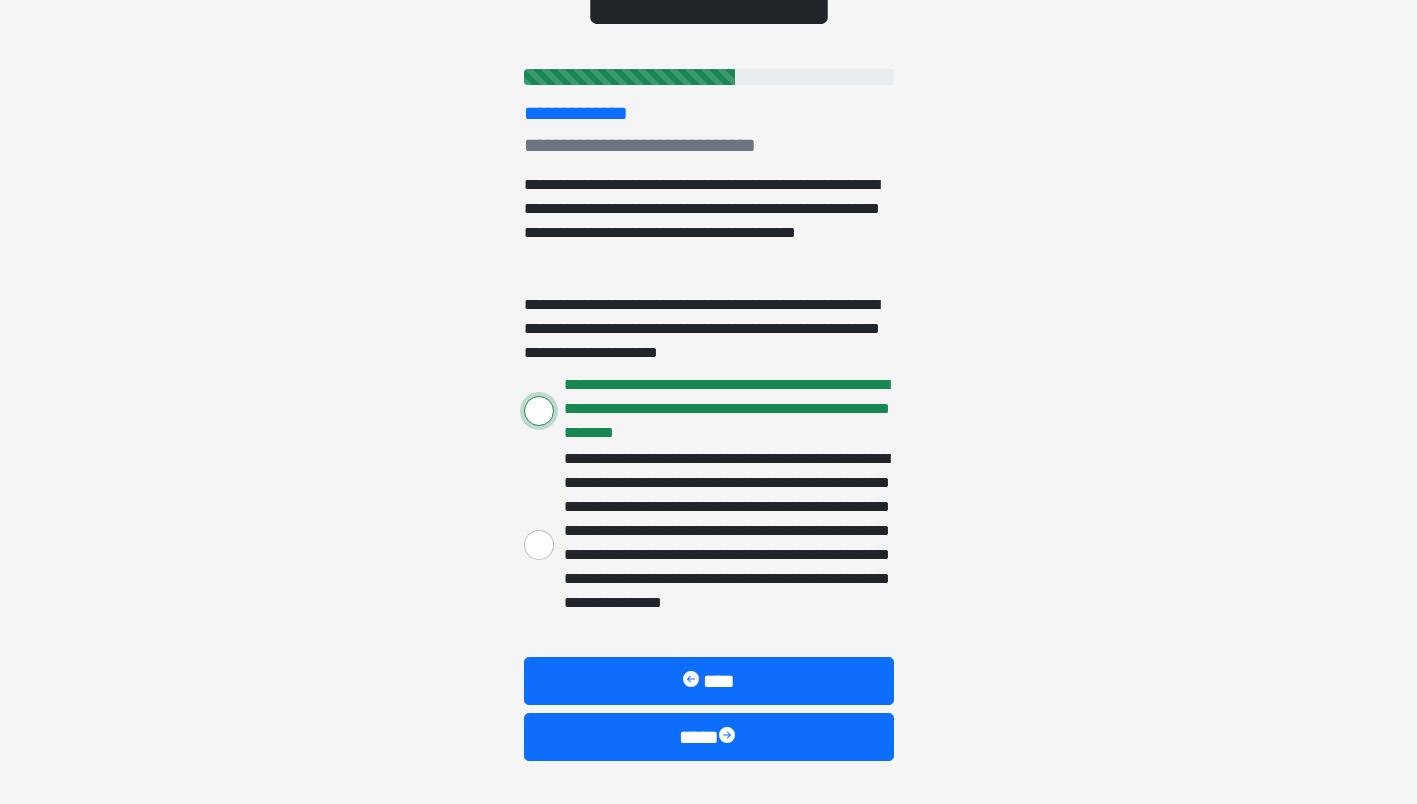 scroll, scrollTop: 254, scrollLeft: 0, axis: vertical 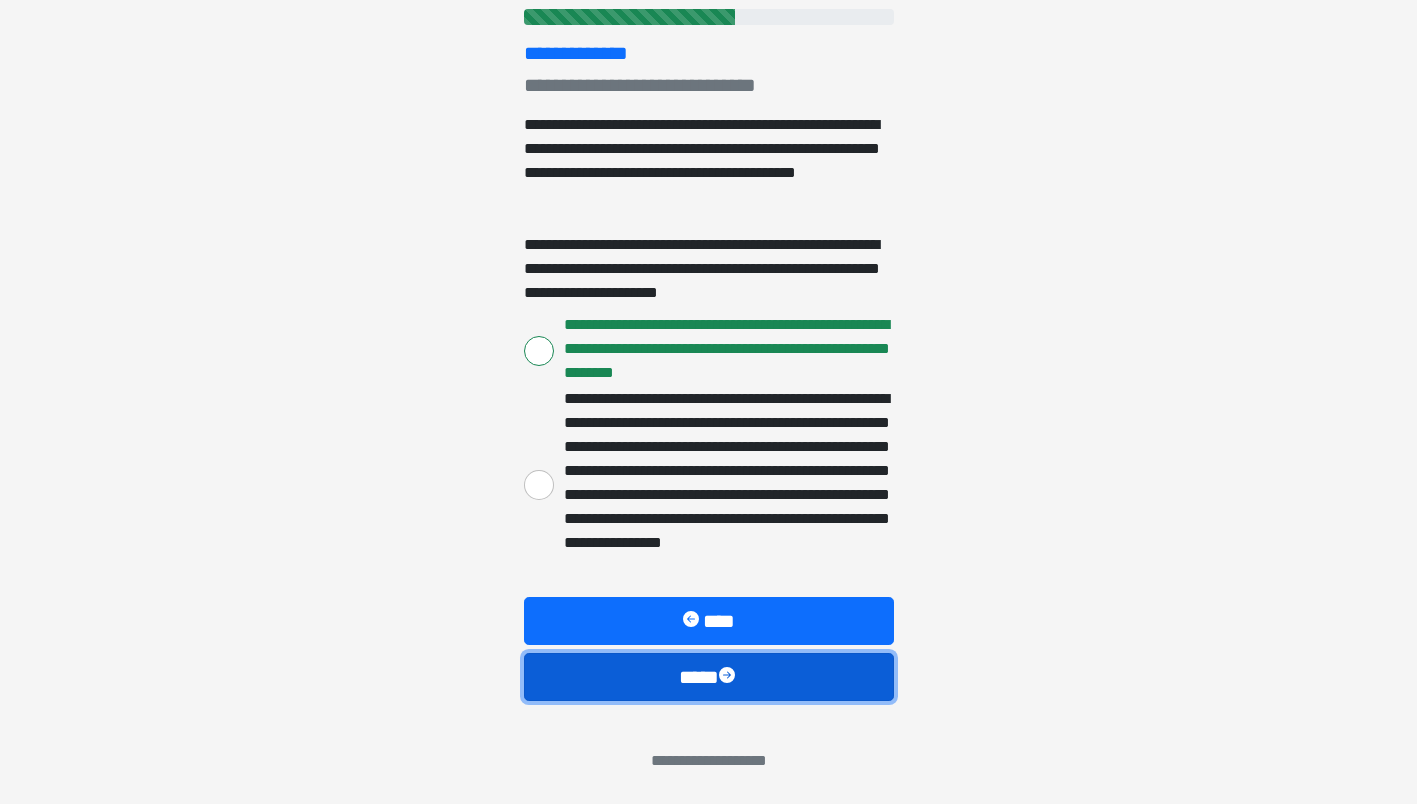 click on "****" at bounding box center (709, 677) 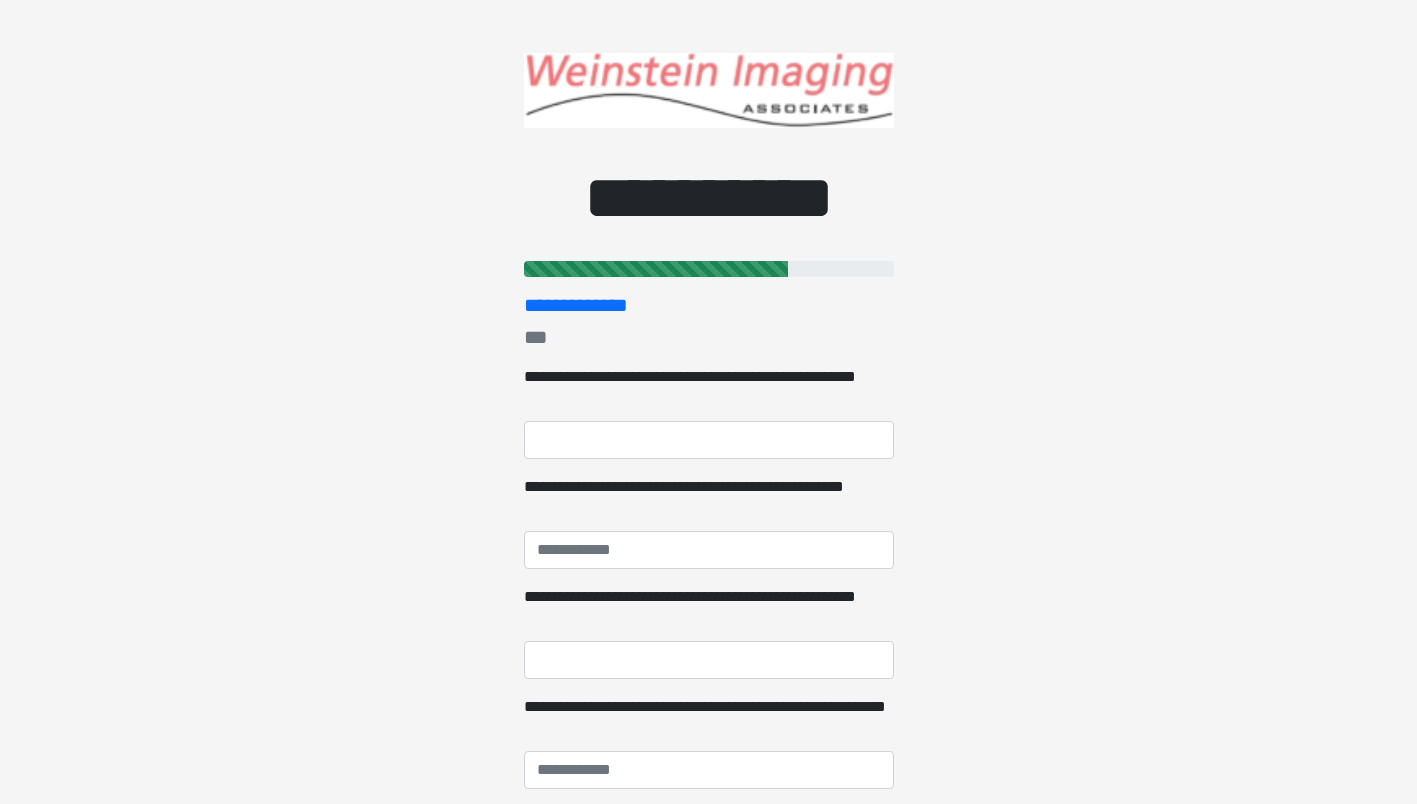 scroll, scrollTop: 0, scrollLeft: 0, axis: both 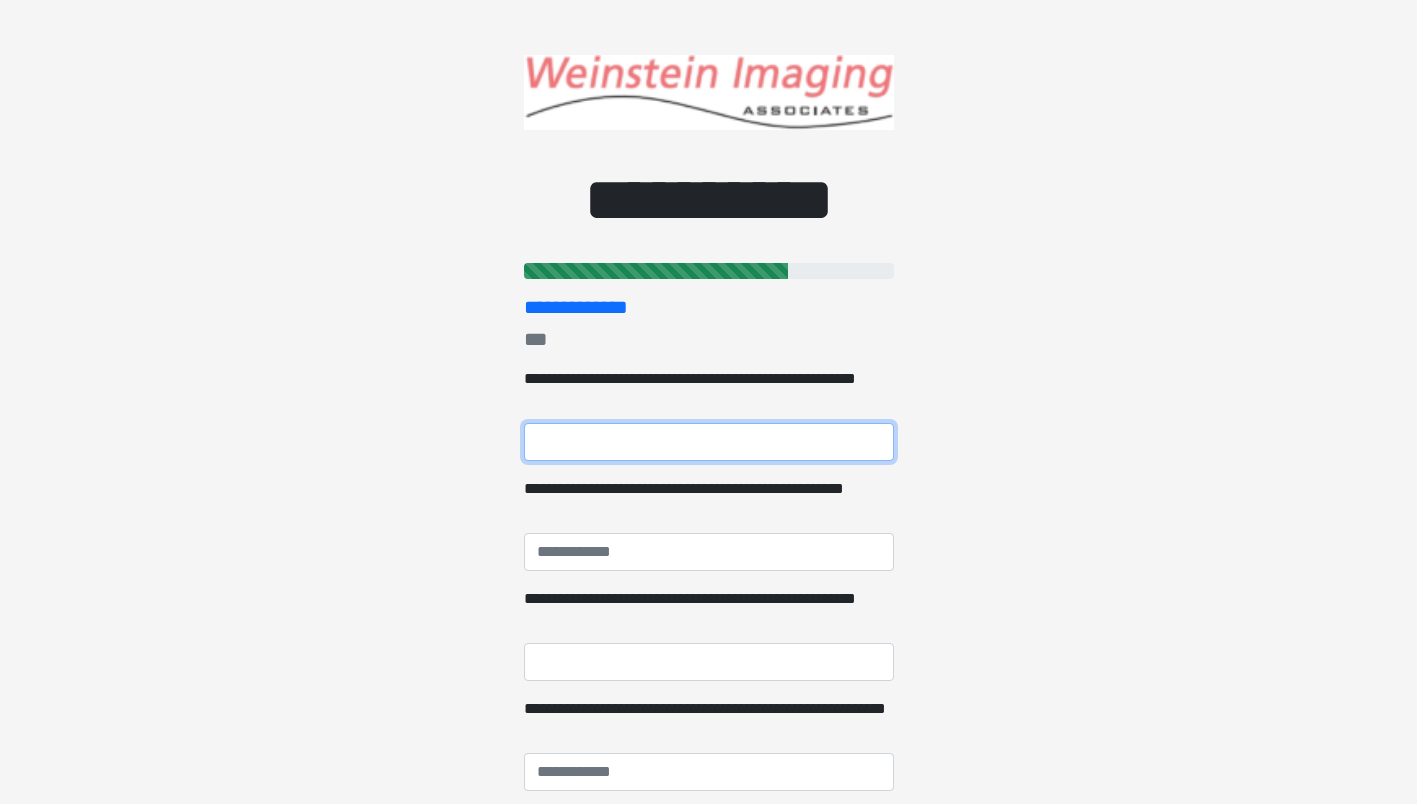 click on "**********" at bounding box center [709, 442] 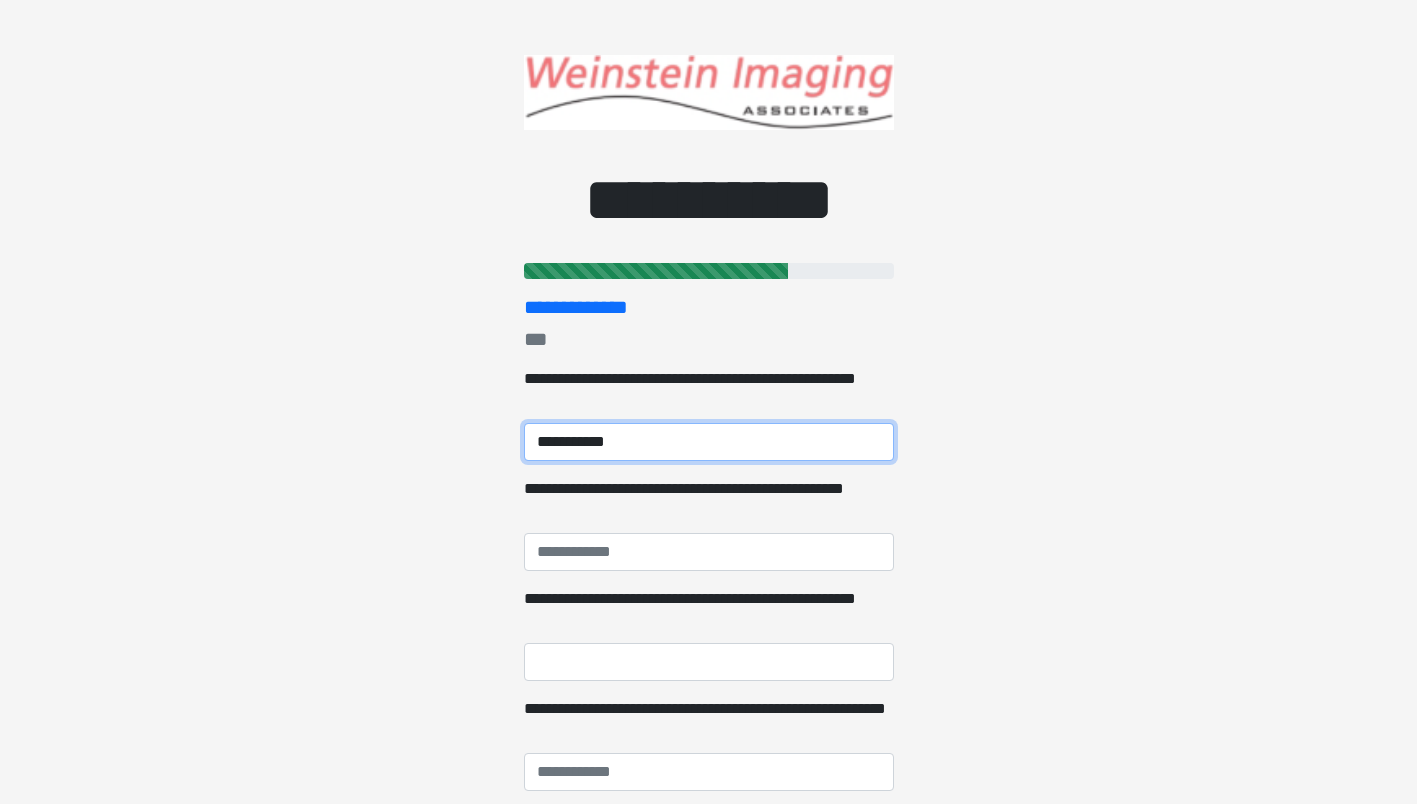 type on "**********" 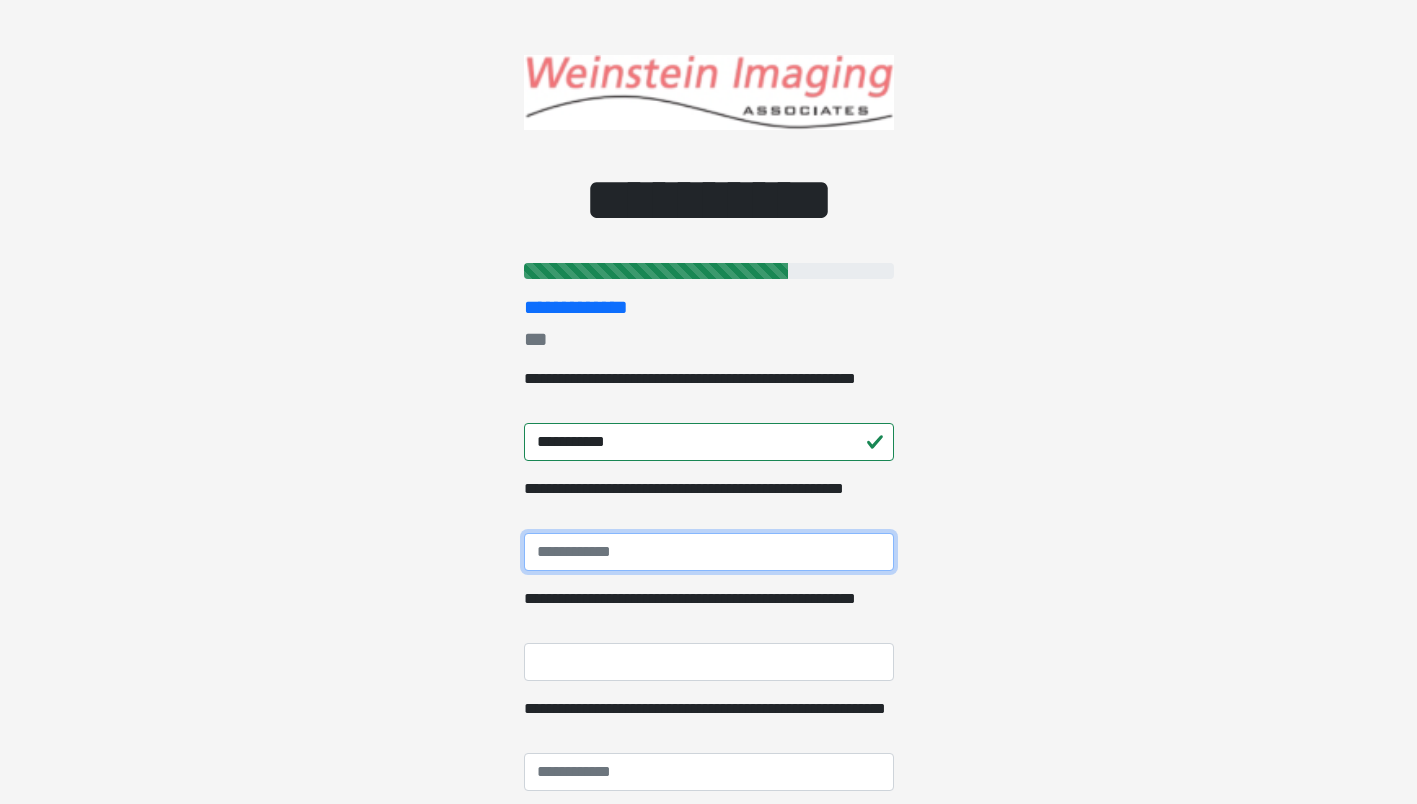 click on "**********" at bounding box center [709, 552] 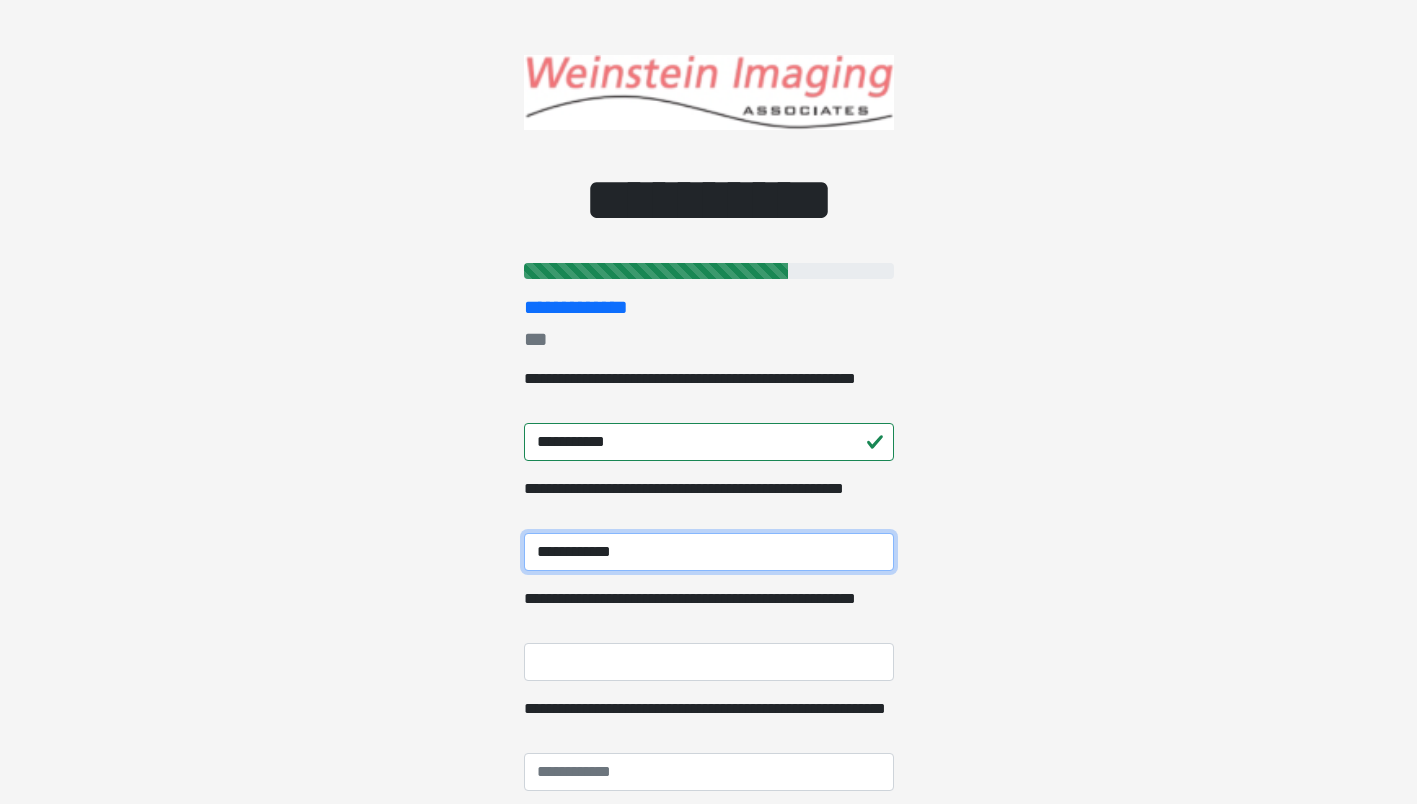 type on "**********" 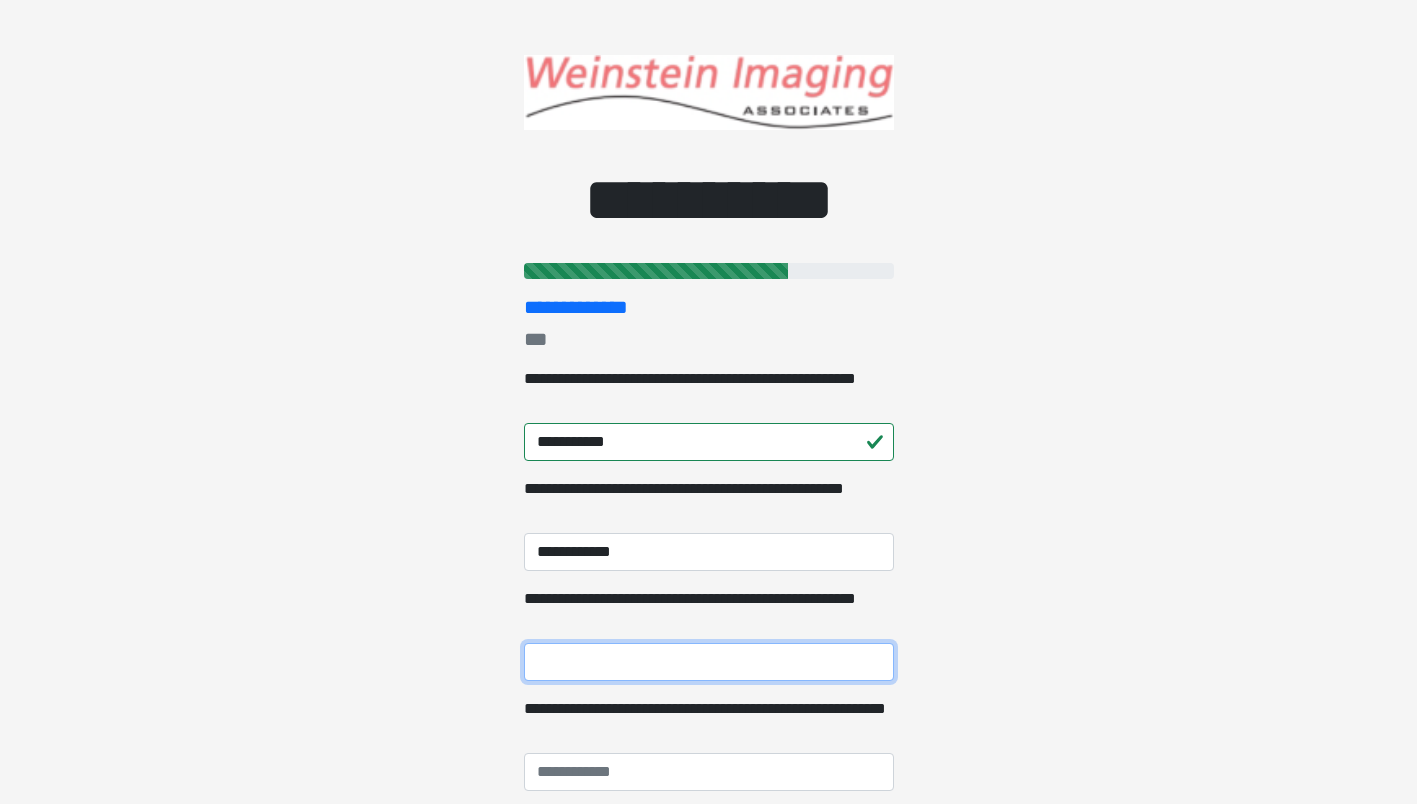 click on "**********" at bounding box center (709, 662) 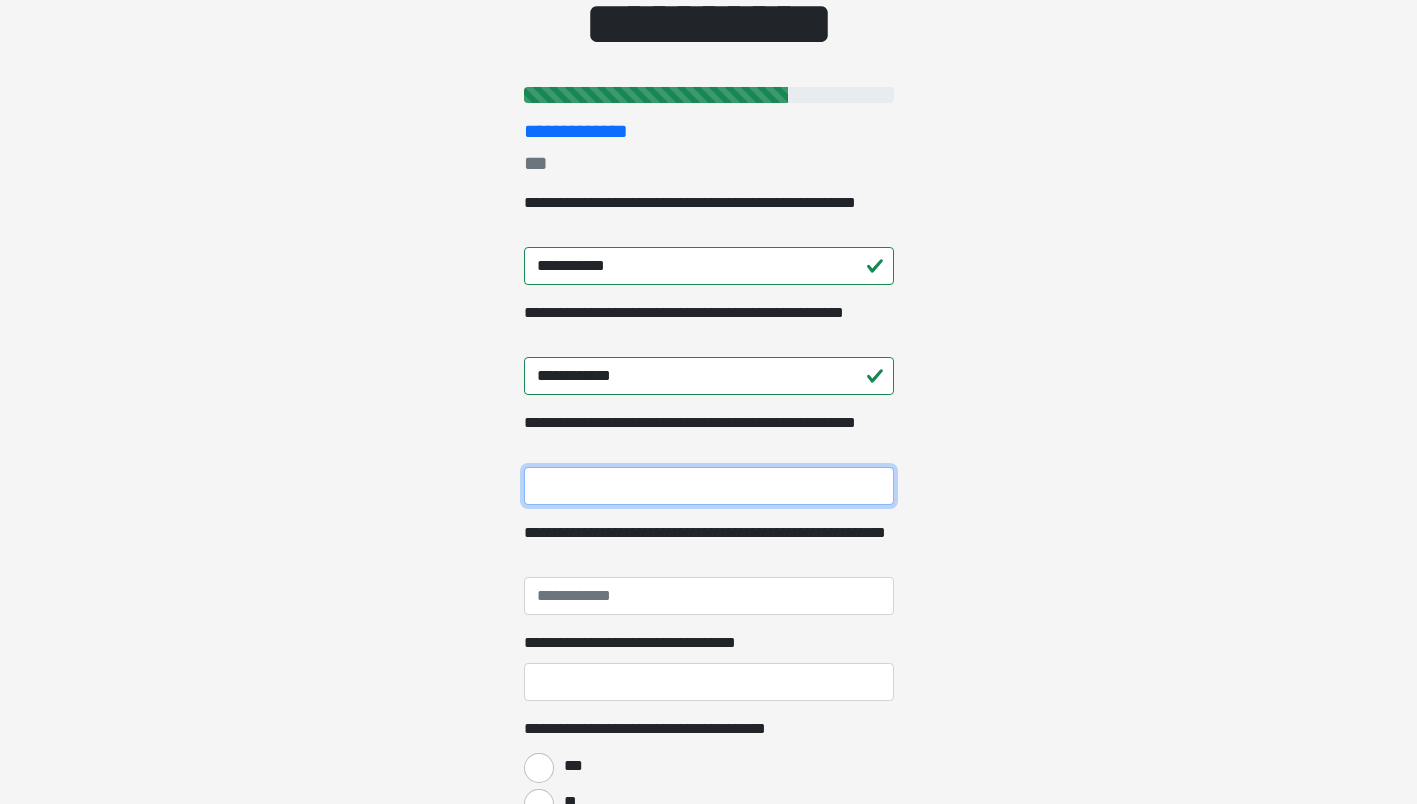 scroll, scrollTop: 200, scrollLeft: 0, axis: vertical 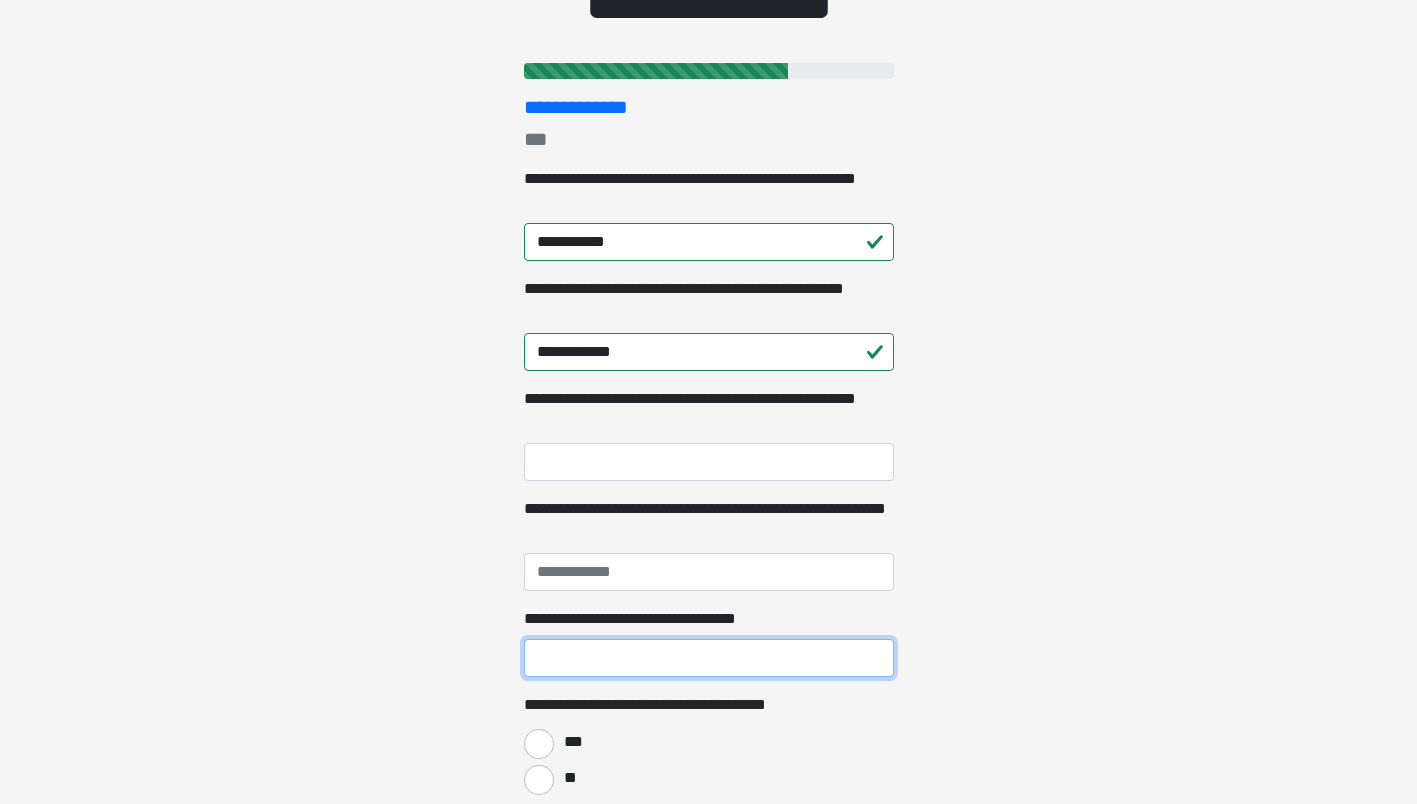 click on "**********" at bounding box center (709, 658) 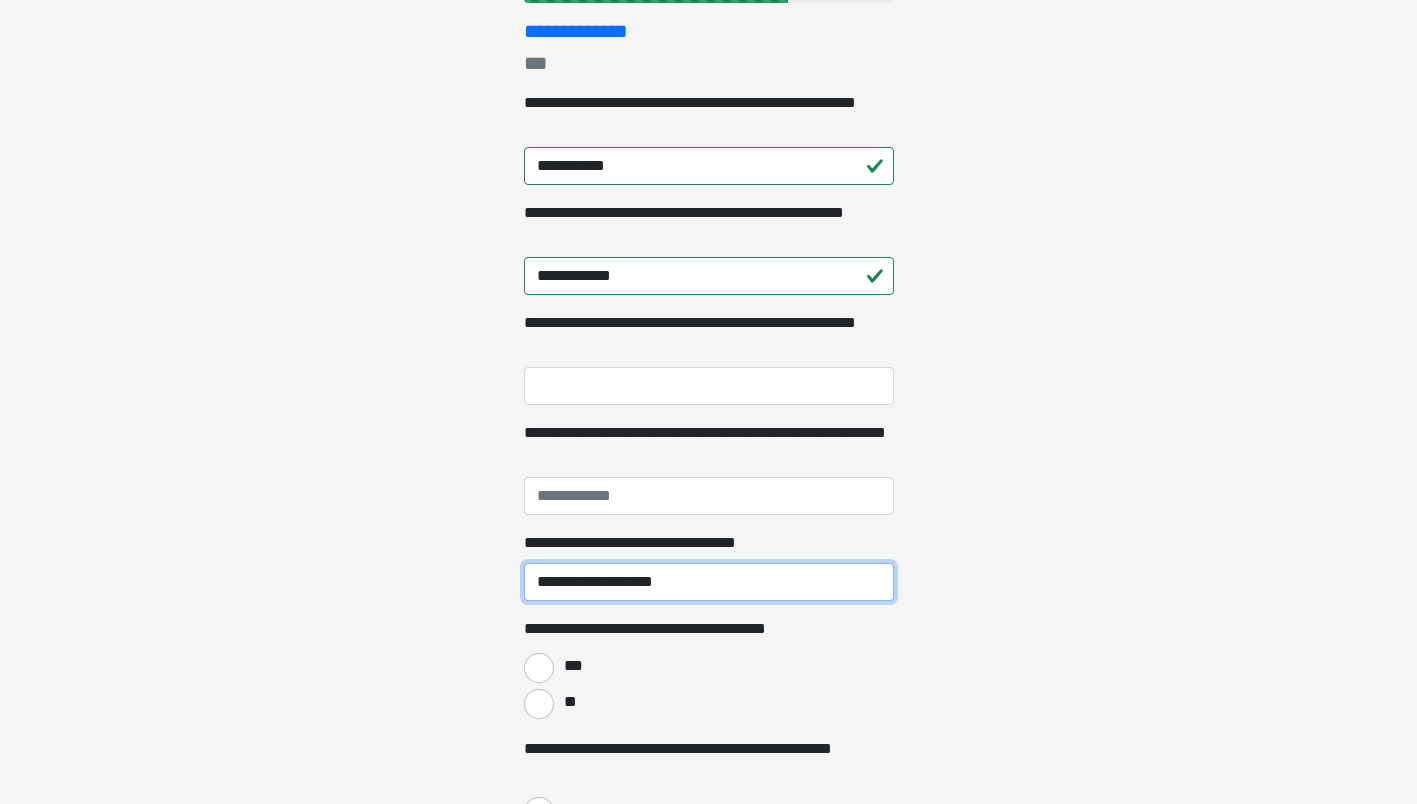 scroll, scrollTop: 300, scrollLeft: 0, axis: vertical 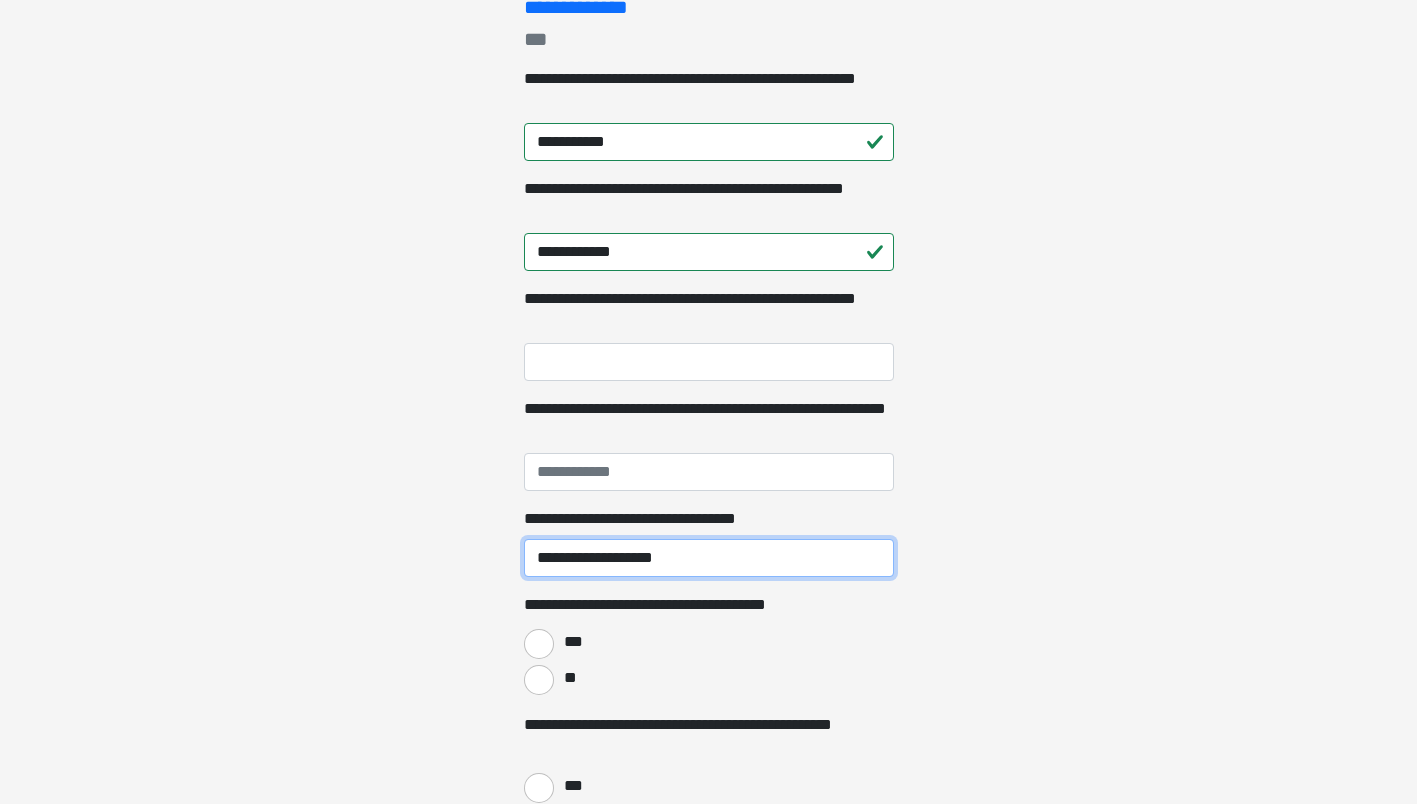 type on "**********" 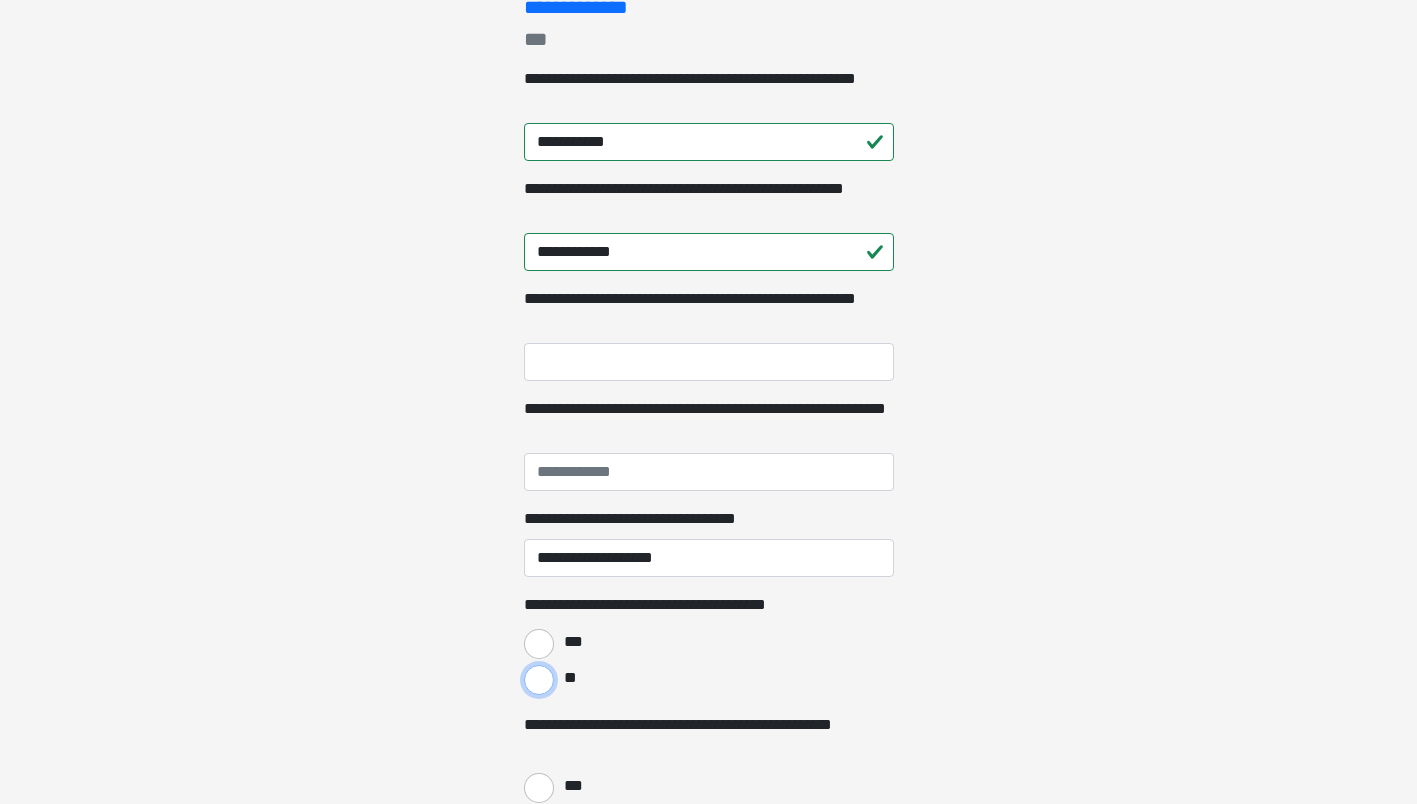 click on "**" at bounding box center (539, 680) 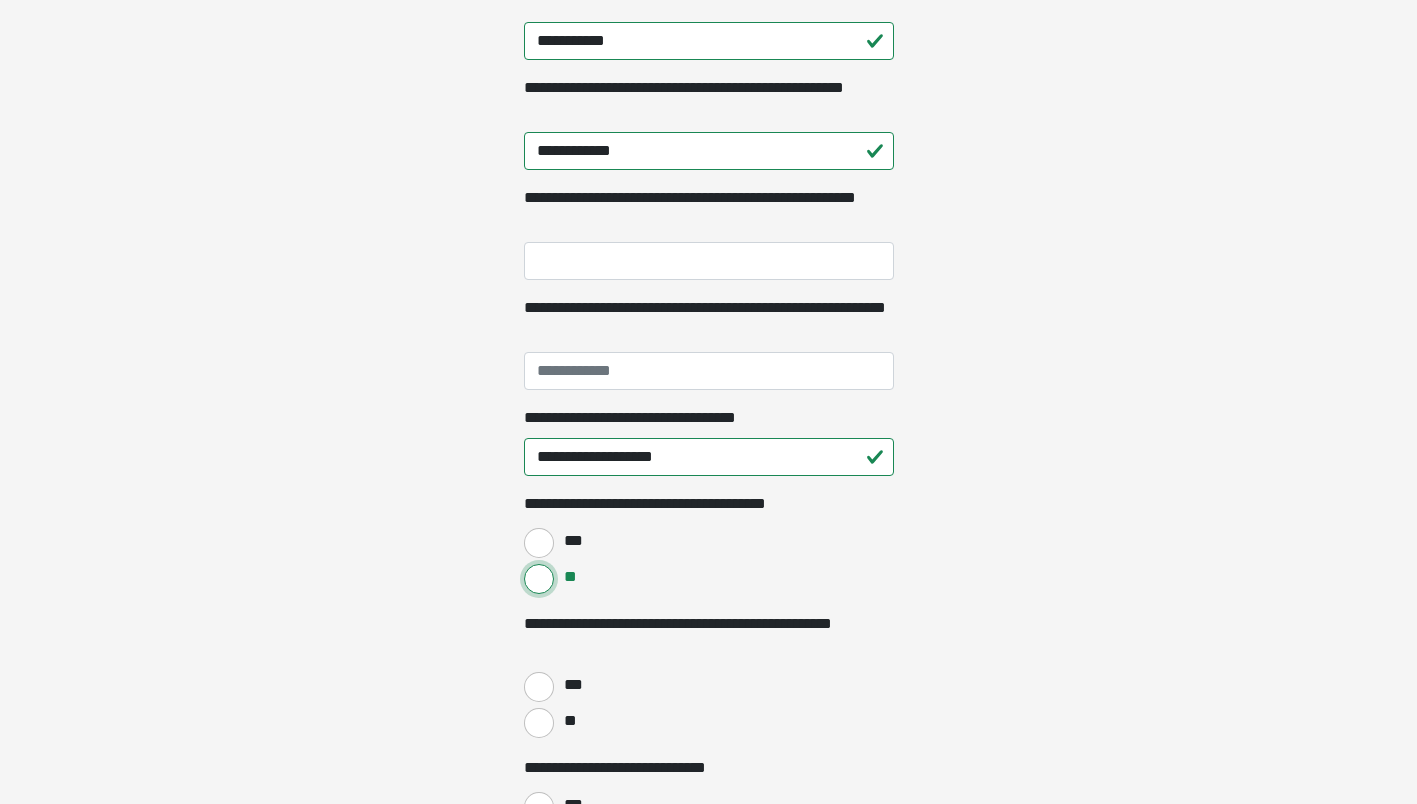 scroll, scrollTop: 500, scrollLeft: 0, axis: vertical 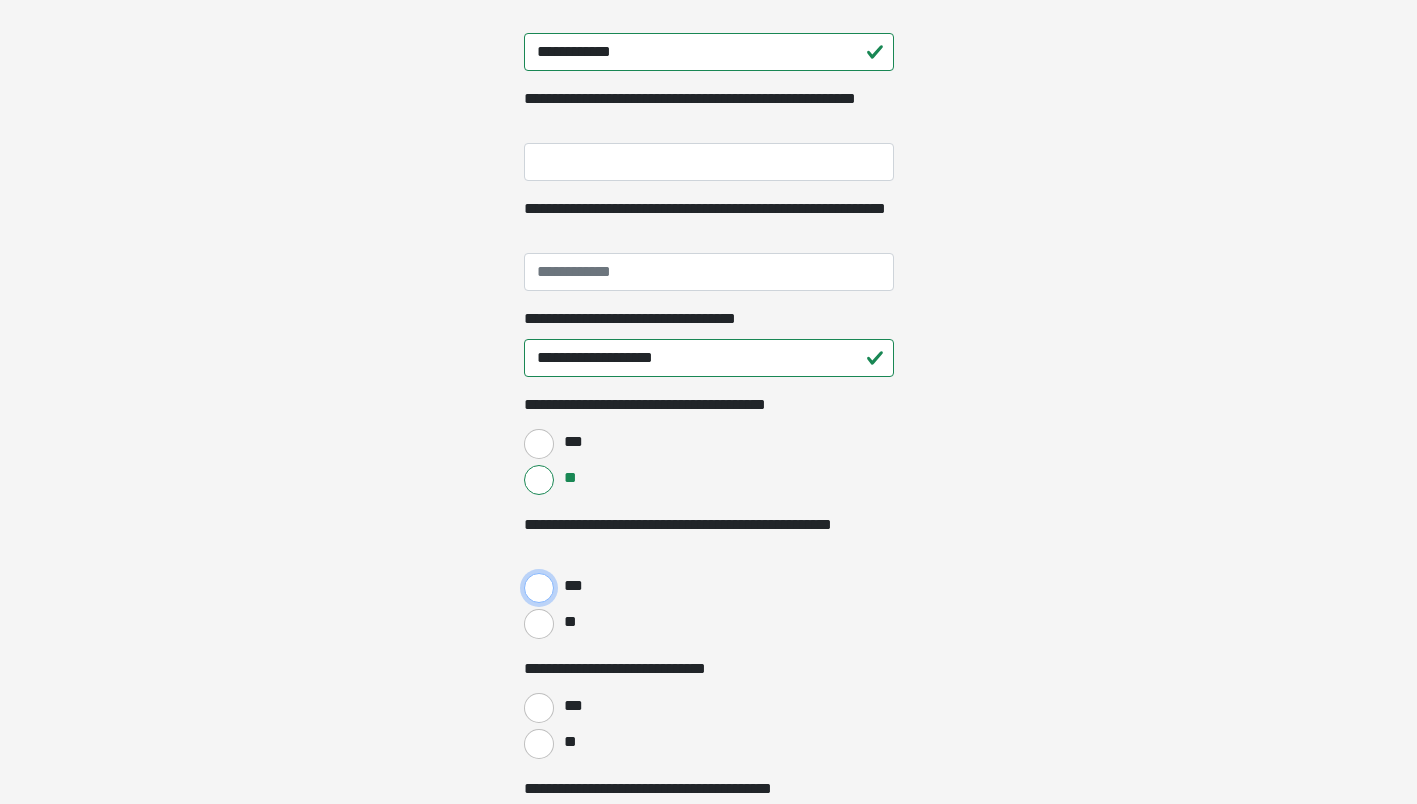 click on "***" at bounding box center [539, 588] 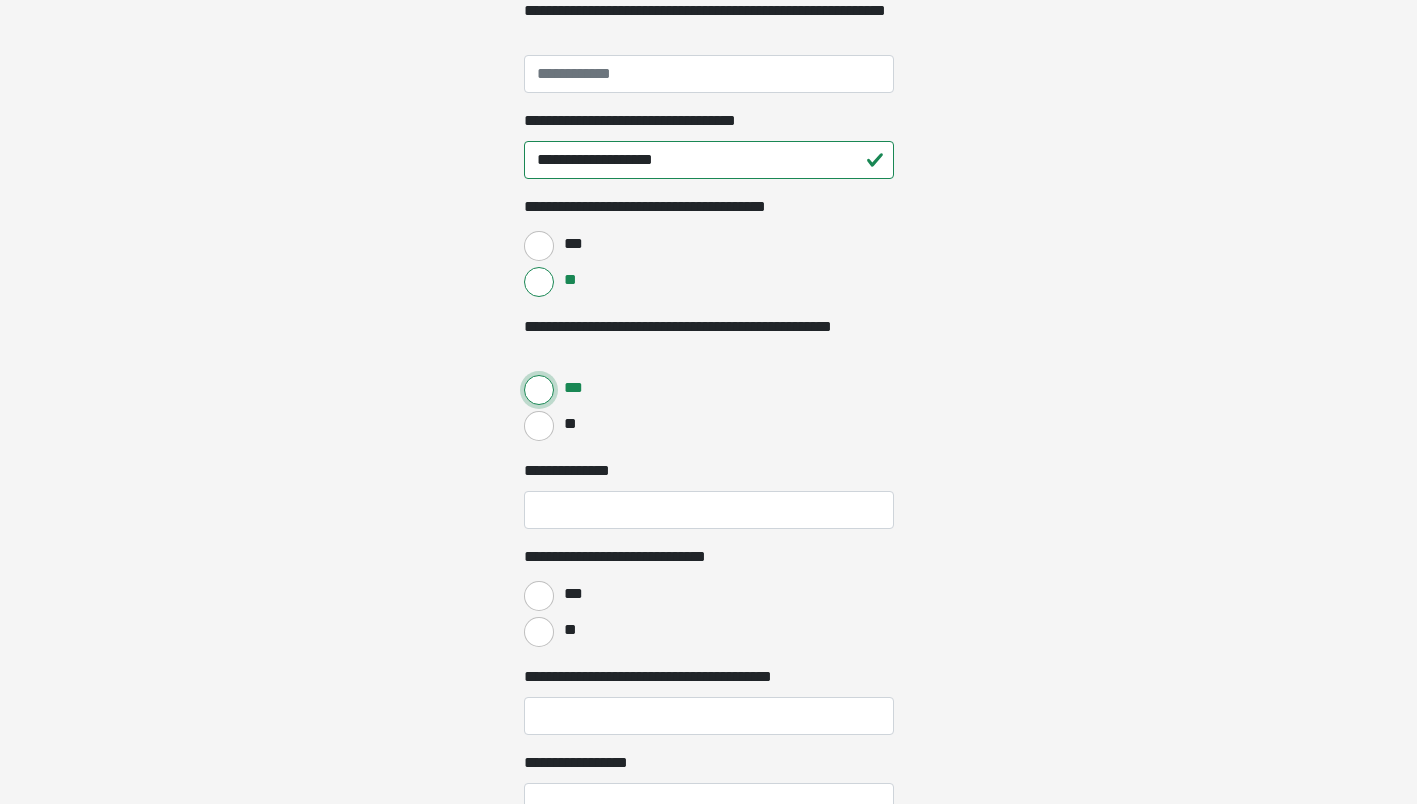 scroll, scrollTop: 700, scrollLeft: 0, axis: vertical 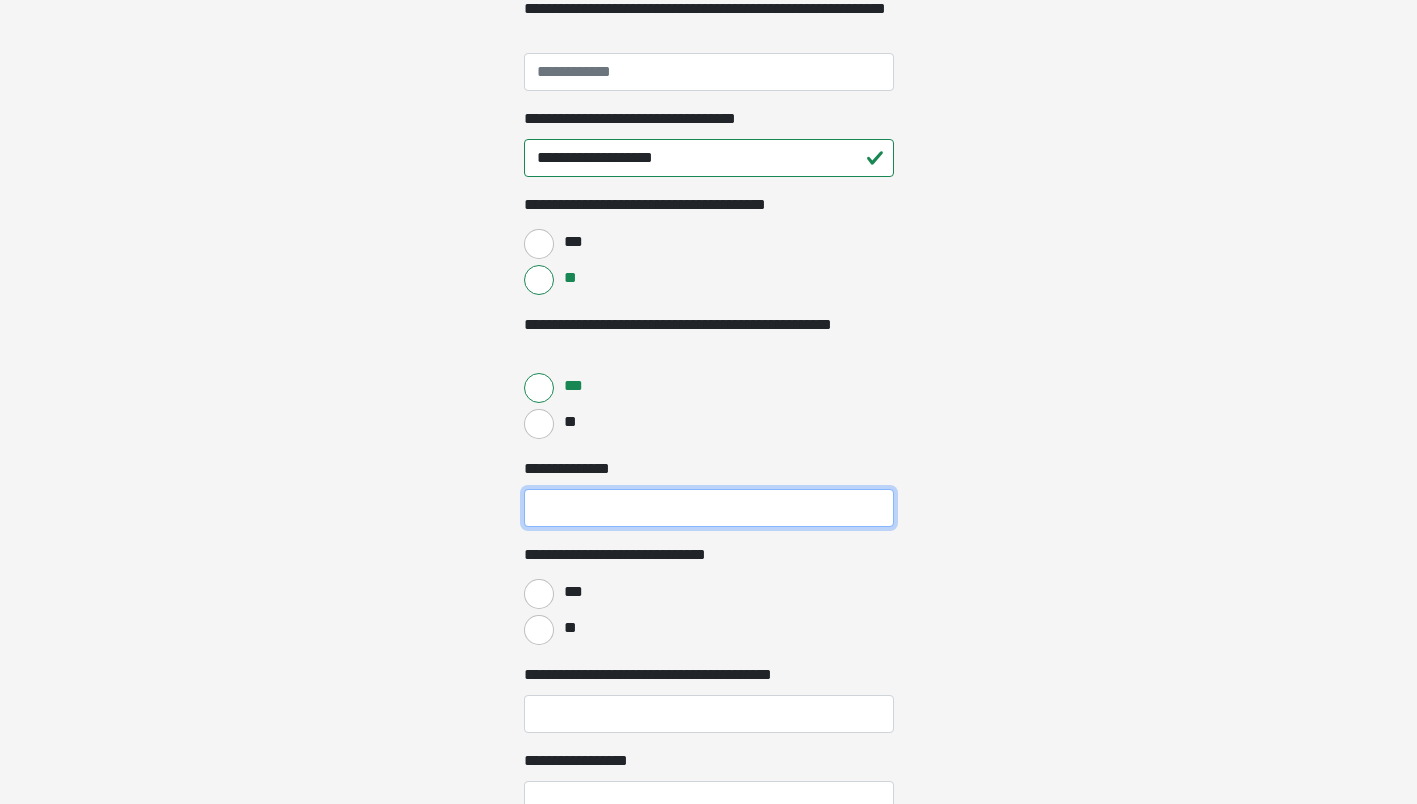 click on "**********" at bounding box center (709, 508) 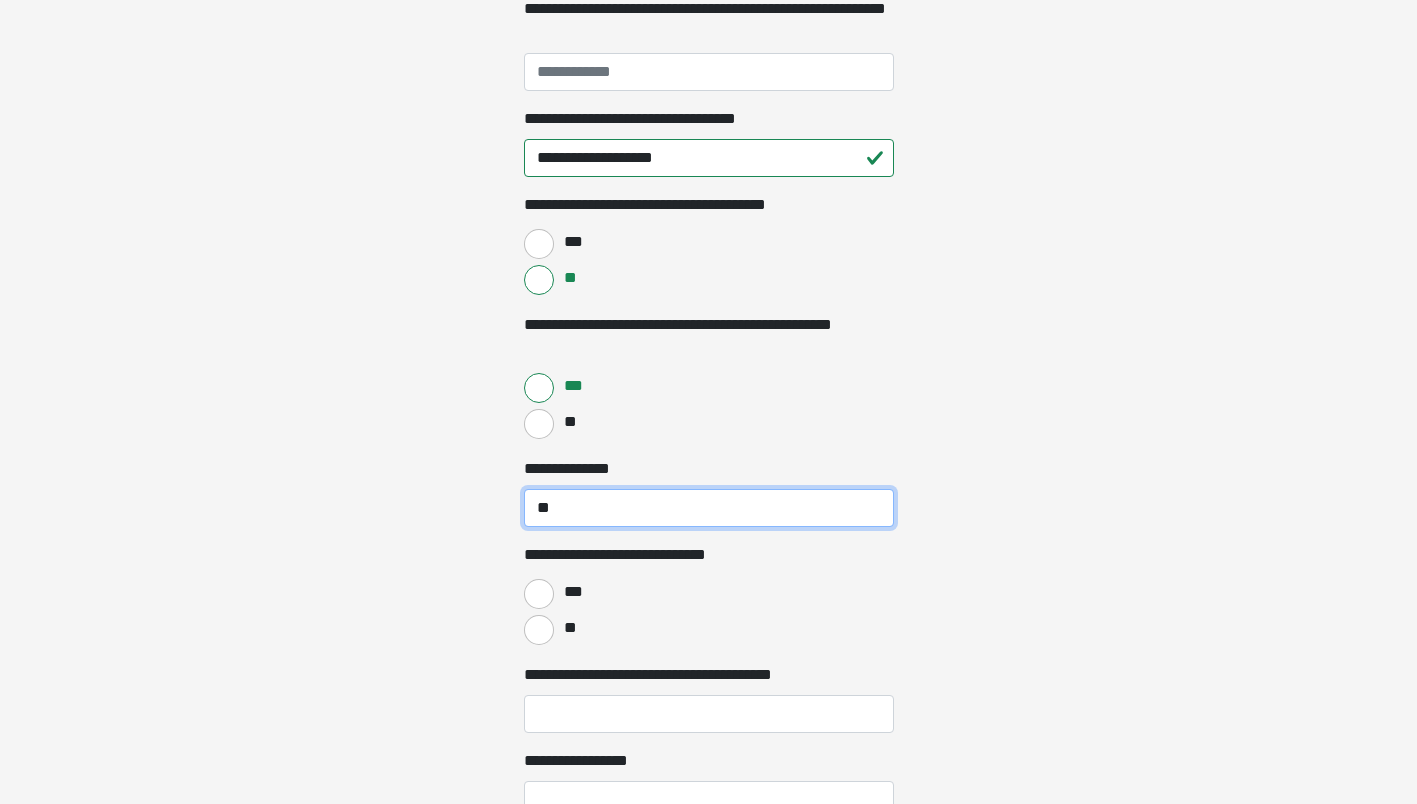 type on "**" 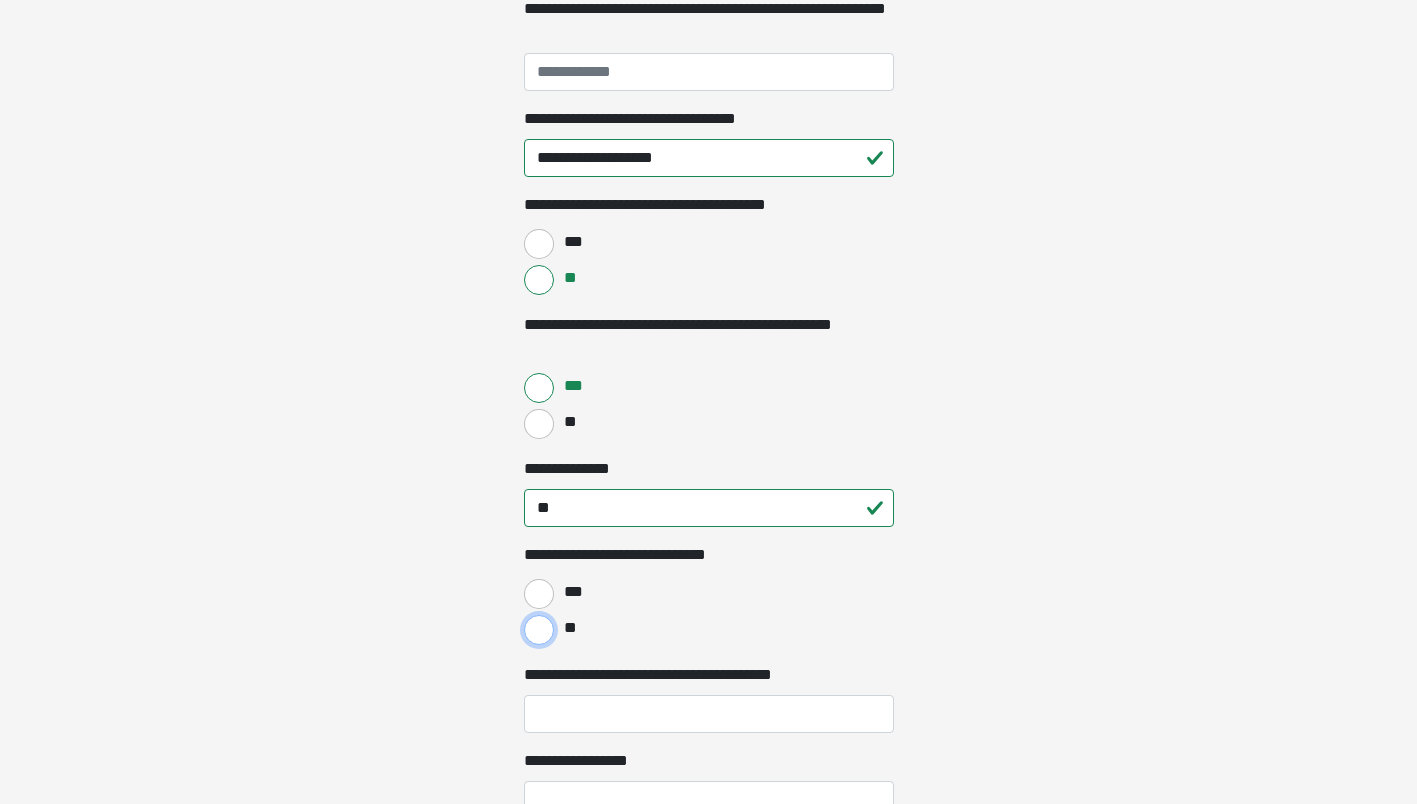 click on "**" at bounding box center [539, 630] 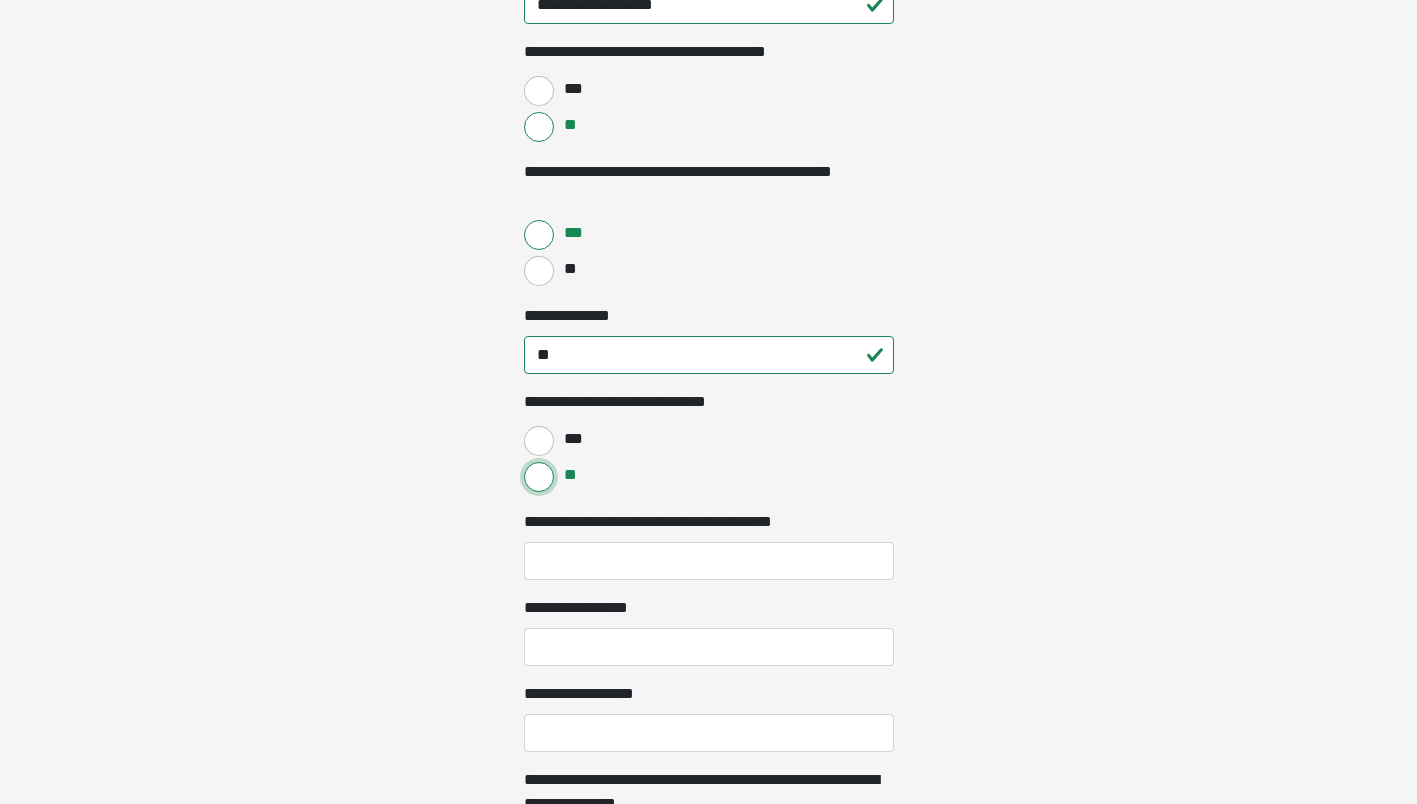 scroll, scrollTop: 900, scrollLeft: 0, axis: vertical 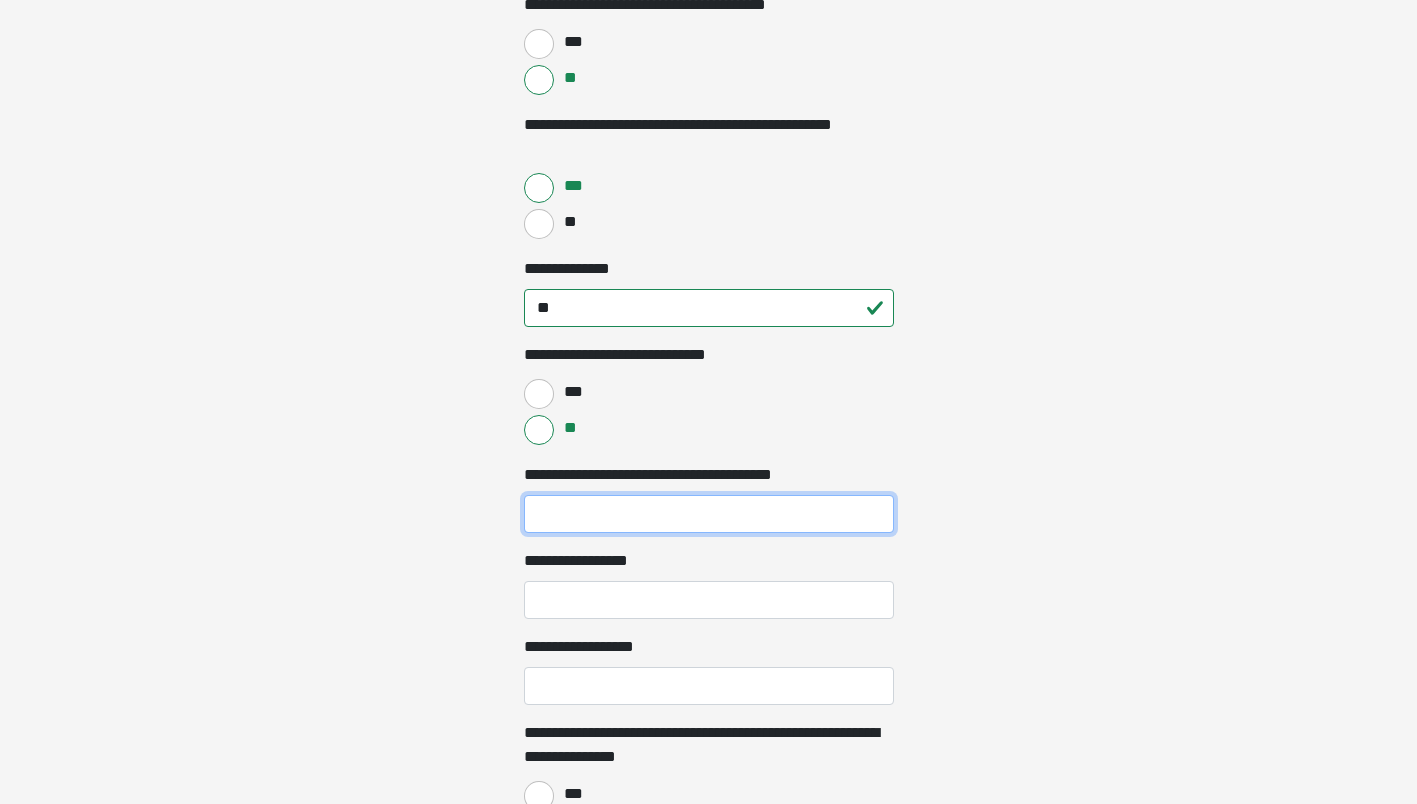 click on "**********" at bounding box center [709, 514] 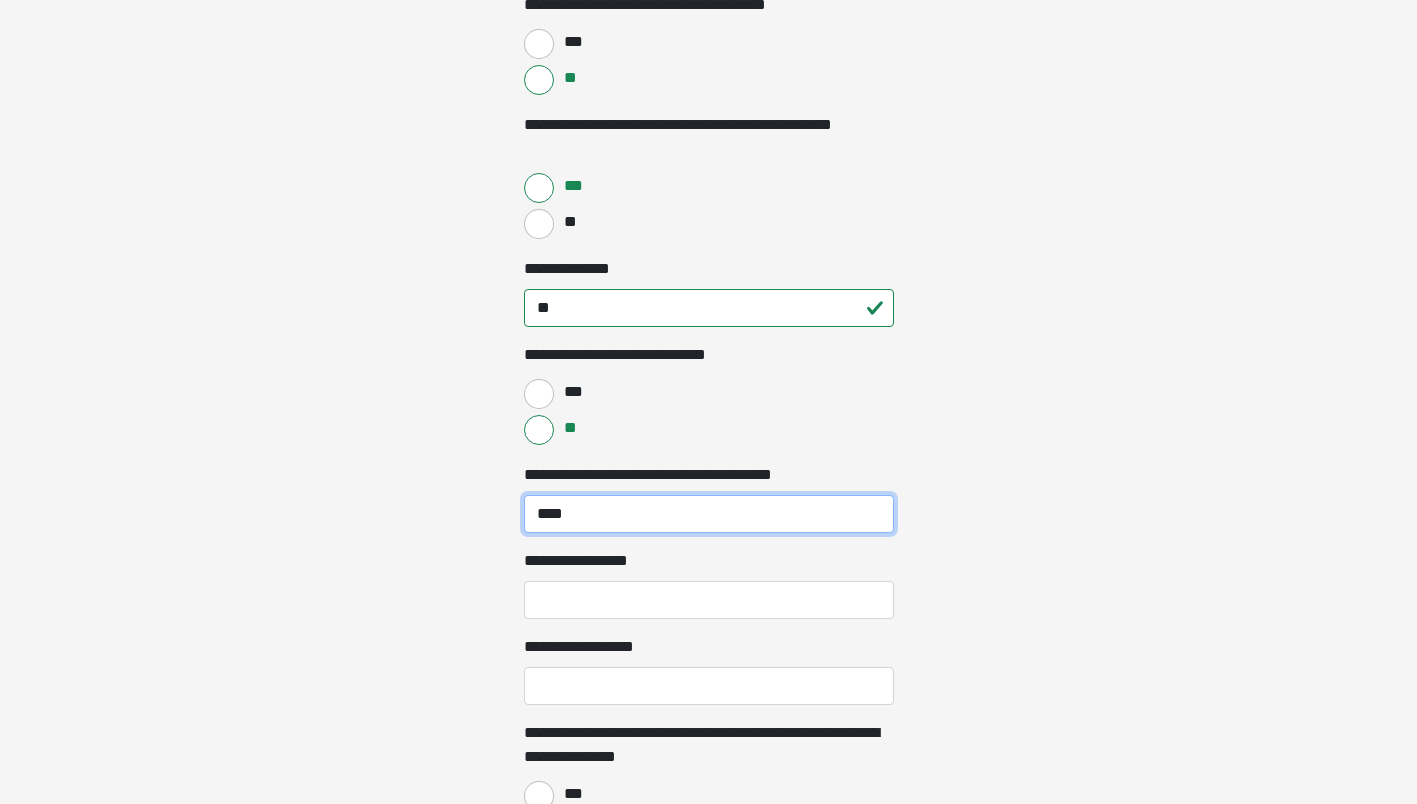 type on "****" 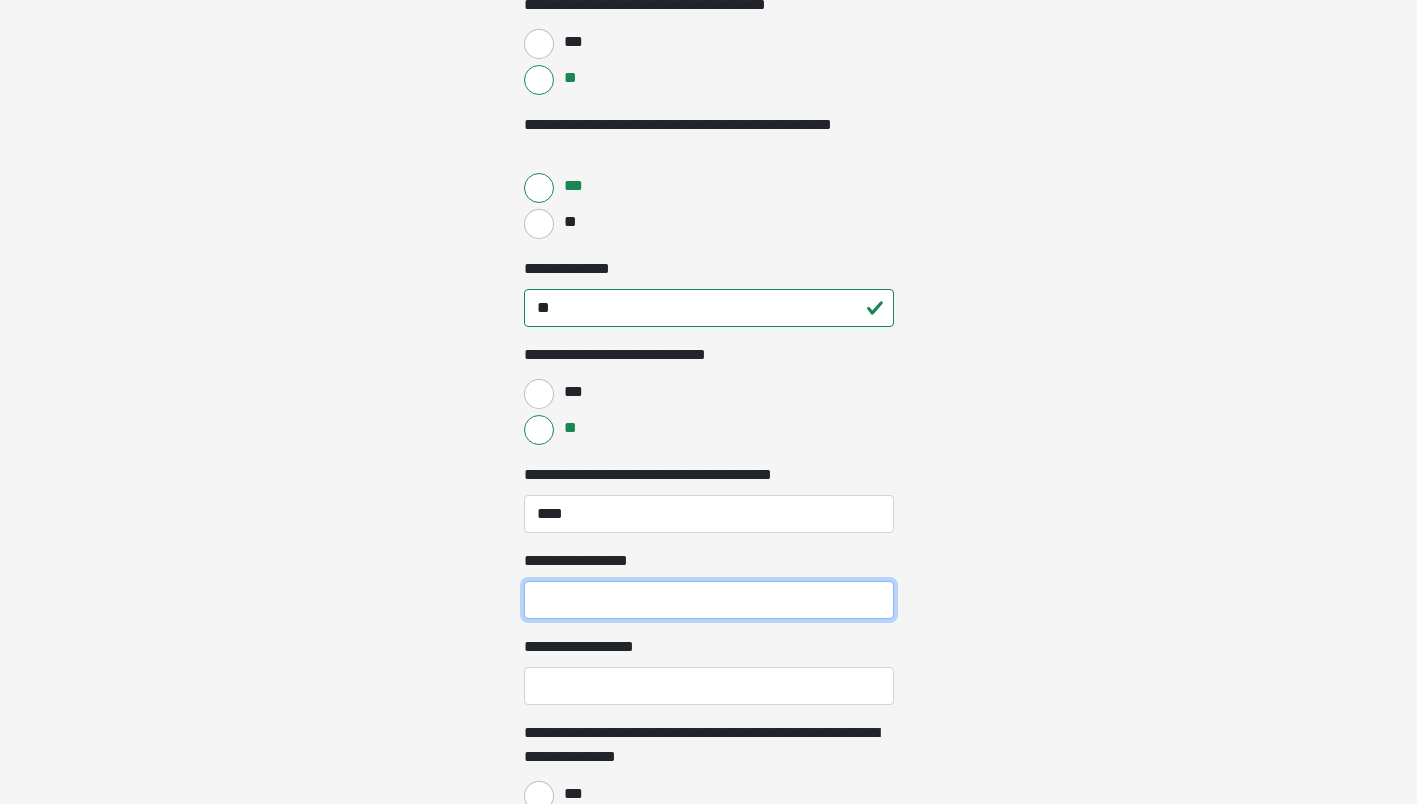 click on "**********" at bounding box center [709, 600] 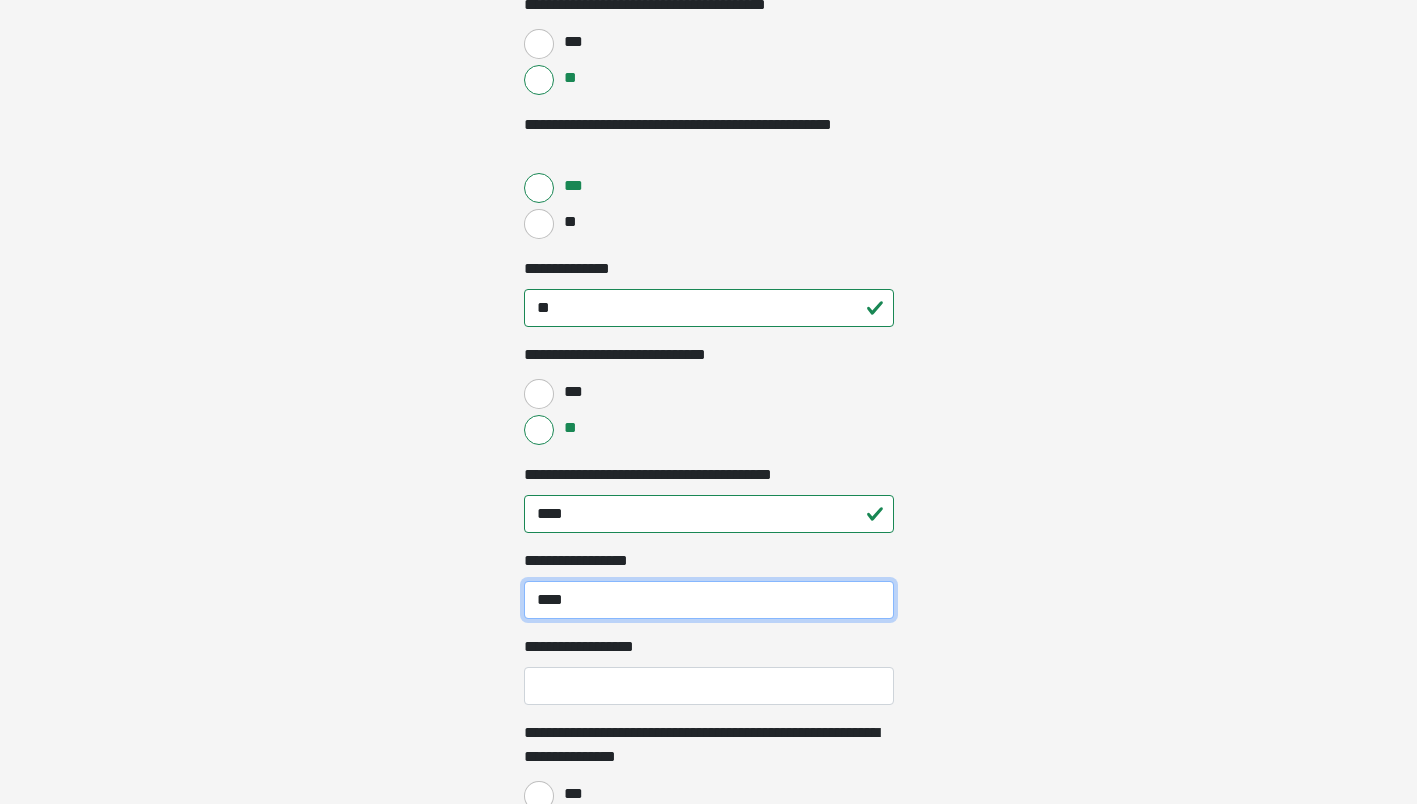 type on "****" 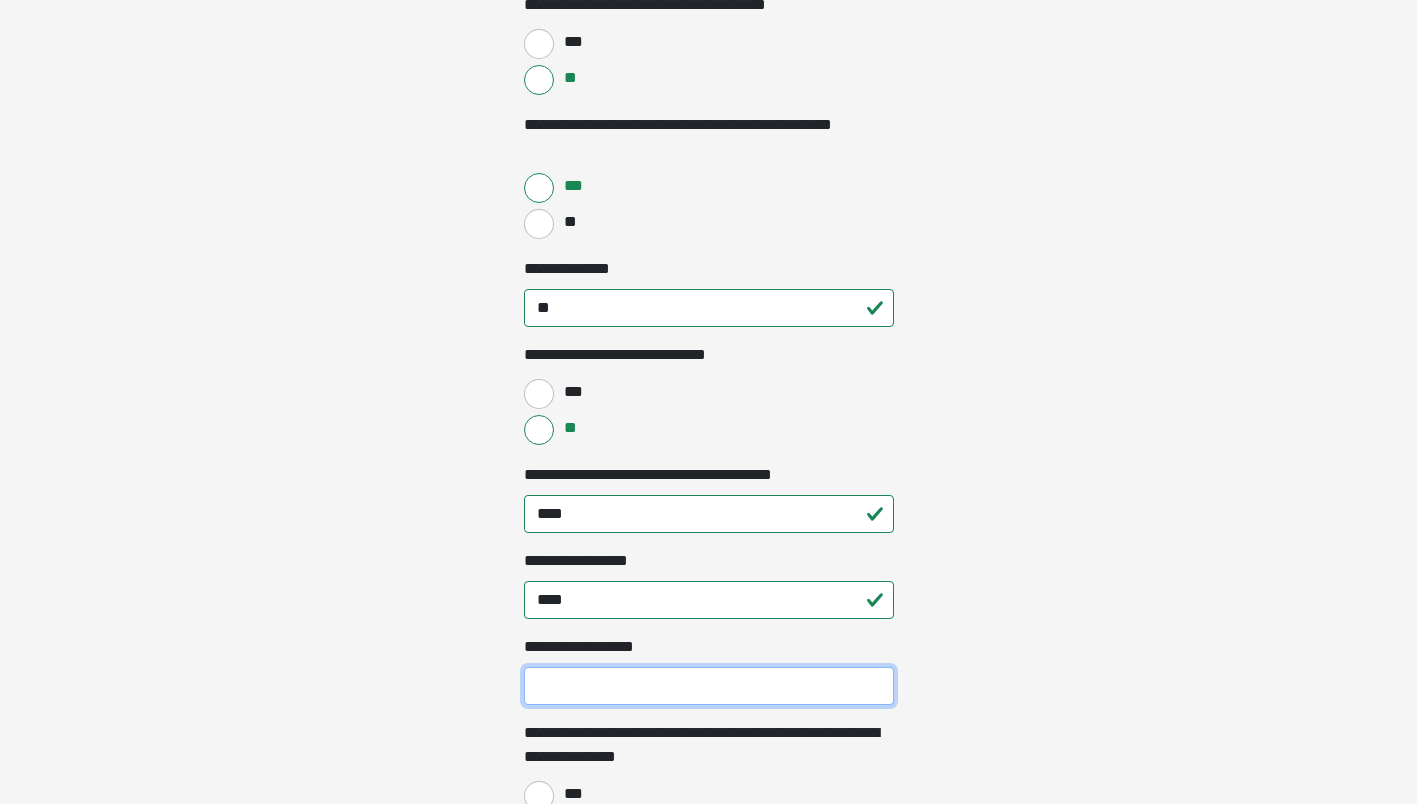 click on "**********" at bounding box center (709, 686) 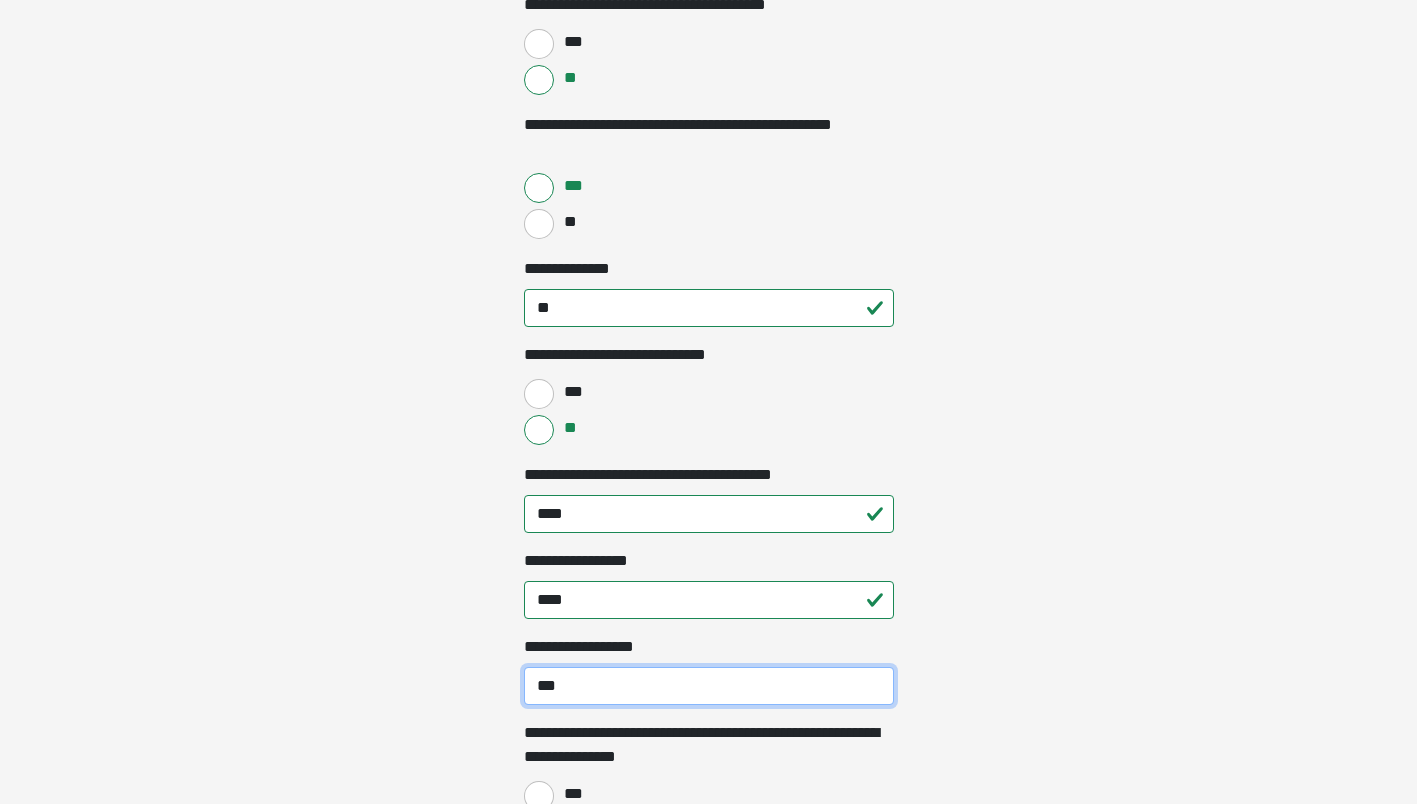 scroll, scrollTop: 1100, scrollLeft: 0, axis: vertical 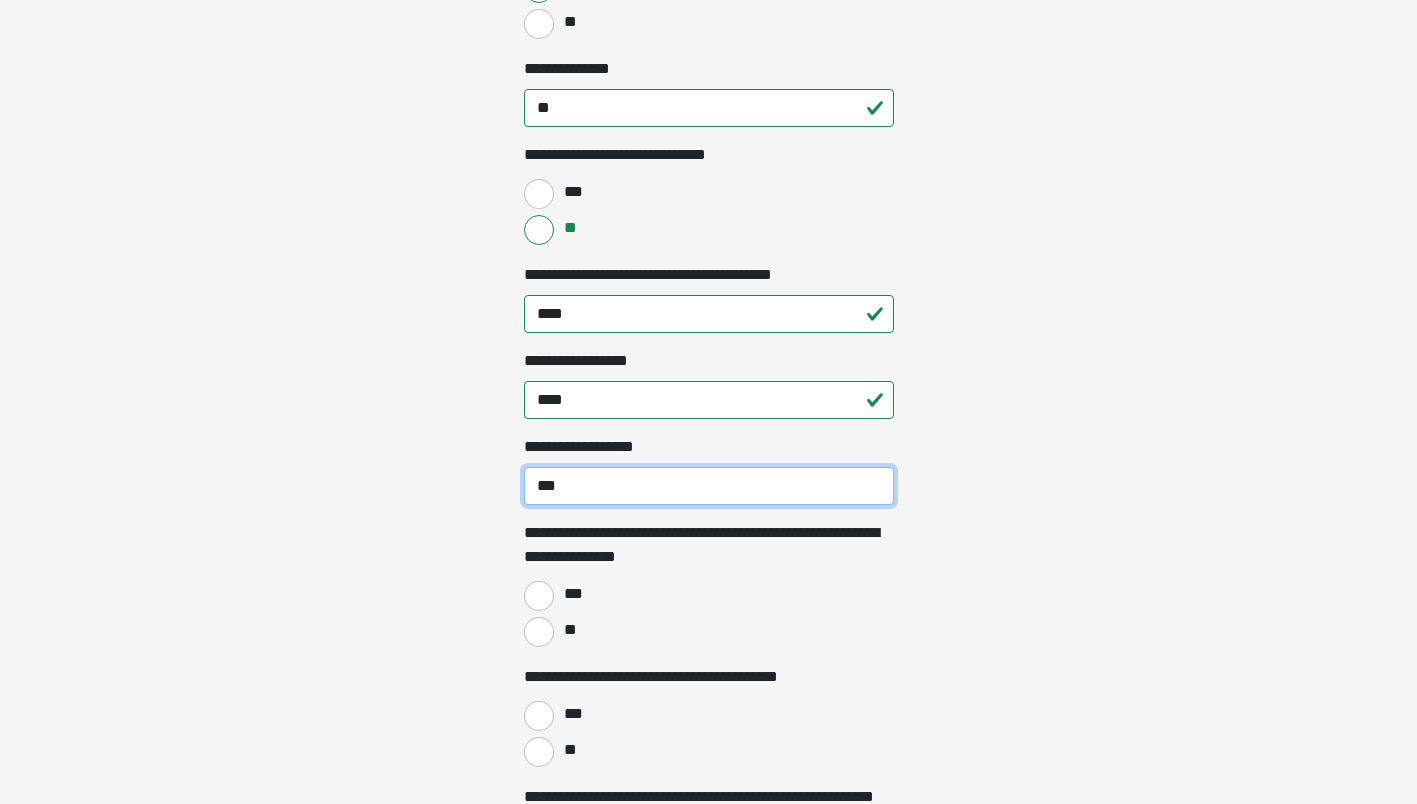 type on "***" 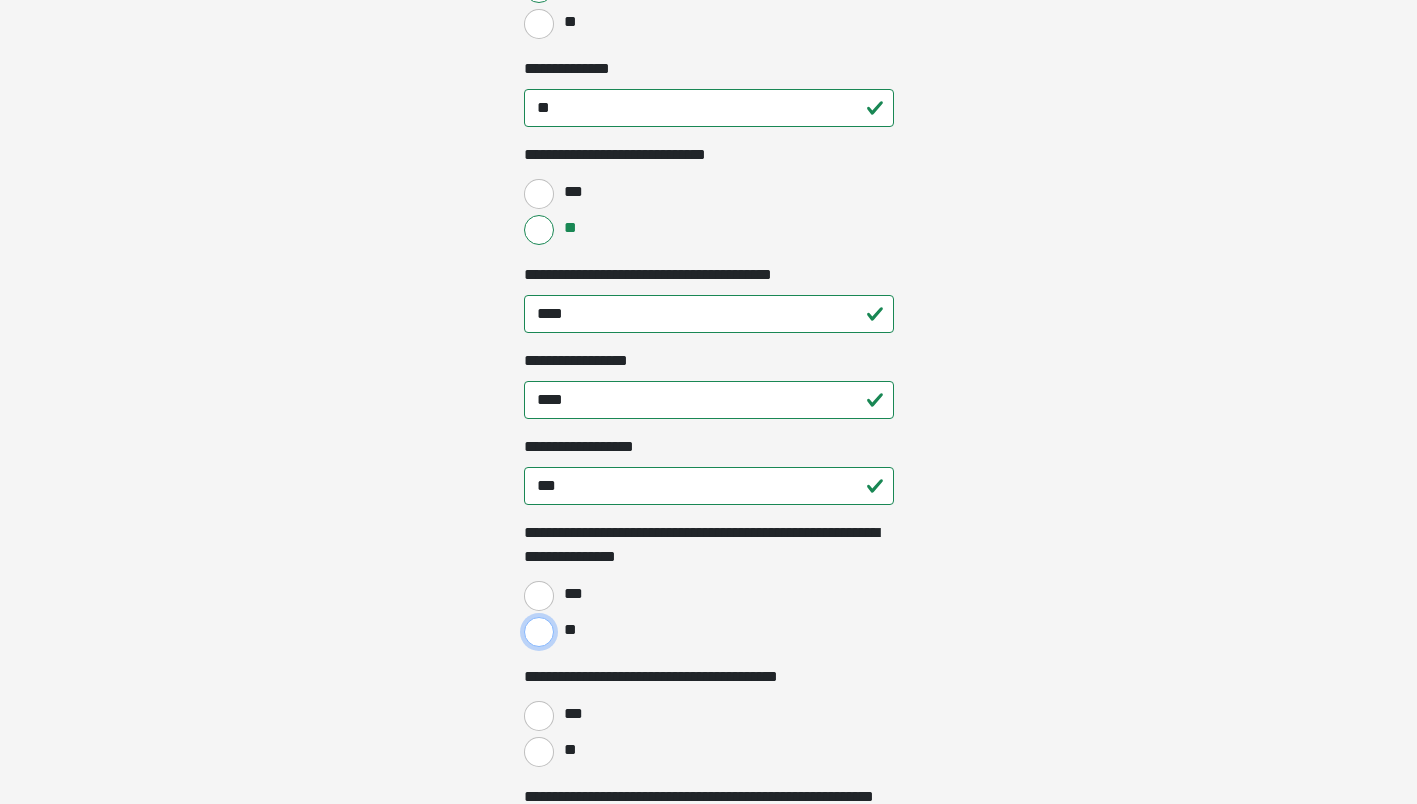 click on "**" at bounding box center [539, 632] 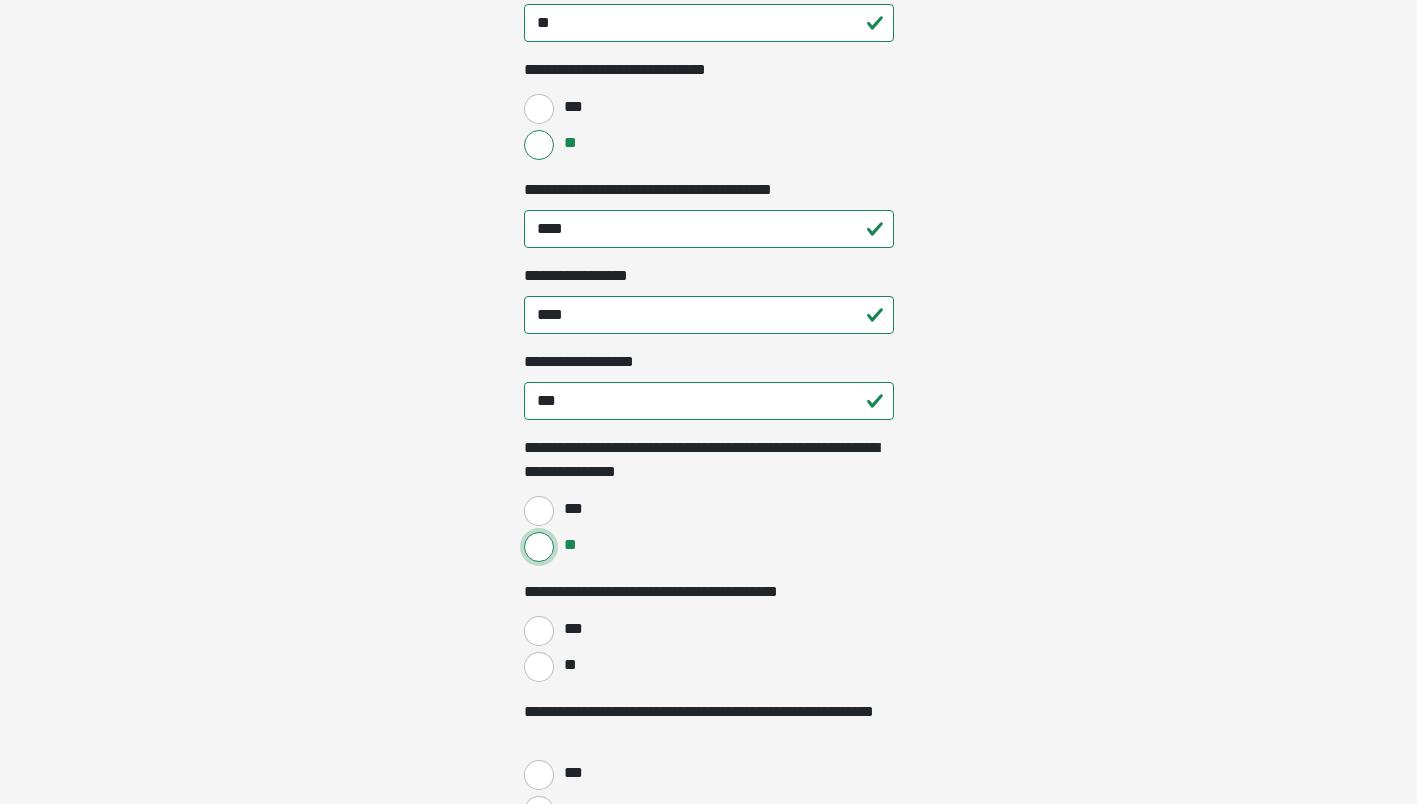 scroll, scrollTop: 1300, scrollLeft: 0, axis: vertical 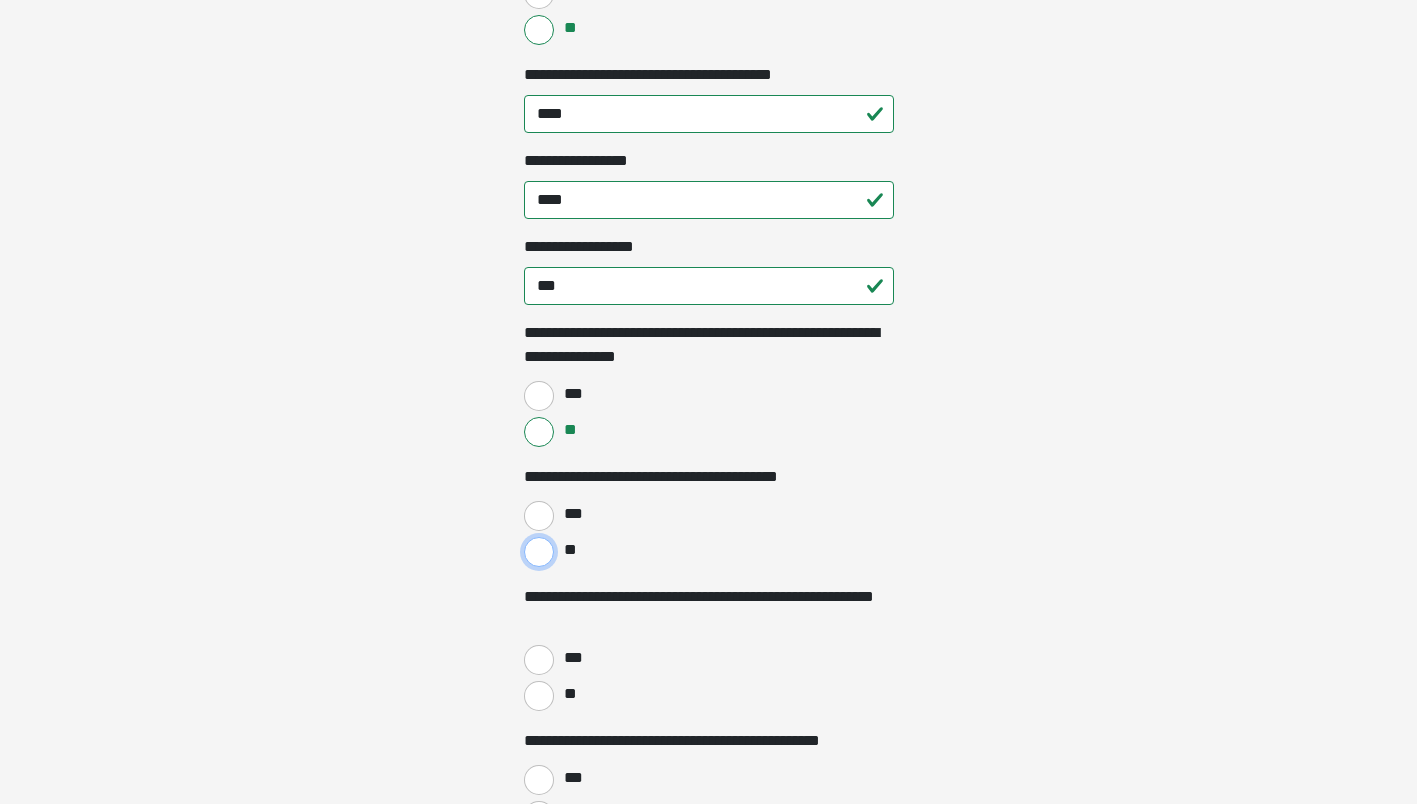 click on "**" at bounding box center (539, 552) 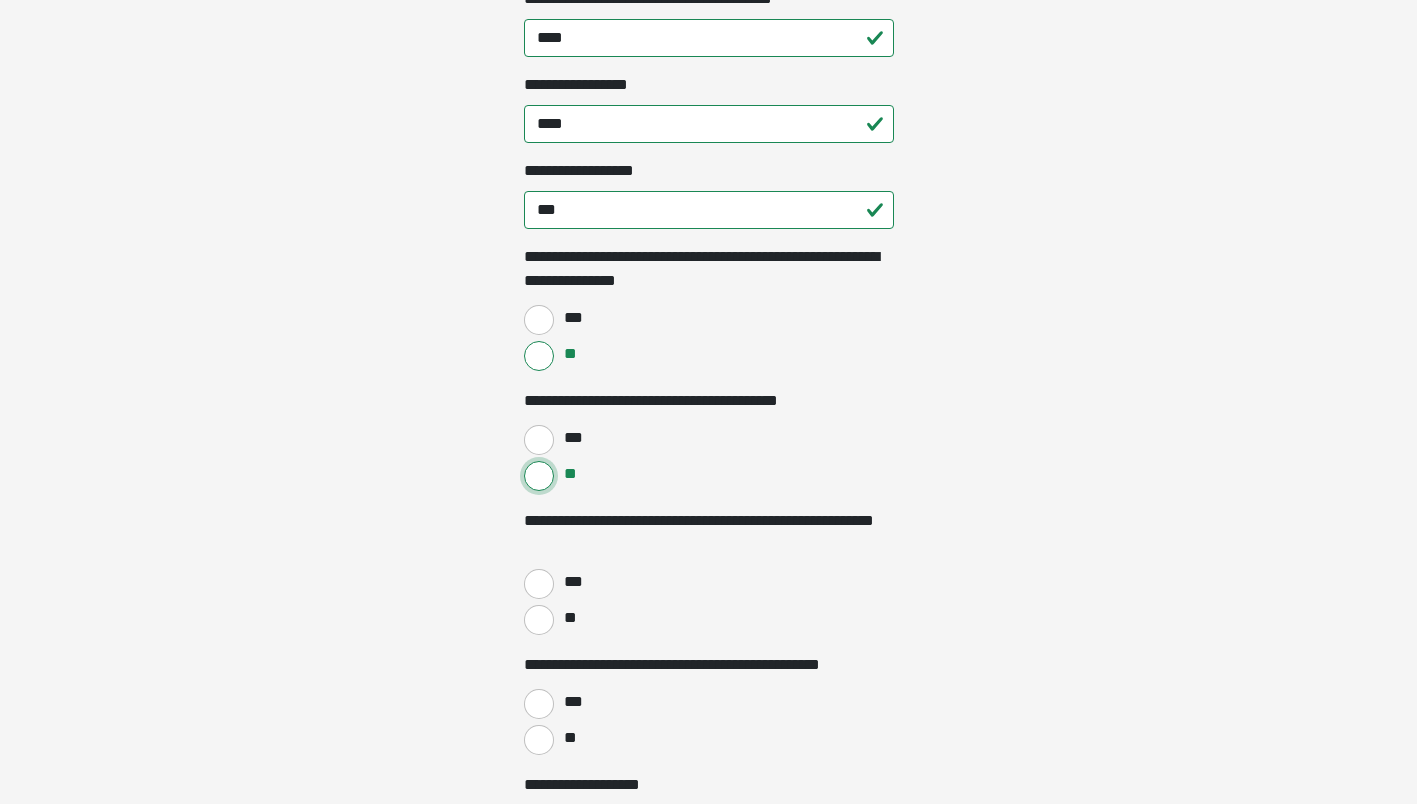 scroll, scrollTop: 1400, scrollLeft: 0, axis: vertical 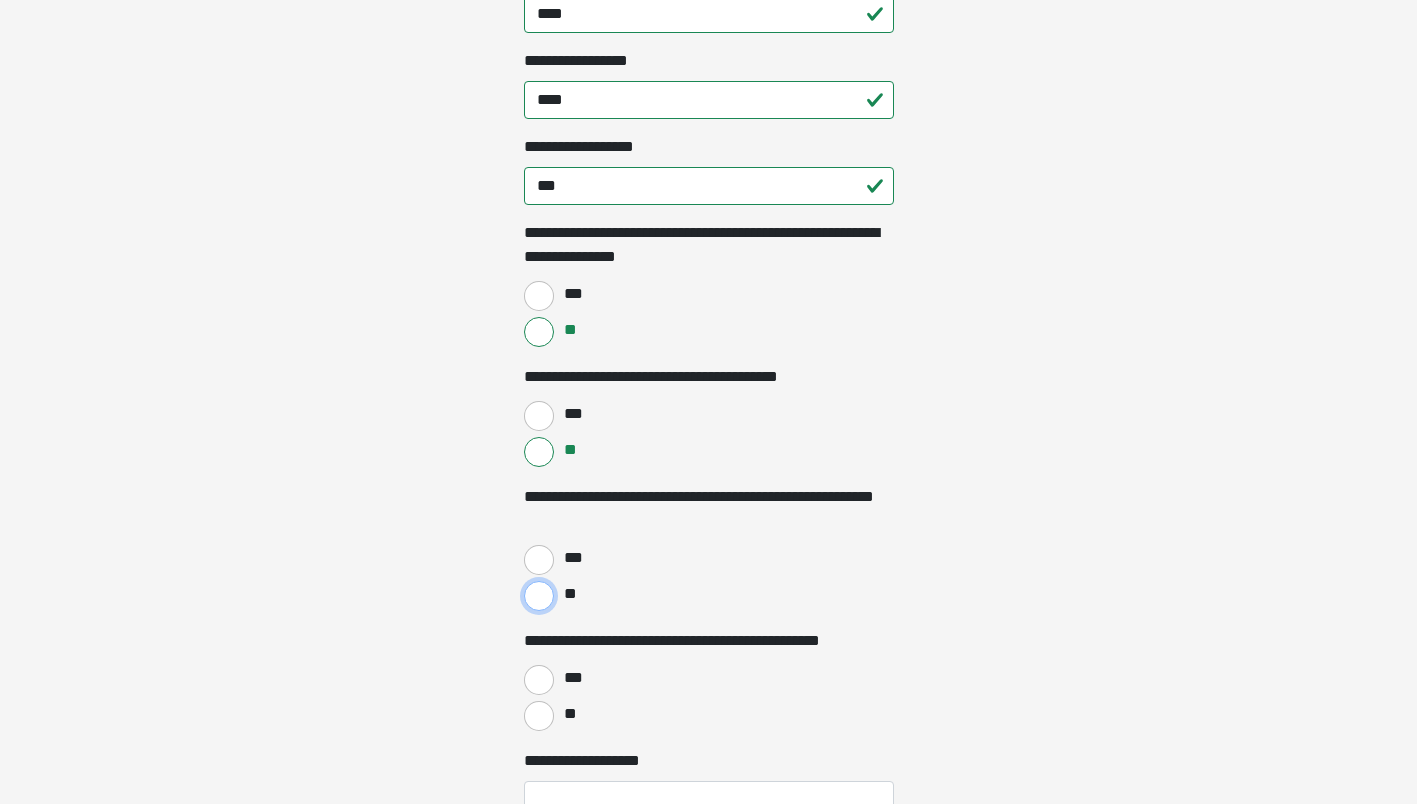 click on "**" at bounding box center (539, 596) 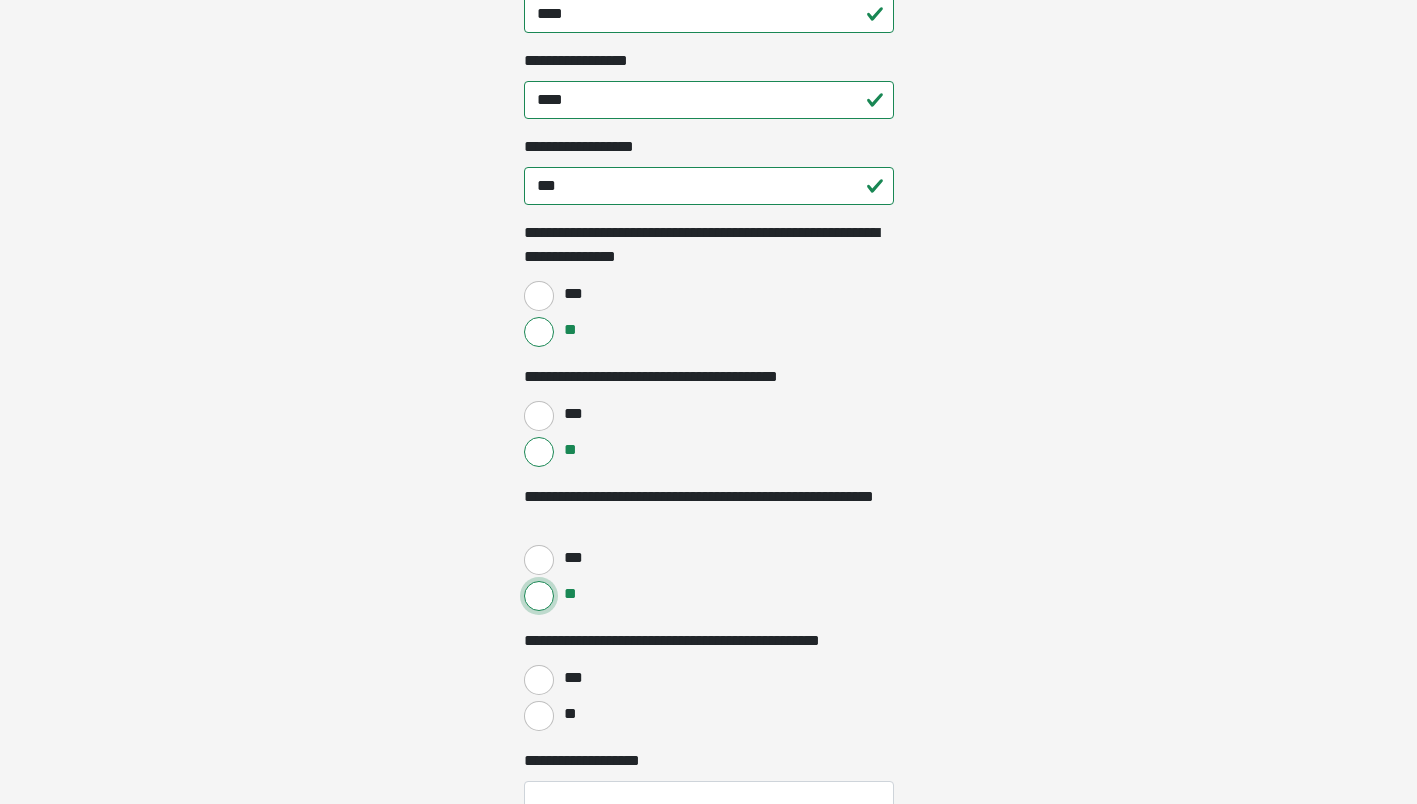 scroll, scrollTop: 1600, scrollLeft: 0, axis: vertical 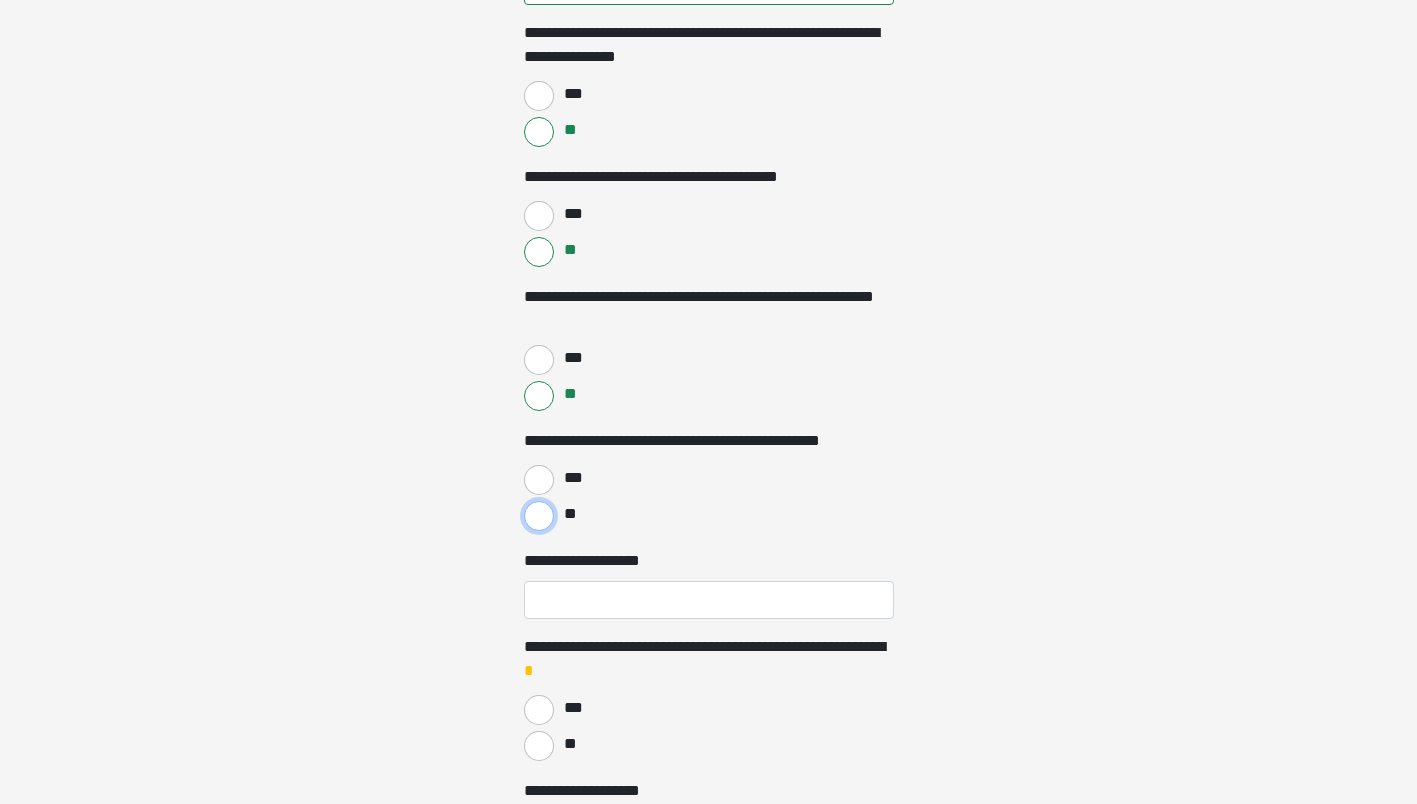 click on "**" at bounding box center [539, 516] 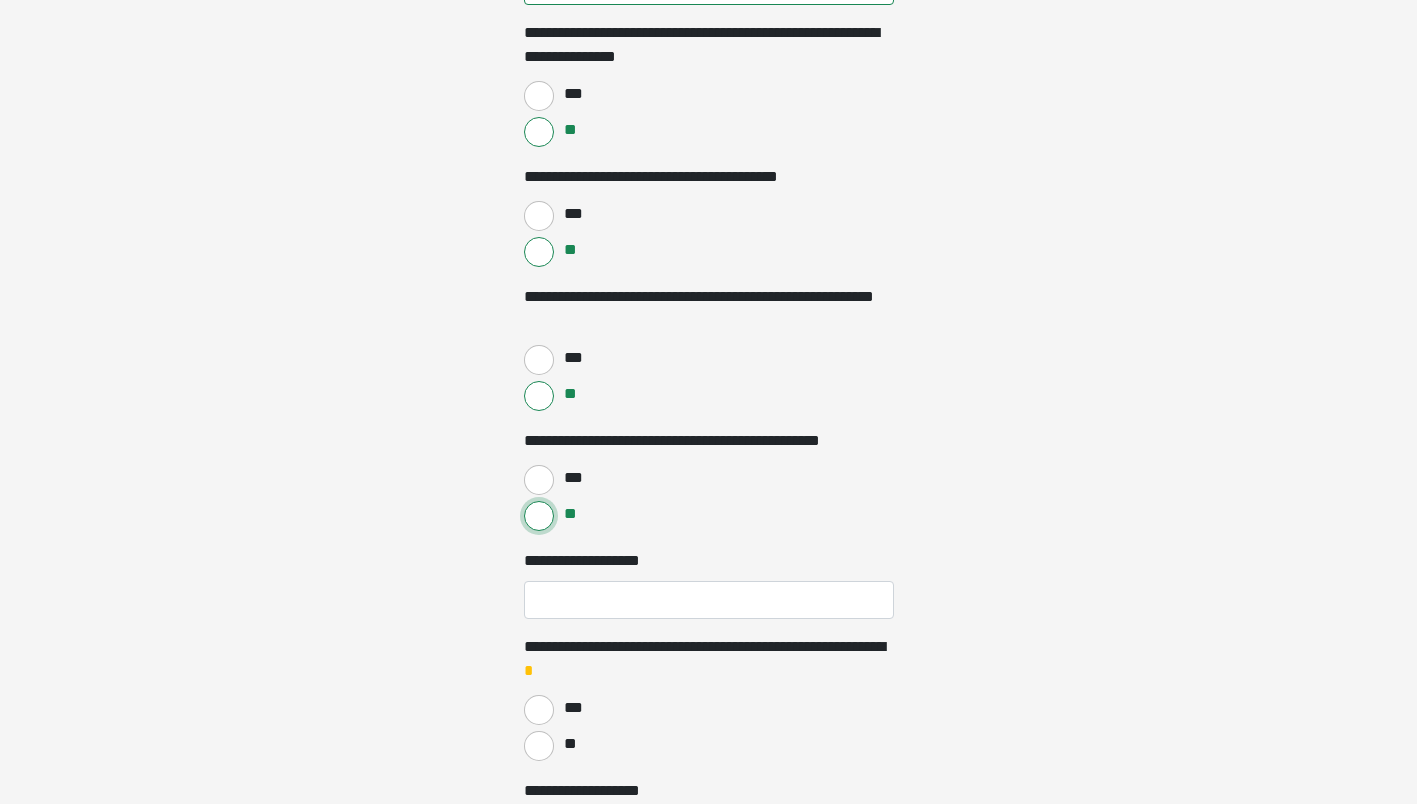 scroll, scrollTop: 1800, scrollLeft: 0, axis: vertical 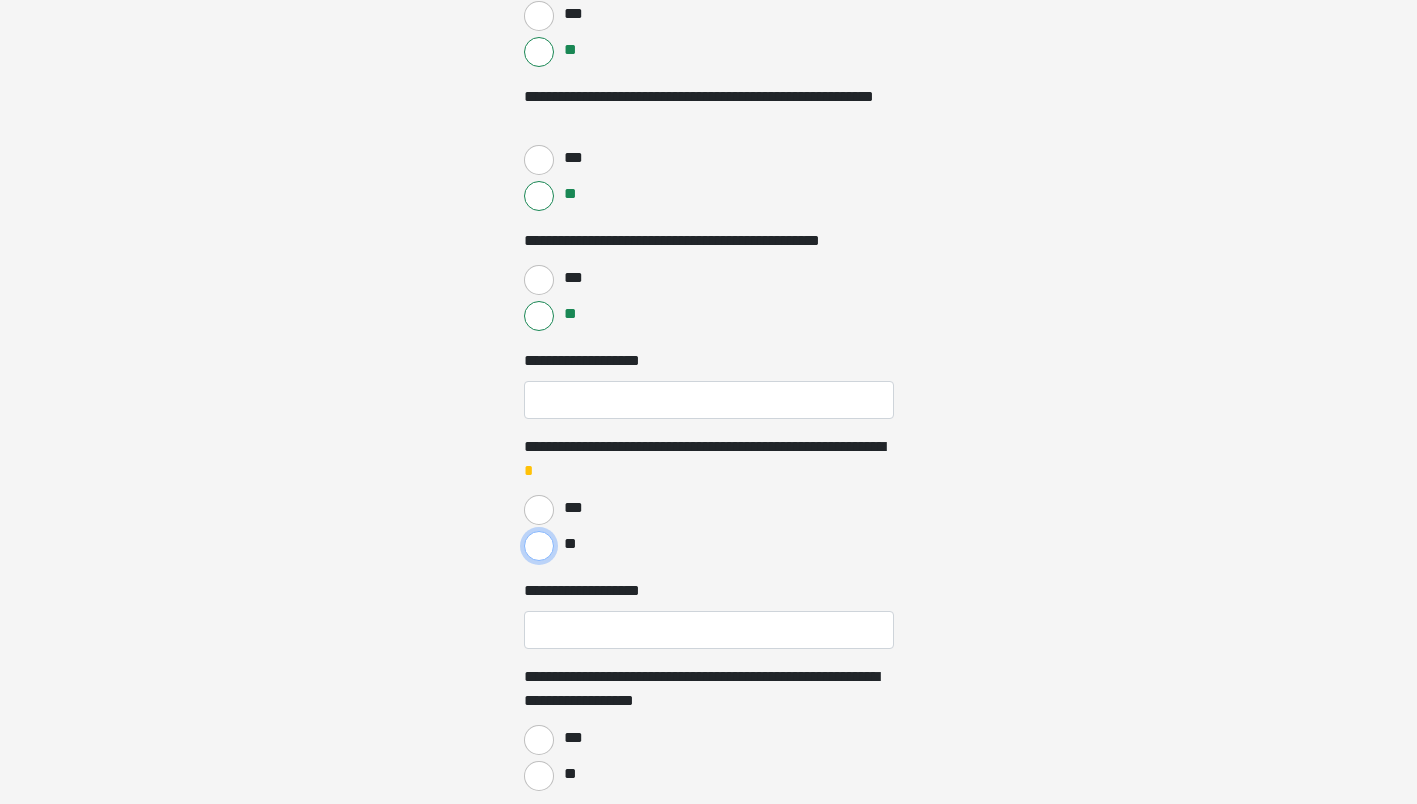 click on "**" at bounding box center [539, 546] 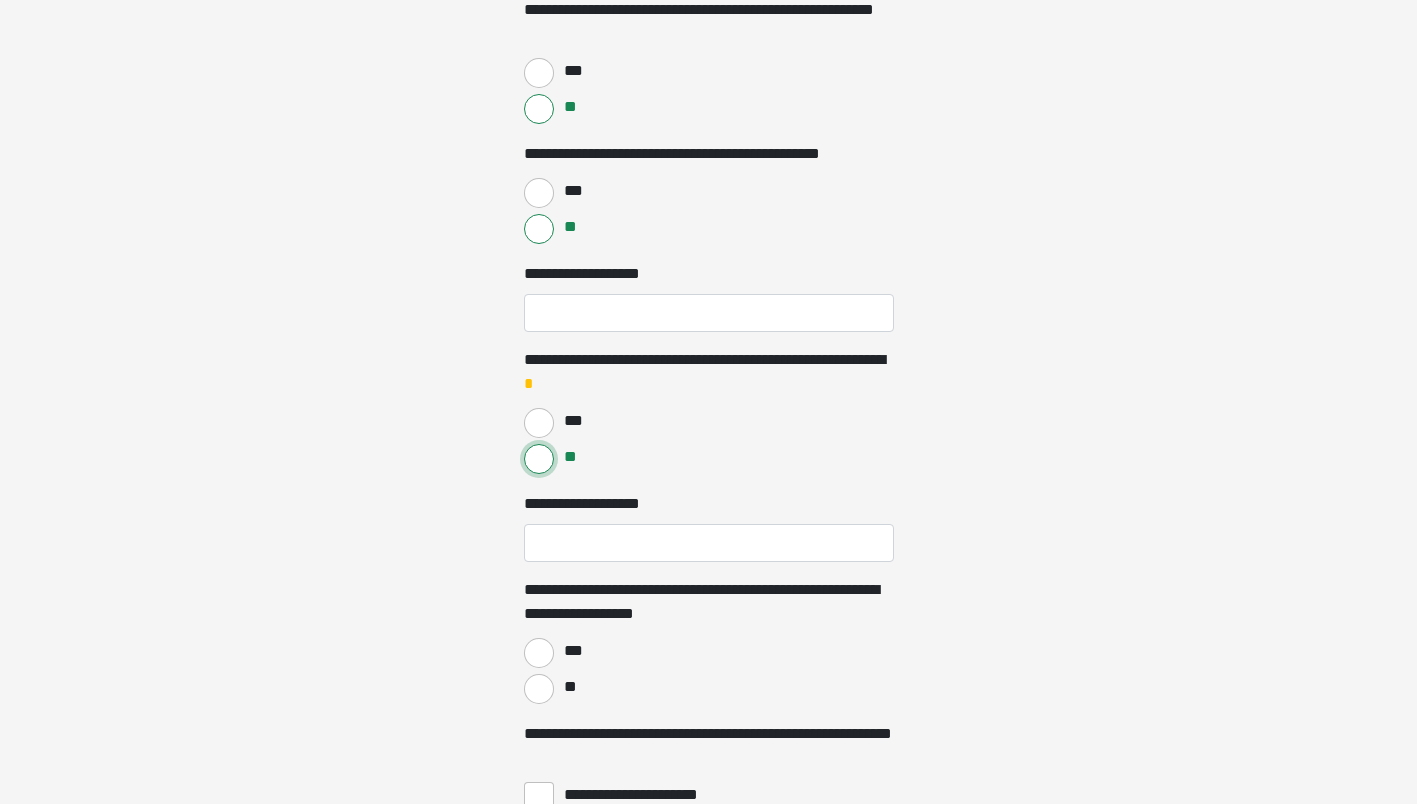 scroll, scrollTop: 2000, scrollLeft: 0, axis: vertical 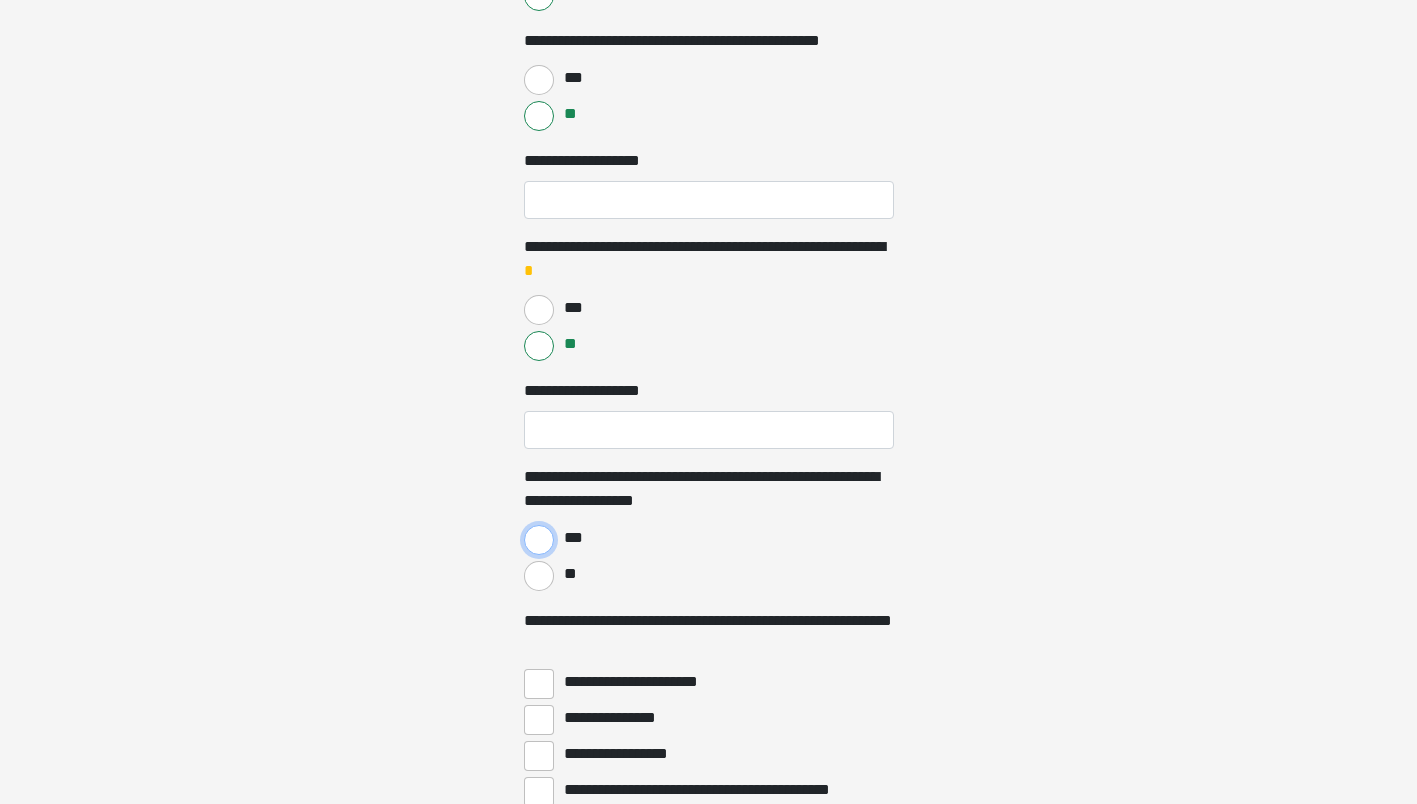 click on "***" at bounding box center (539, 540) 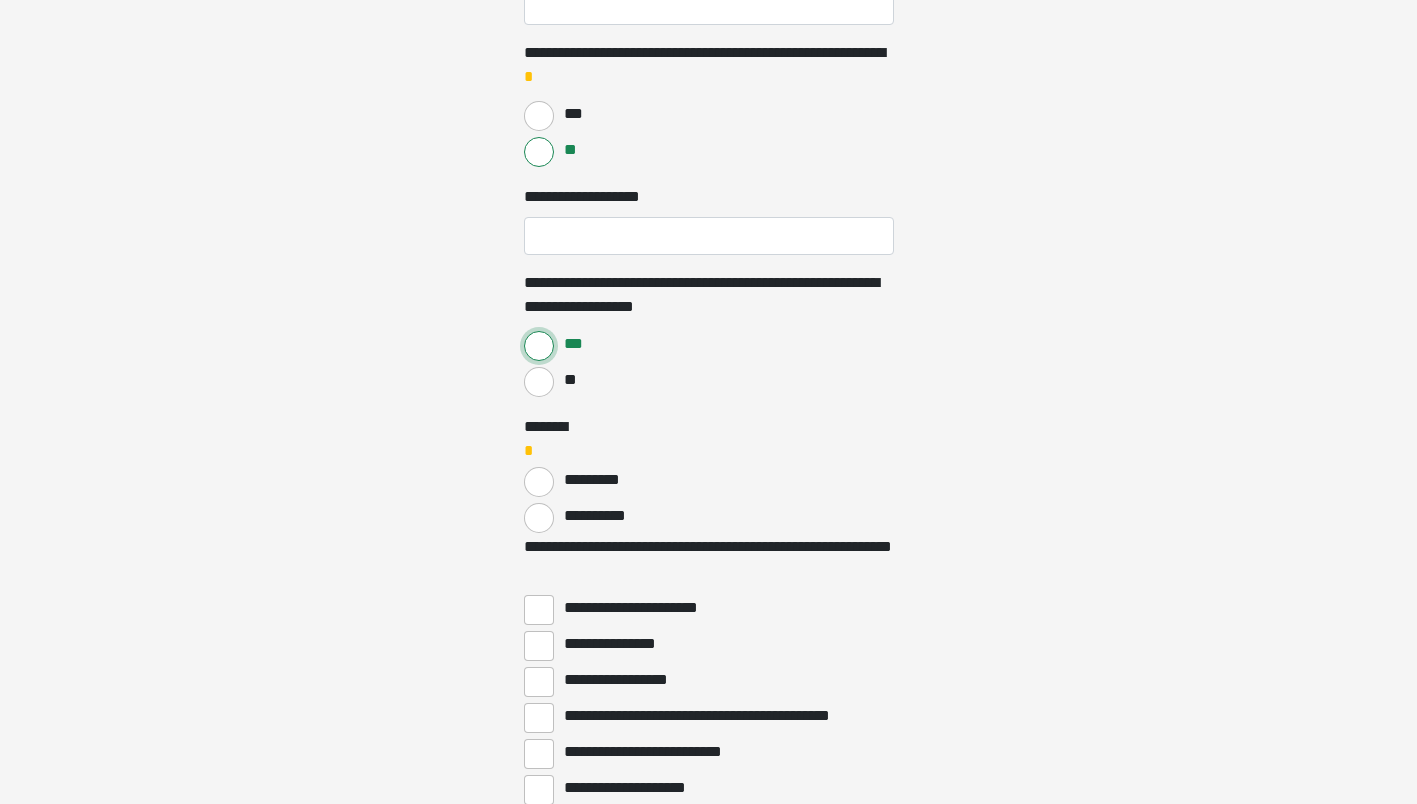 scroll, scrollTop: 2200, scrollLeft: 0, axis: vertical 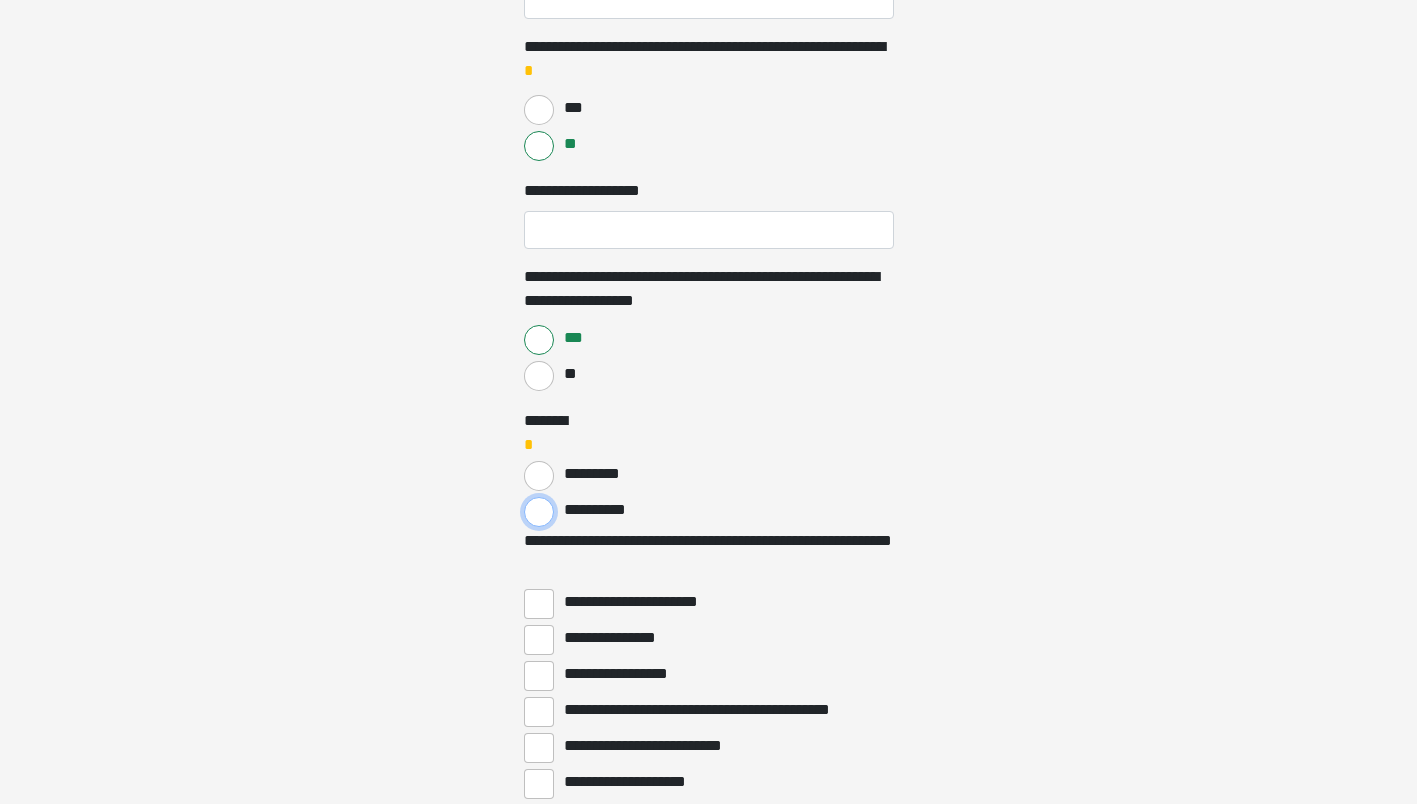 click on "**********" at bounding box center [539, 512] 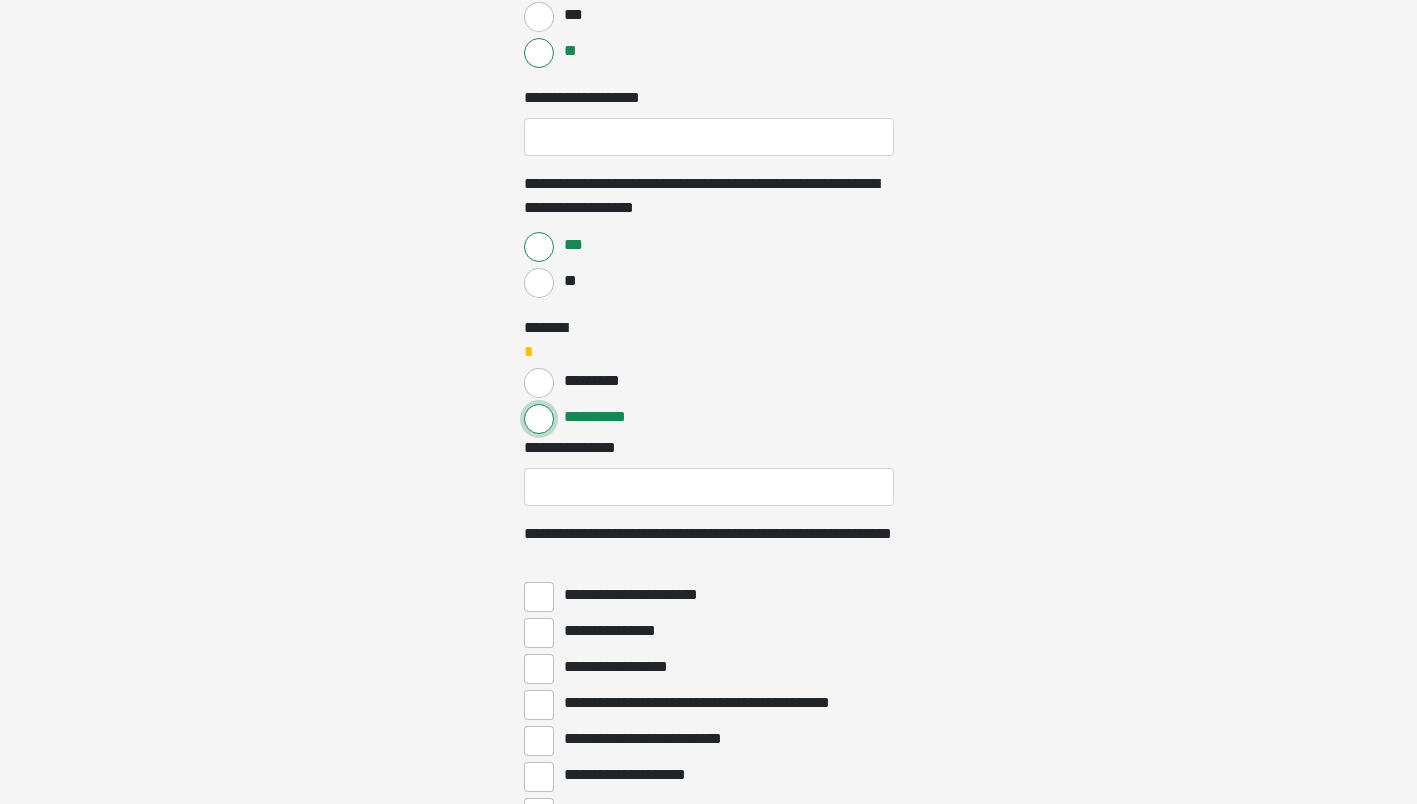 scroll, scrollTop: 2400, scrollLeft: 0, axis: vertical 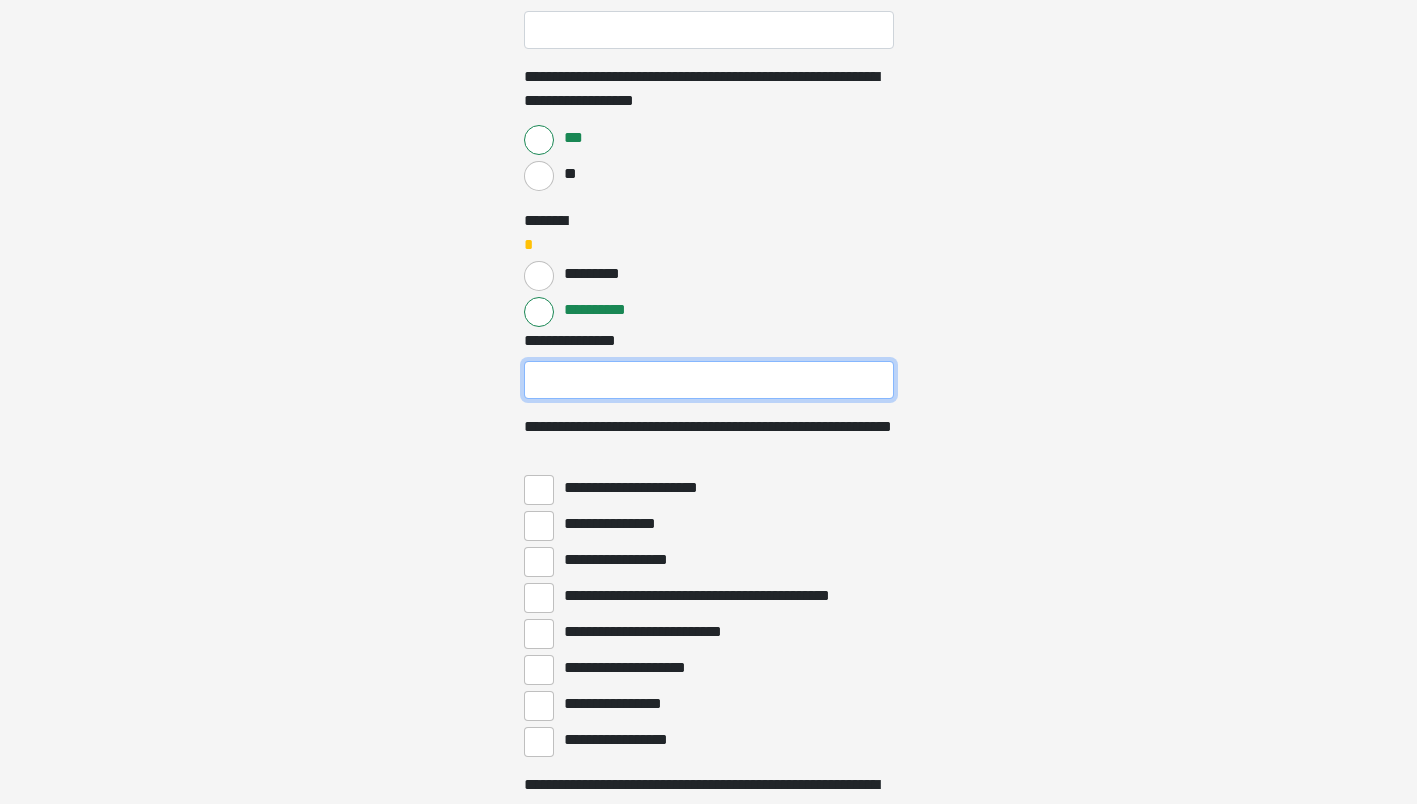 click on "**********" at bounding box center (709, 380) 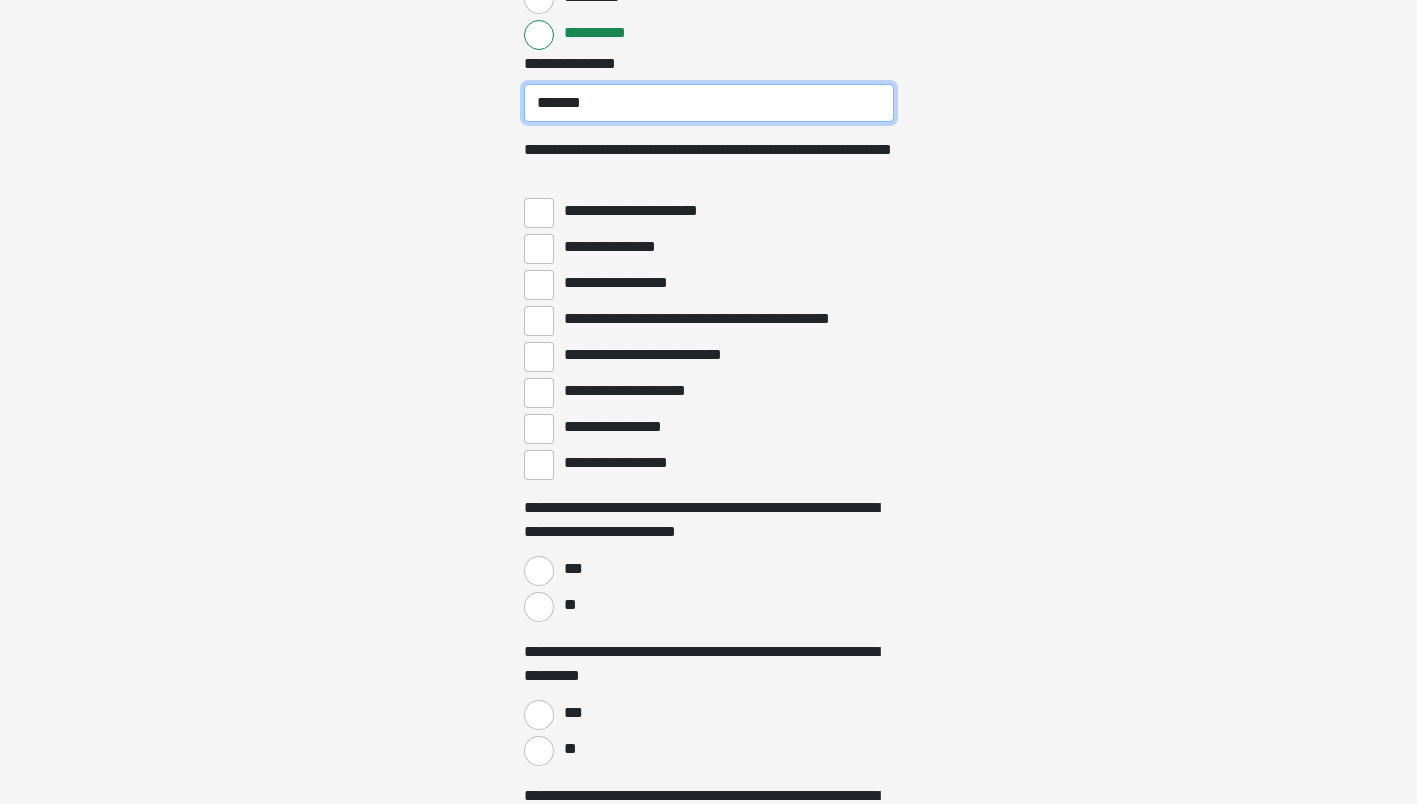 scroll, scrollTop: 2700, scrollLeft: 0, axis: vertical 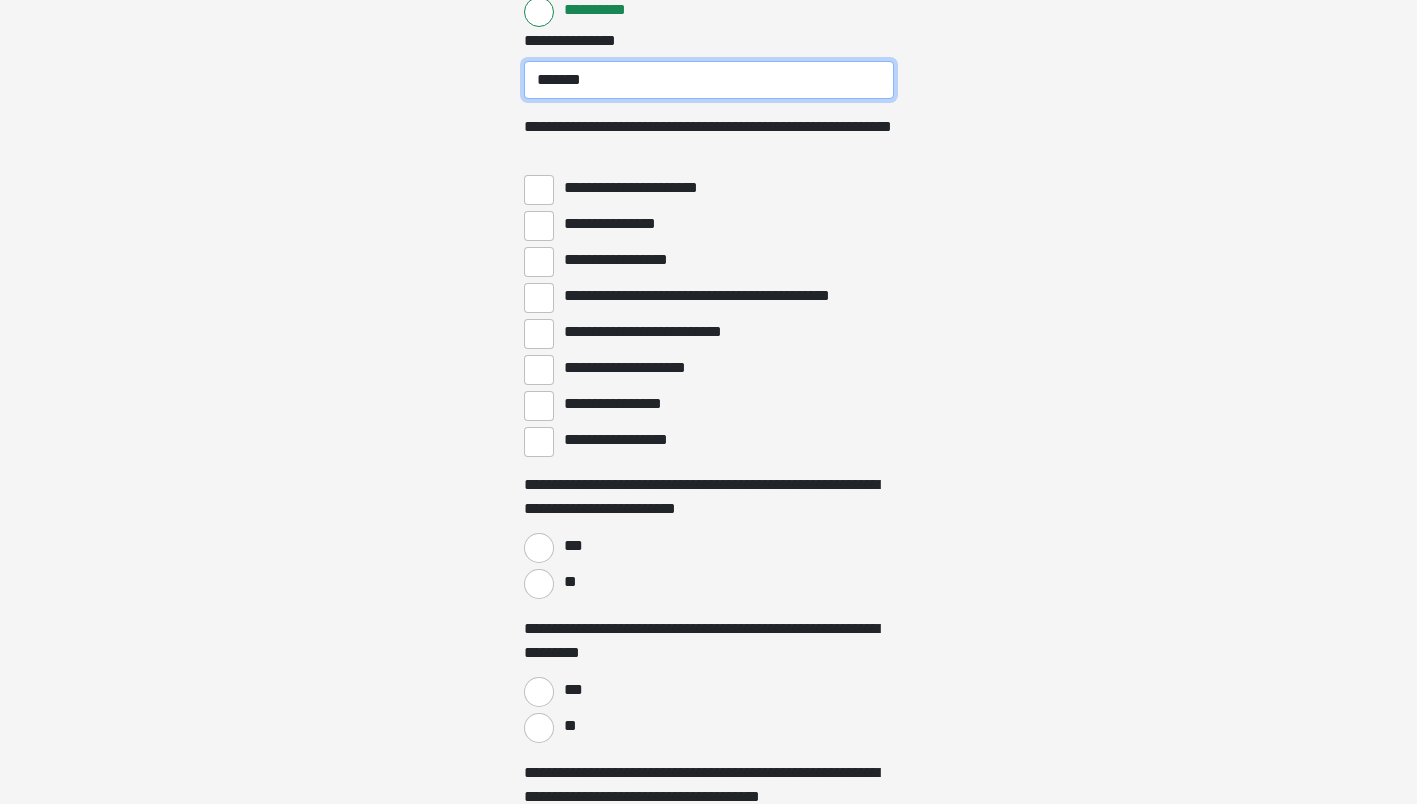 type on "*******" 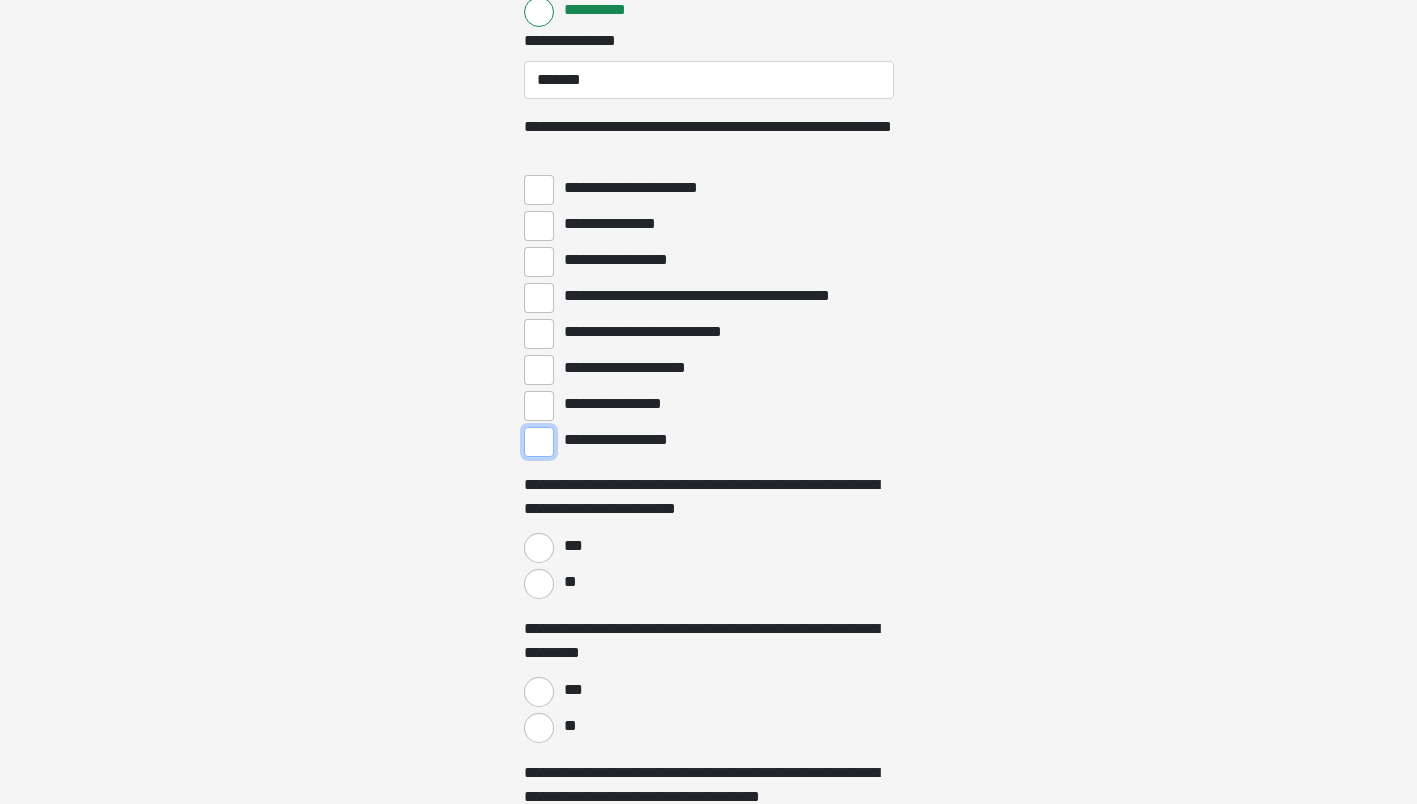 click on "**********" at bounding box center (539, 442) 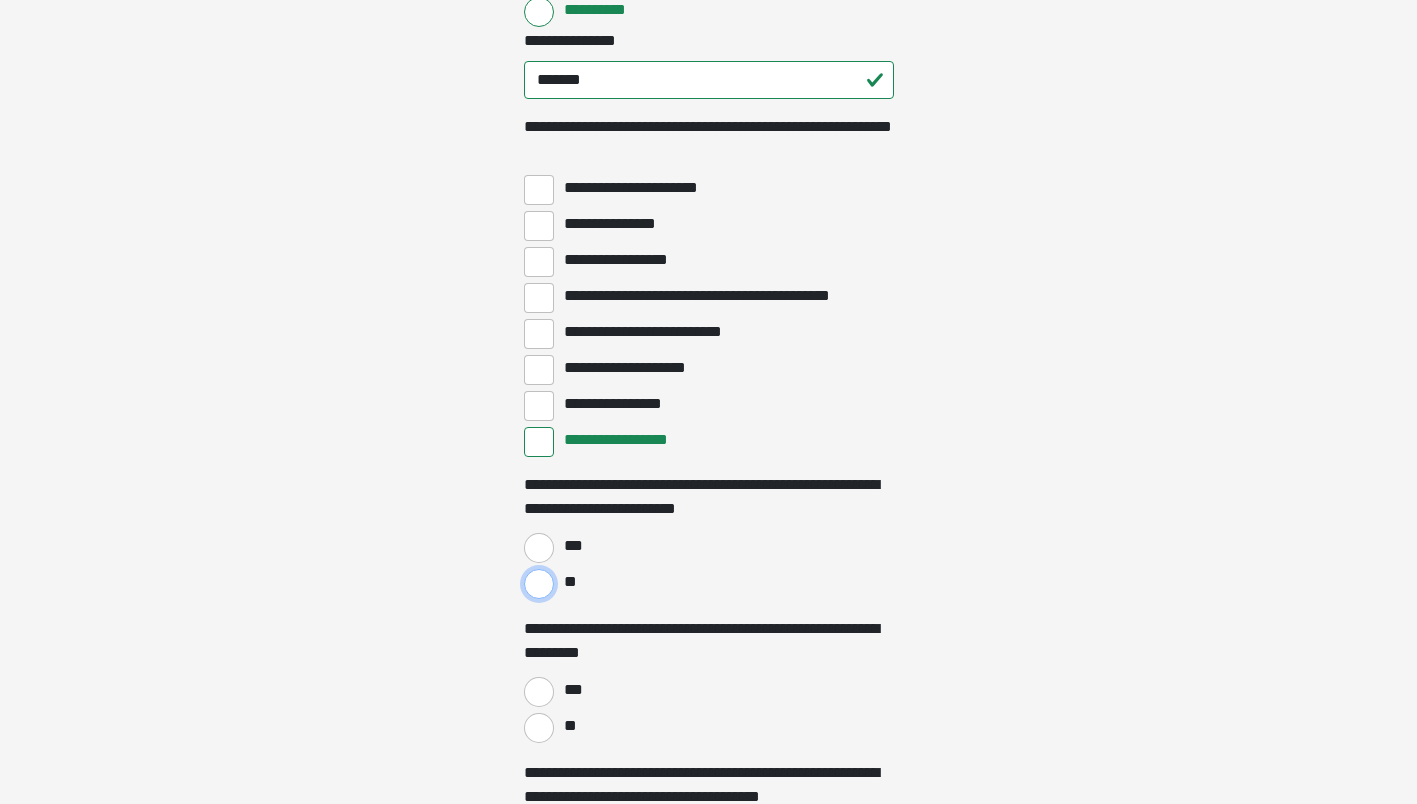 click on "**" at bounding box center (539, 584) 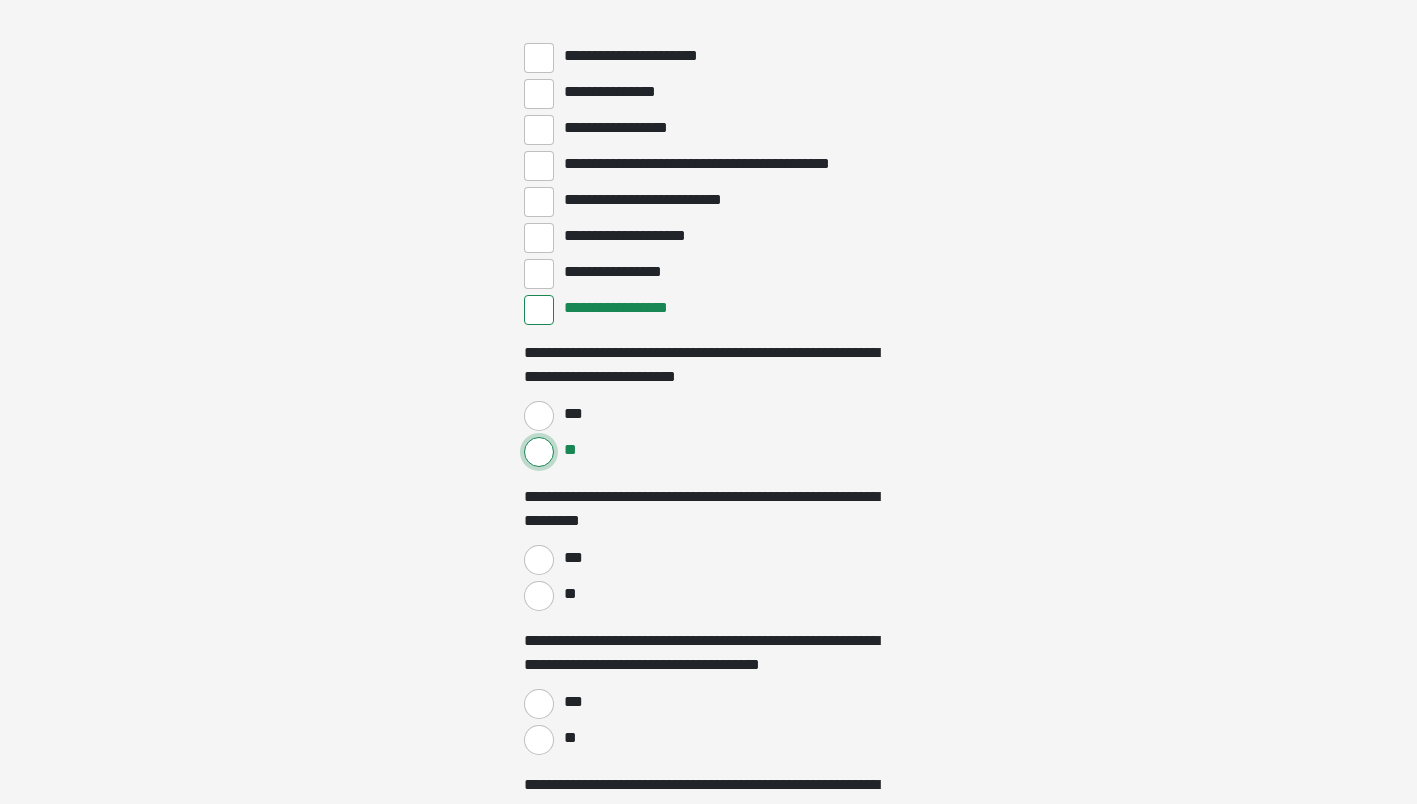 scroll, scrollTop: 2900, scrollLeft: 0, axis: vertical 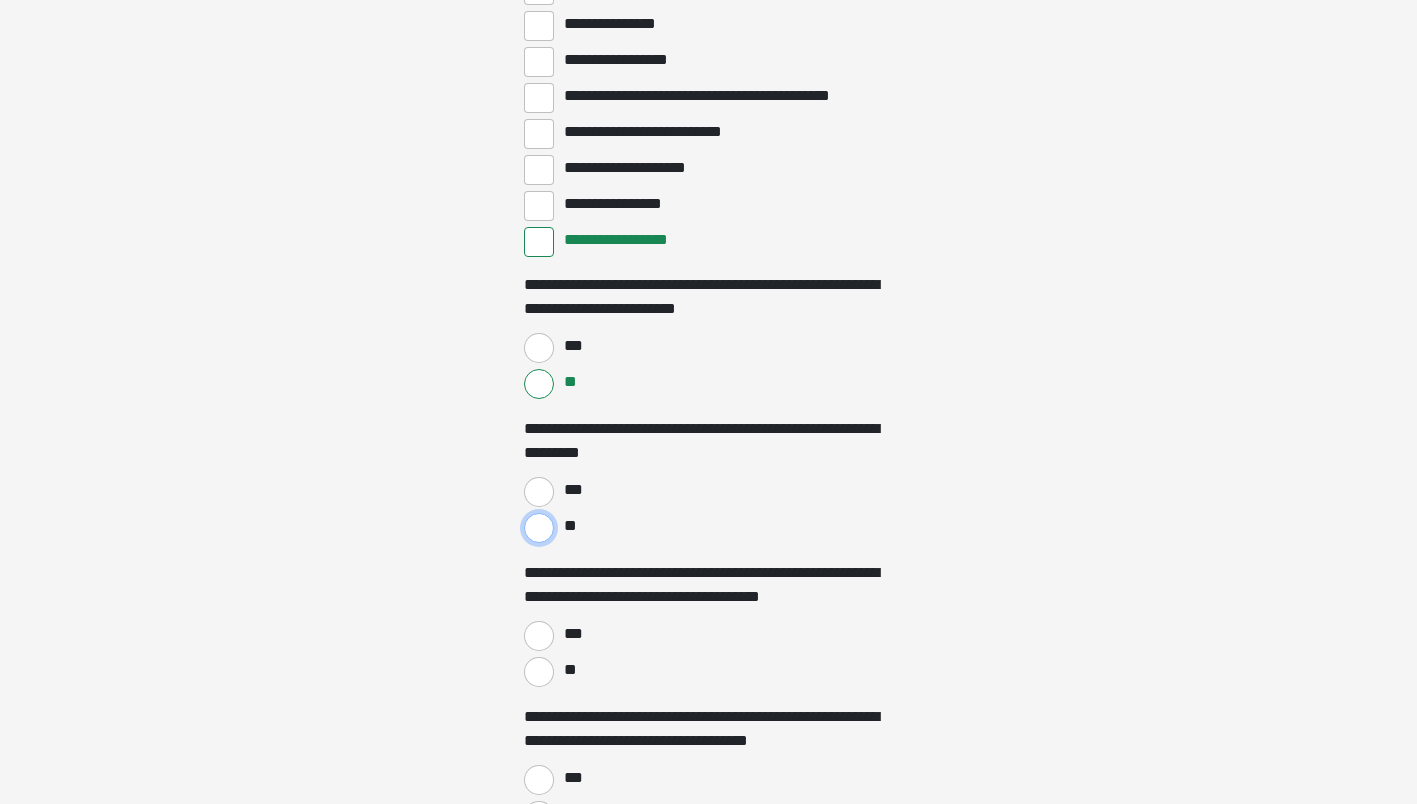 click on "**" at bounding box center [539, 528] 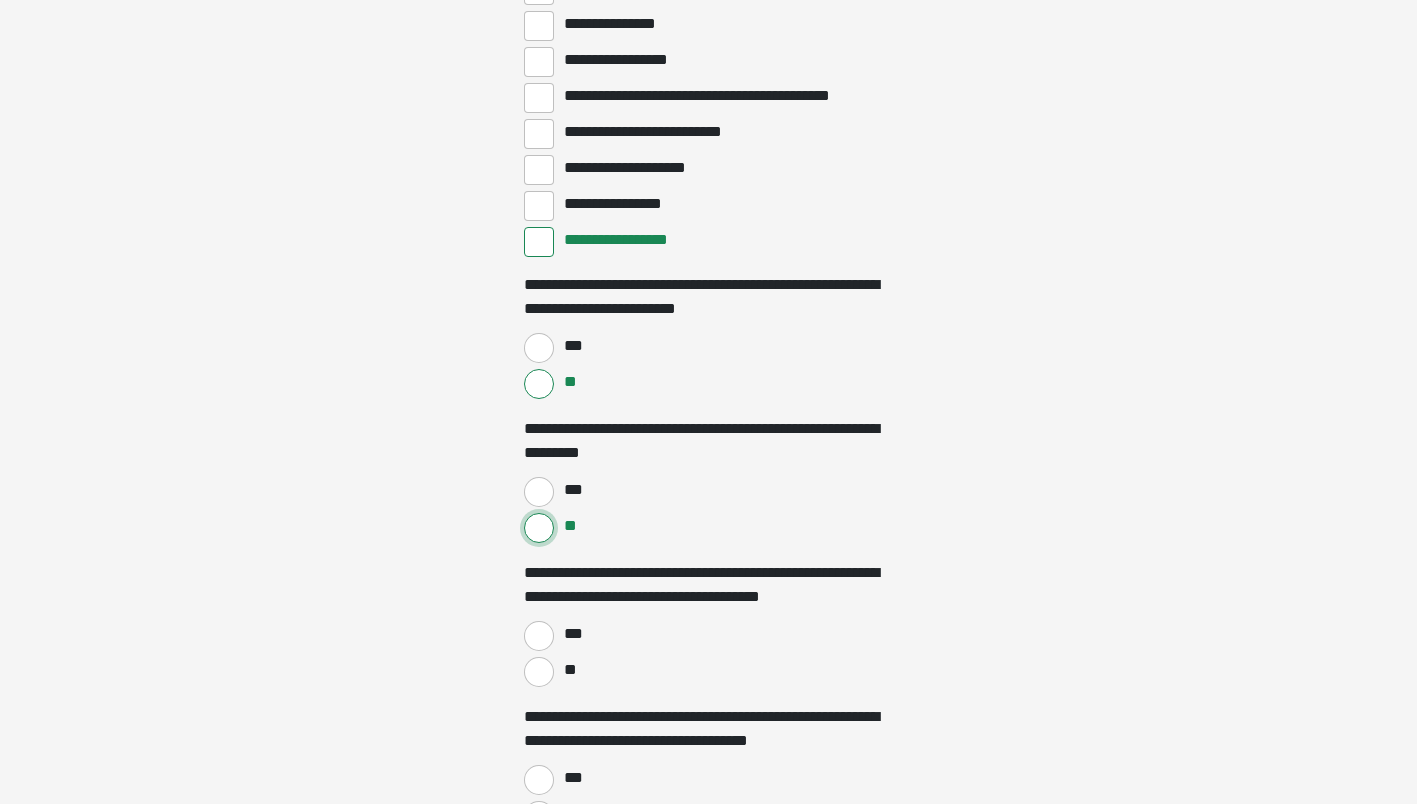 scroll, scrollTop: 3100, scrollLeft: 0, axis: vertical 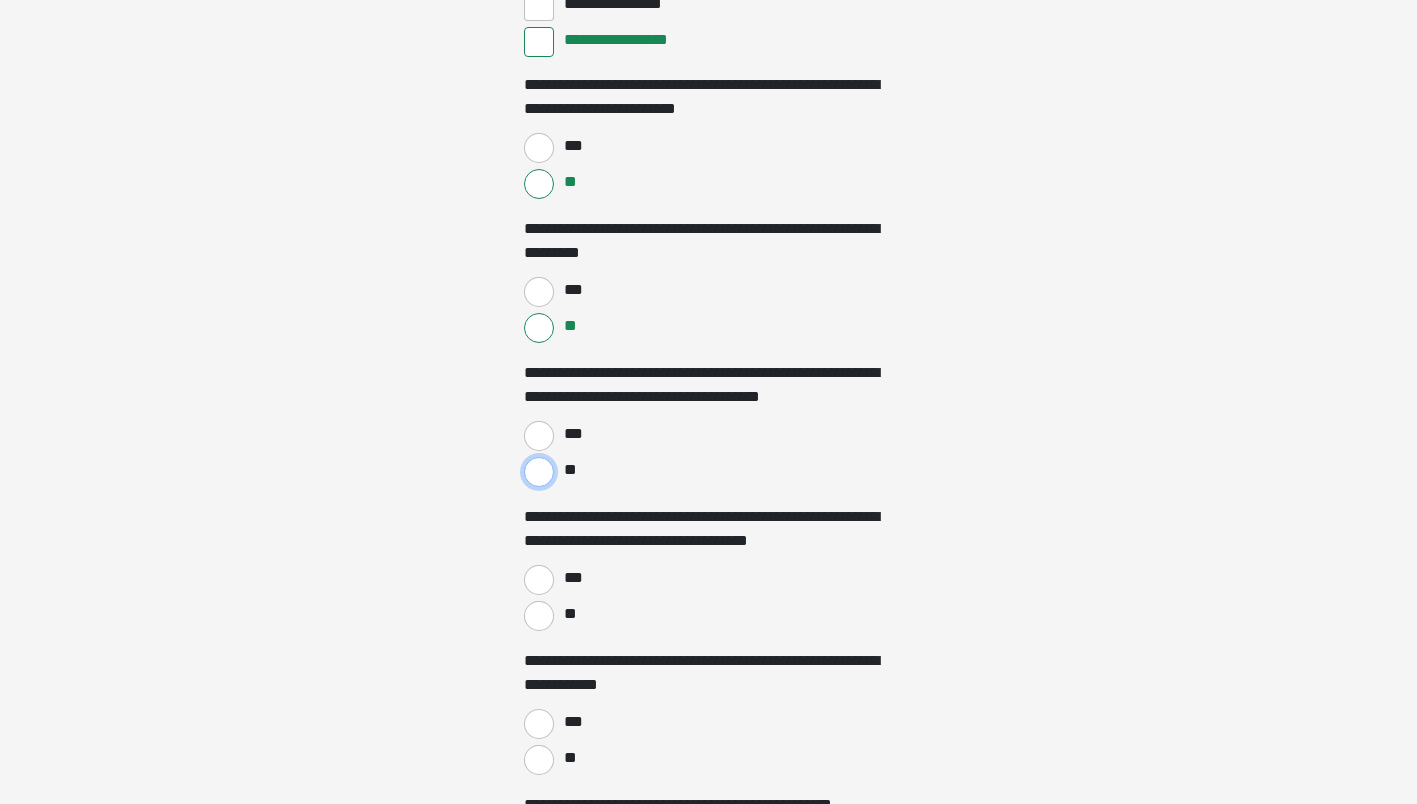 click on "**" at bounding box center [539, 472] 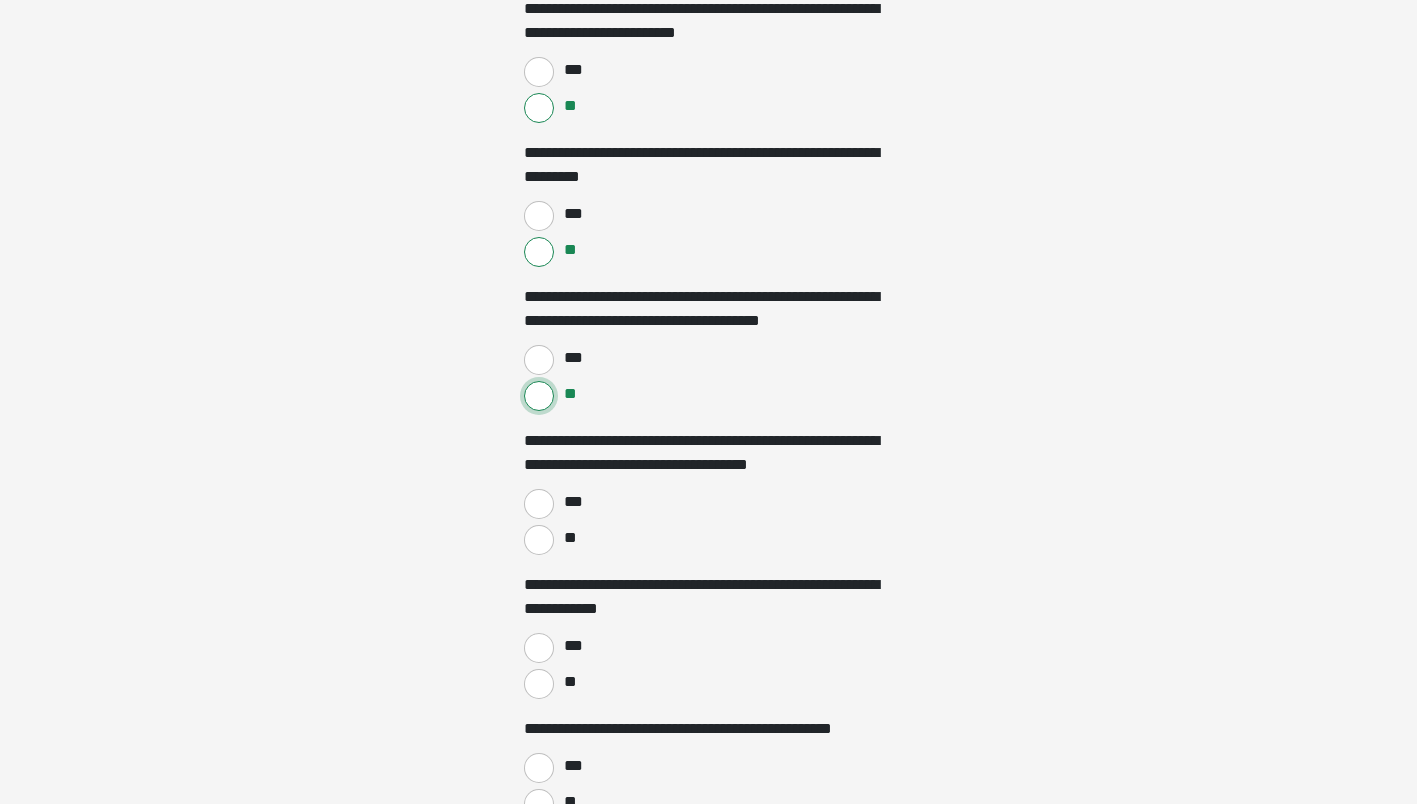 scroll, scrollTop: 3200, scrollLeft: 0, axis: vertical 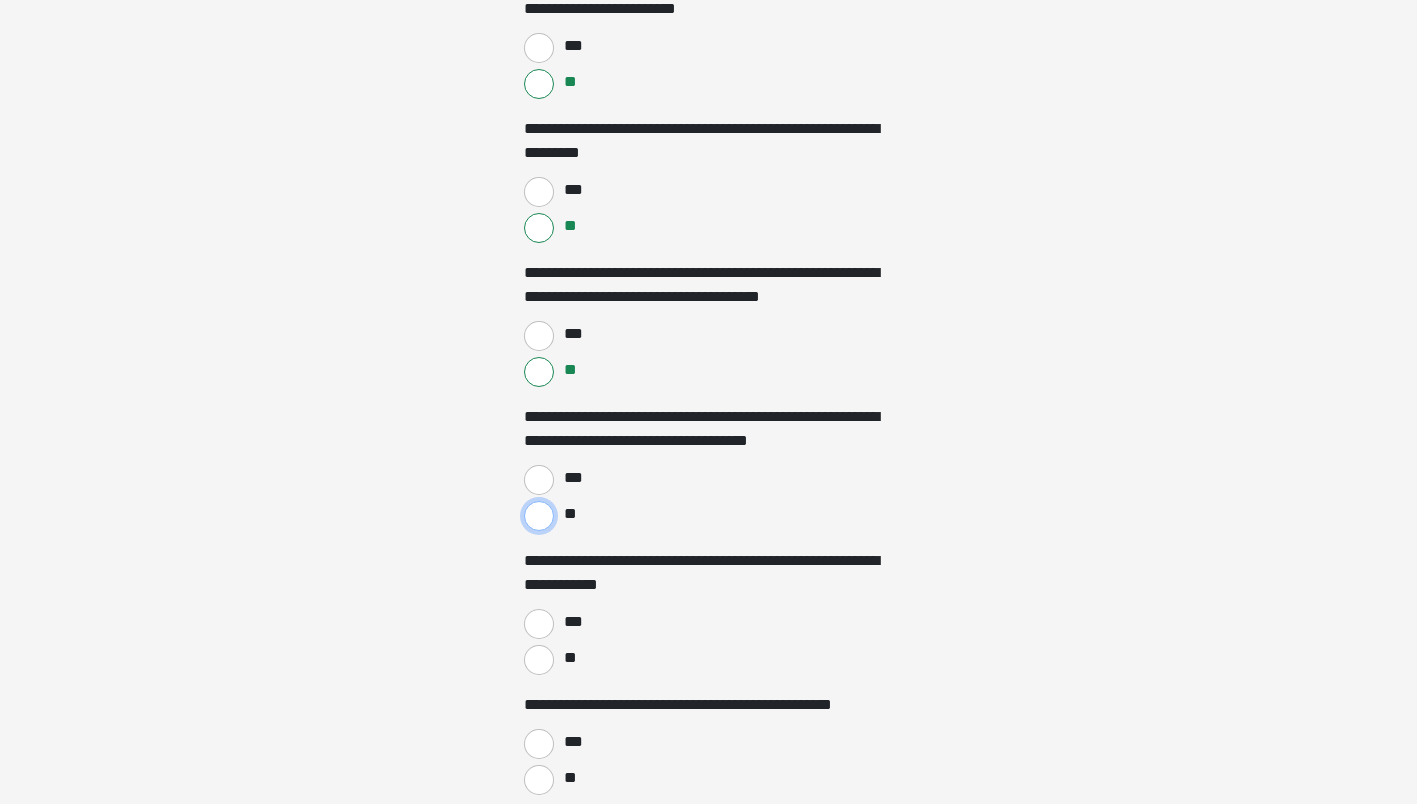 click on "**" at bounding box center (539, 516) 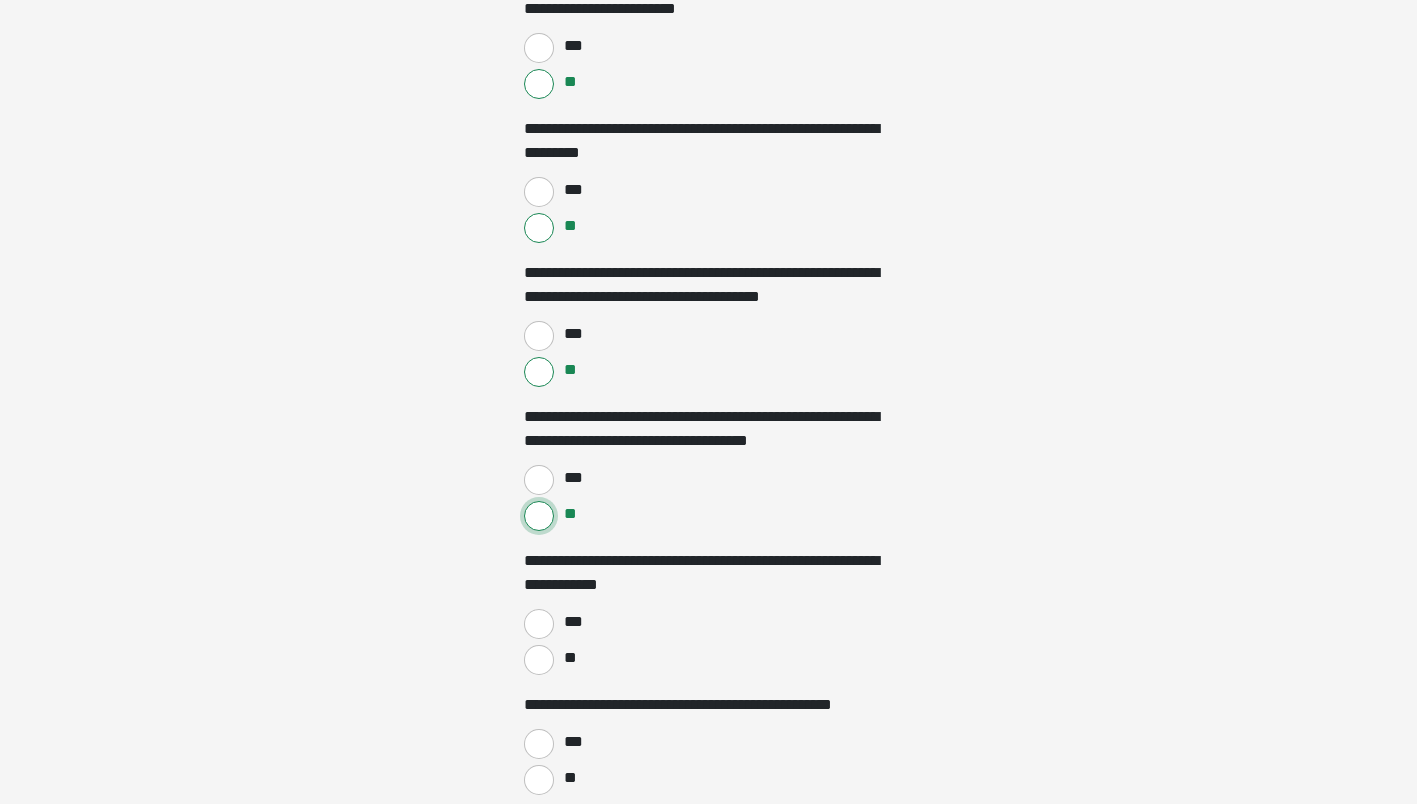 scroll, scrollTop: 3400, scrollLeft: 0, axis: vertical 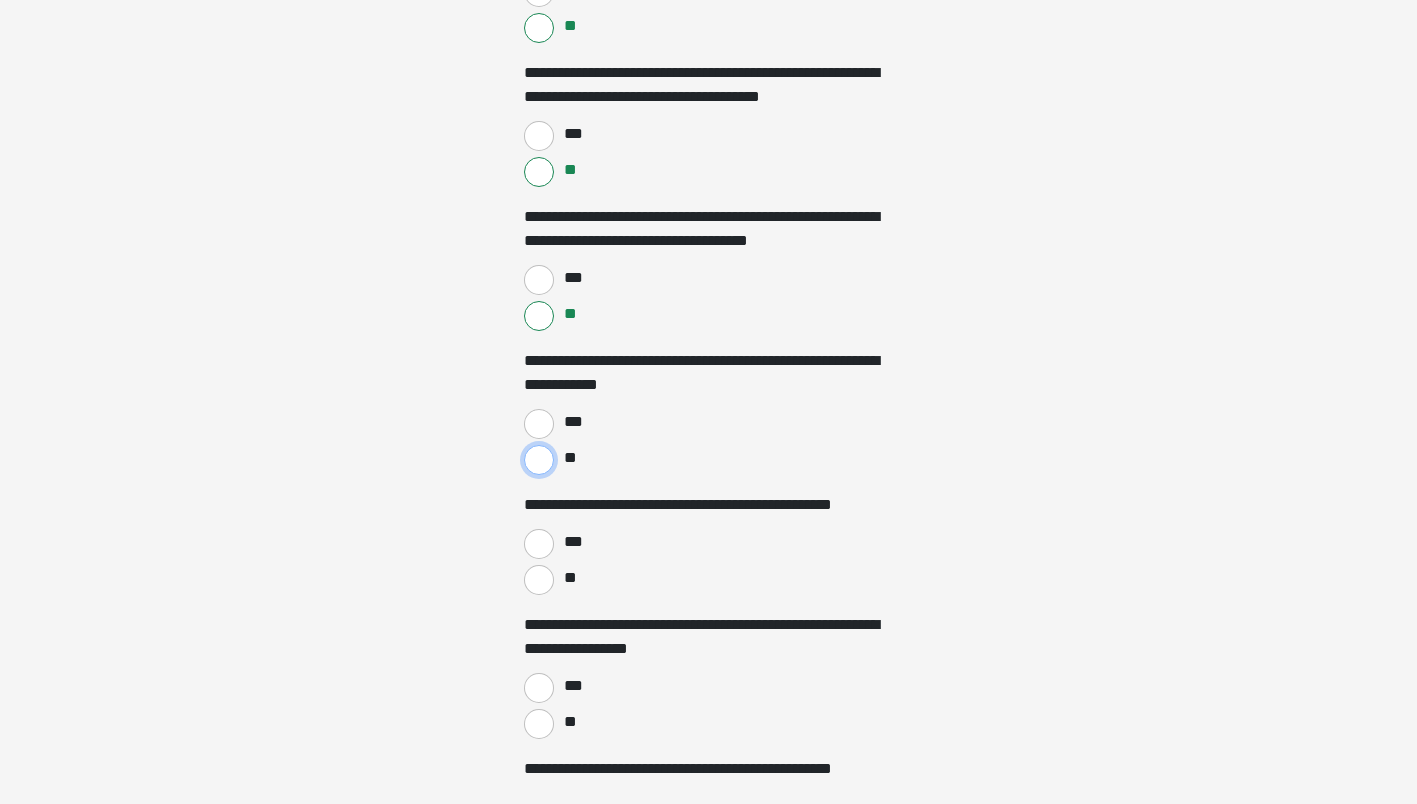 click on "**" at bounding box center [539, 460] 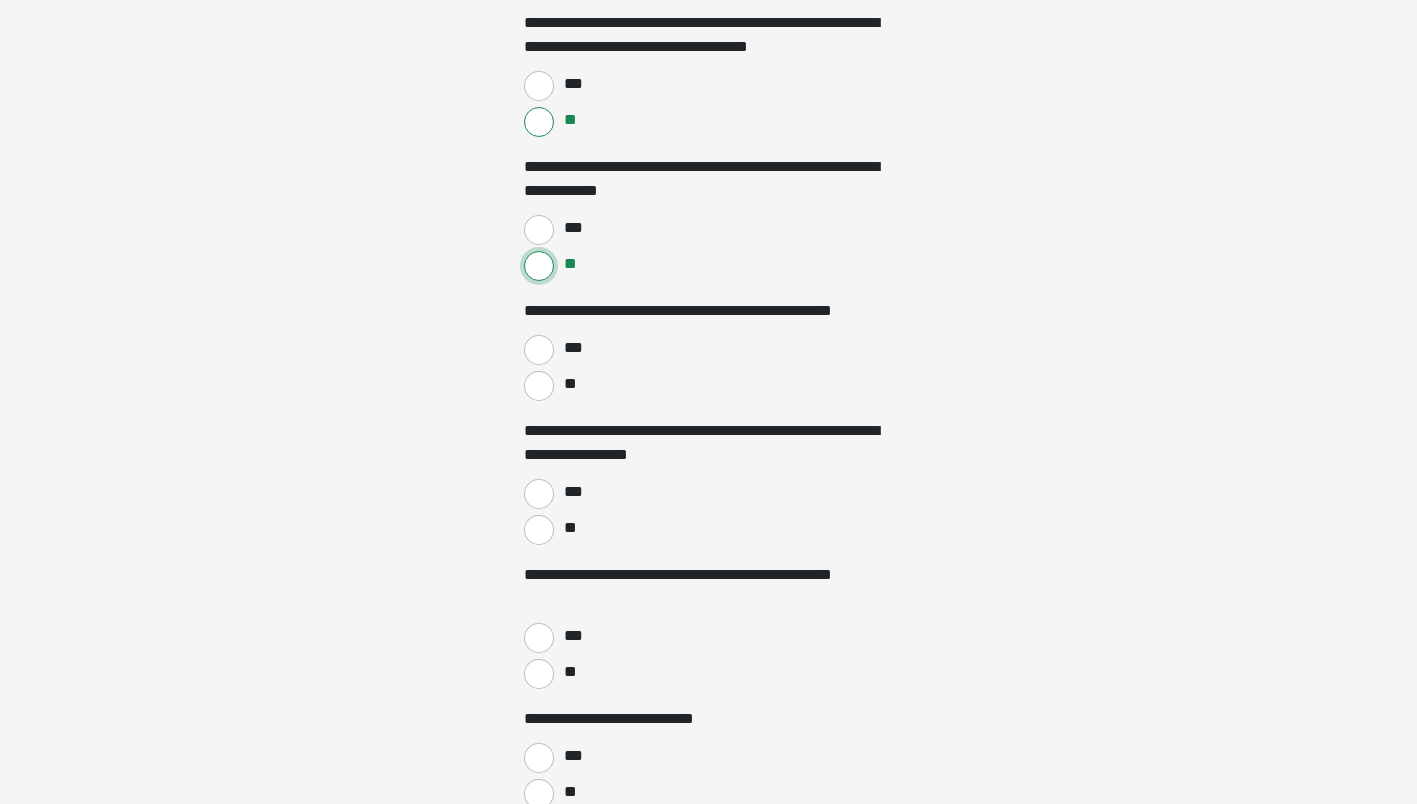 scroll, scrollTop: 3600, scrollLeft: 0, axis: vertical 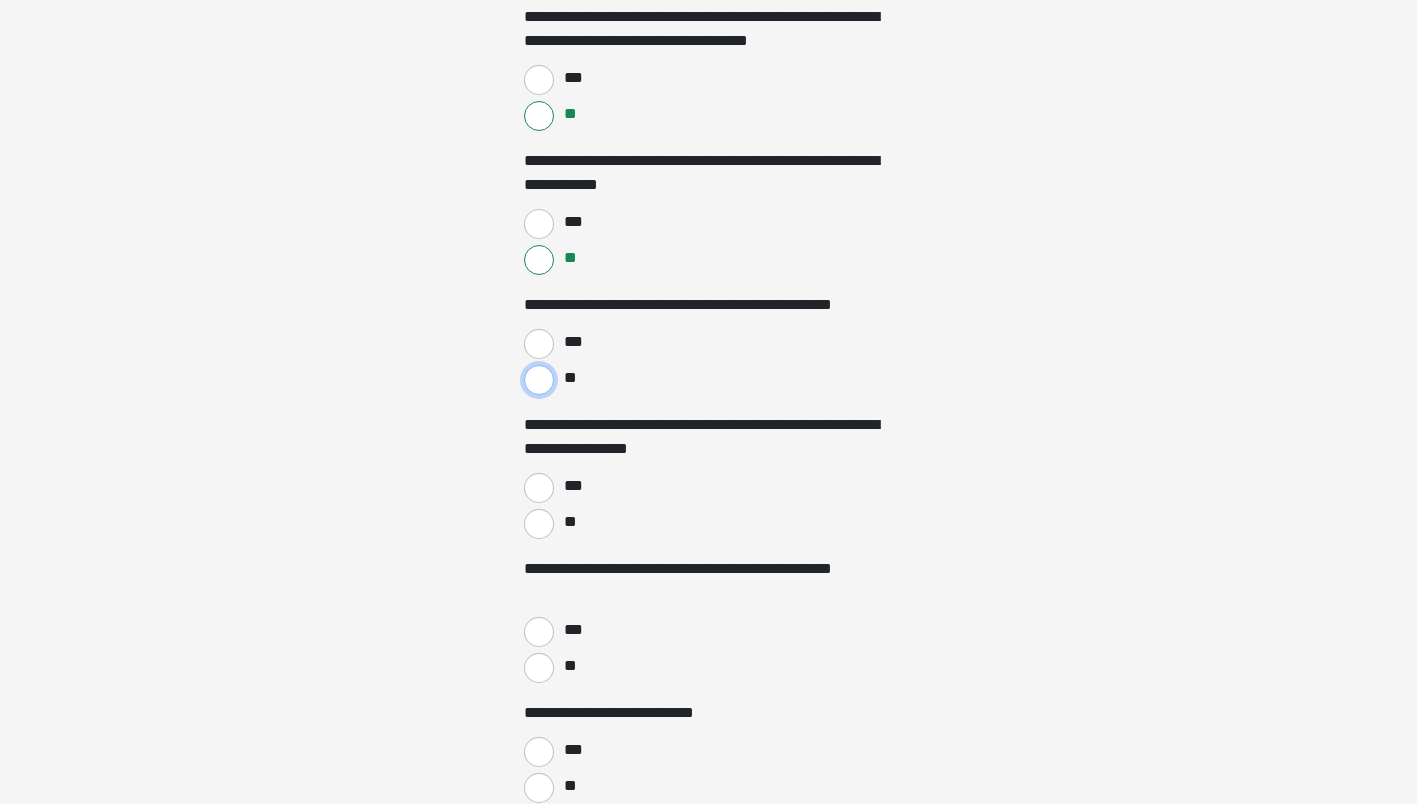 click on "**" at bounding box center (539, 380) 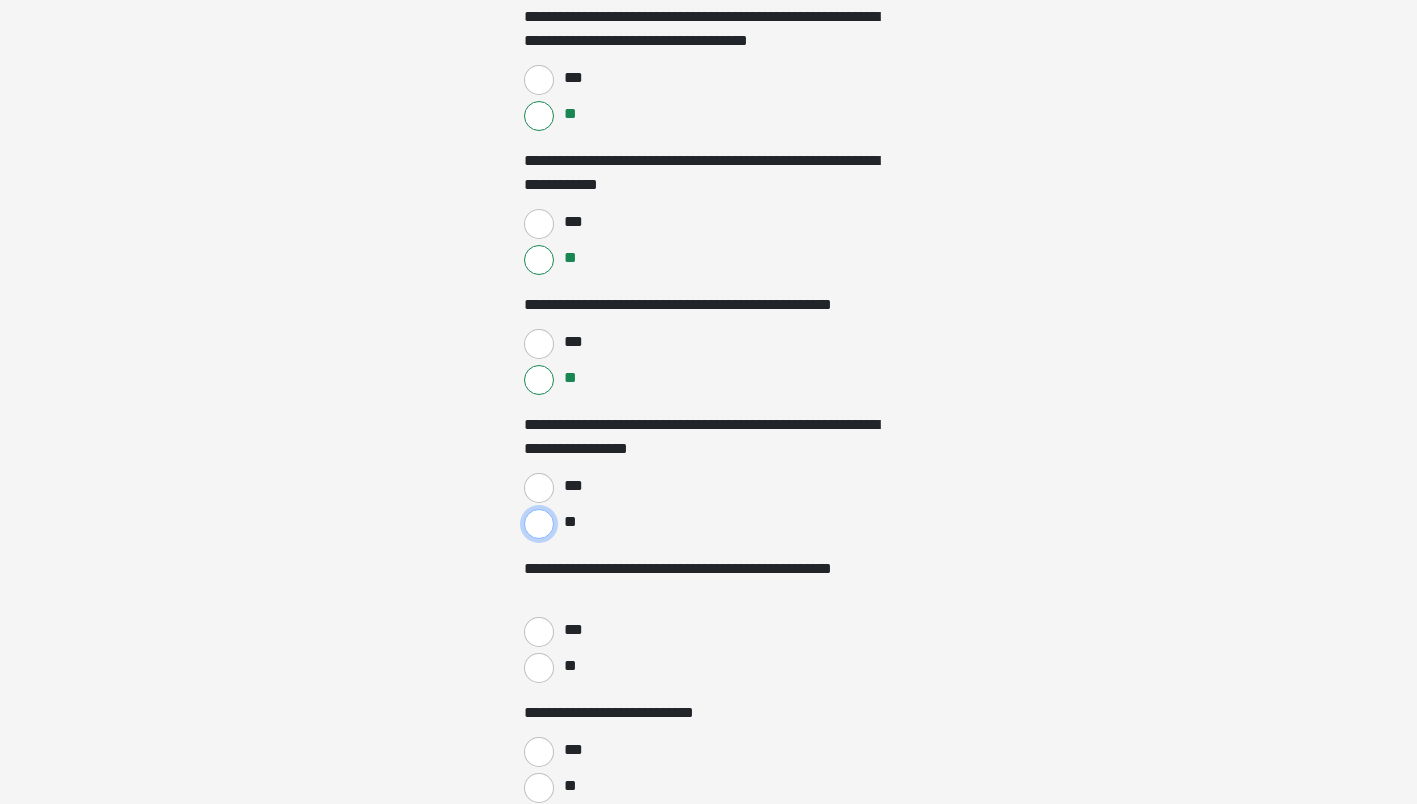 click on "**" at bounding box center (539, 524) 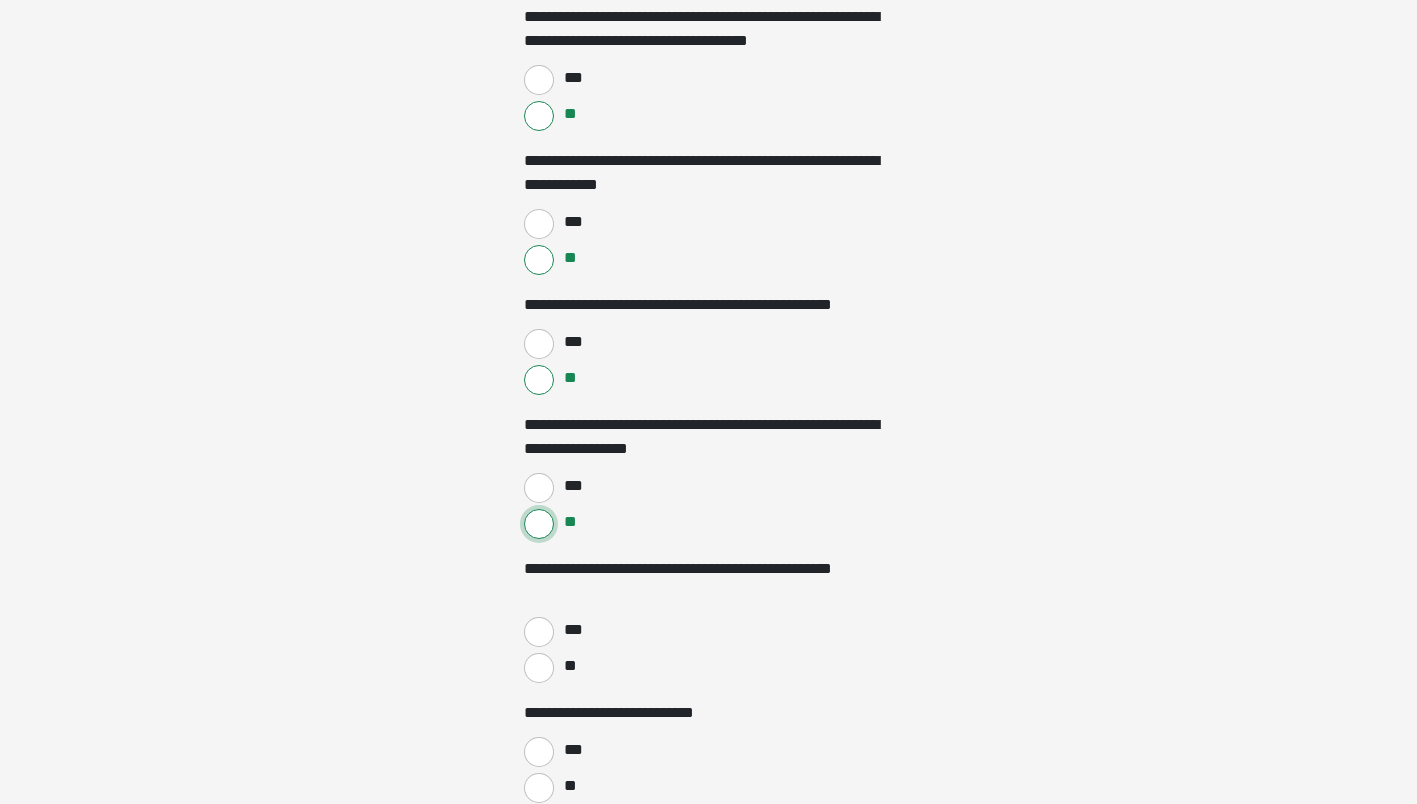 scroll, scrollTop: 3800, scrollLeft: 0, axis: vertical 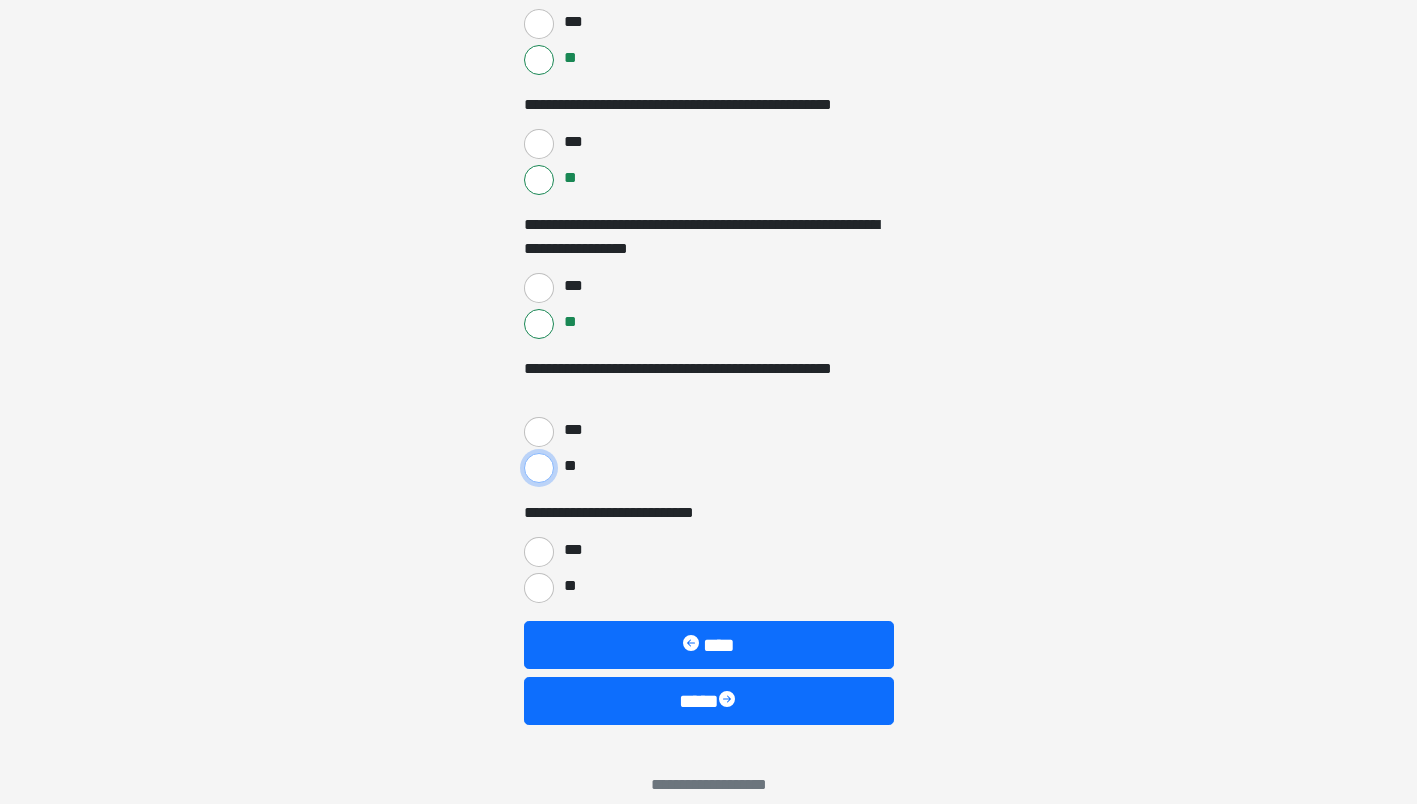 click on "**" at bounding box center [539, 468] 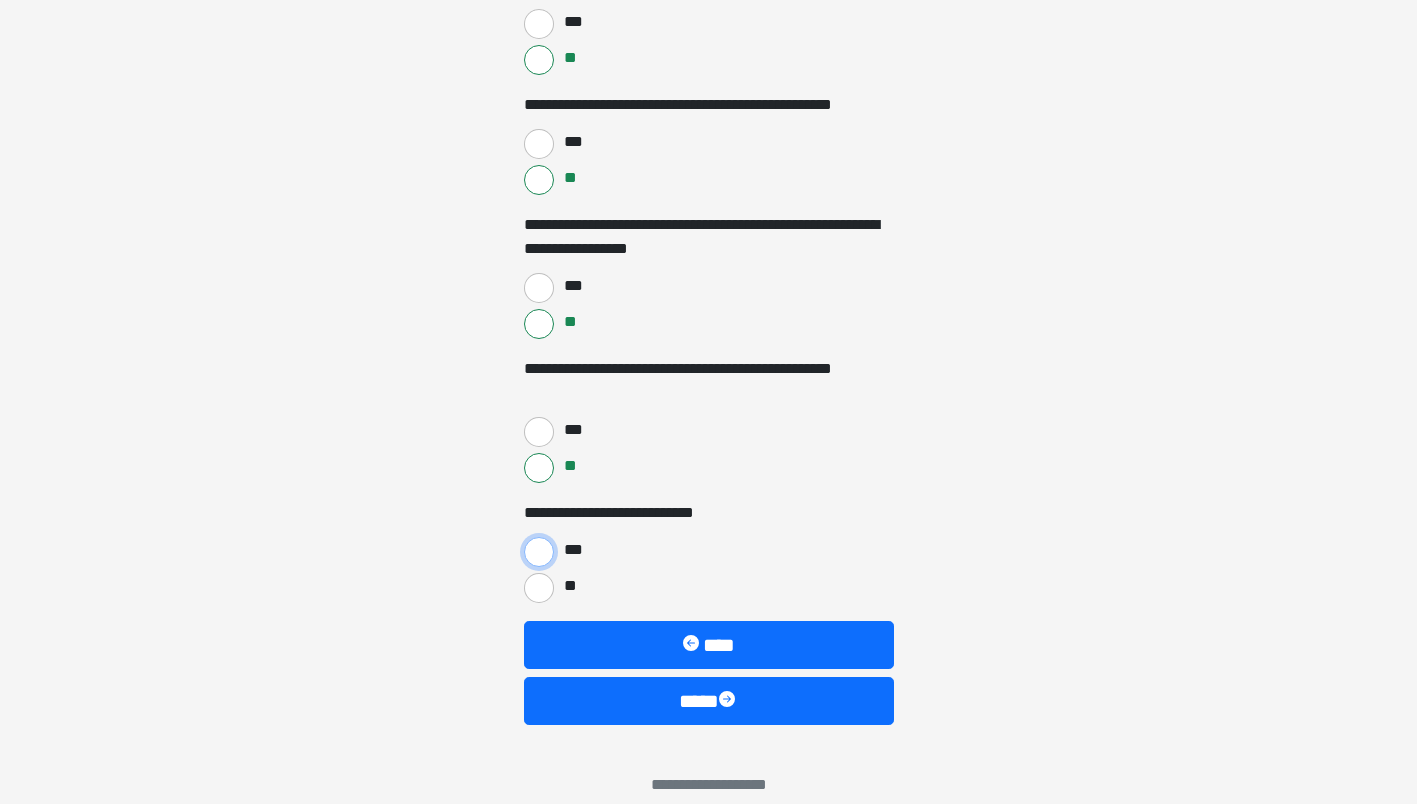 click on "***" at bounding box center (539, 552) 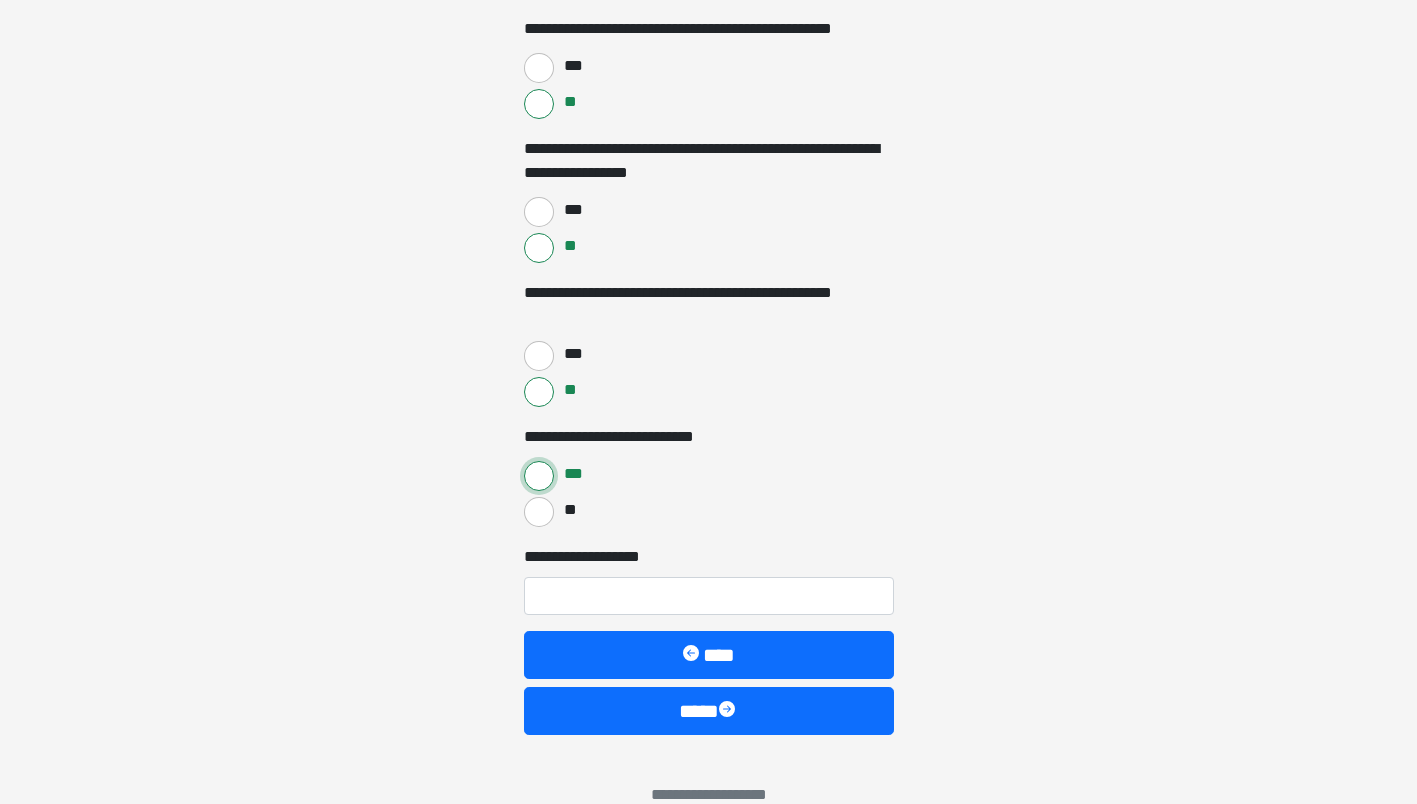 scroll, scrollTop: 3900, scrollLeft: 0, axis: vertical 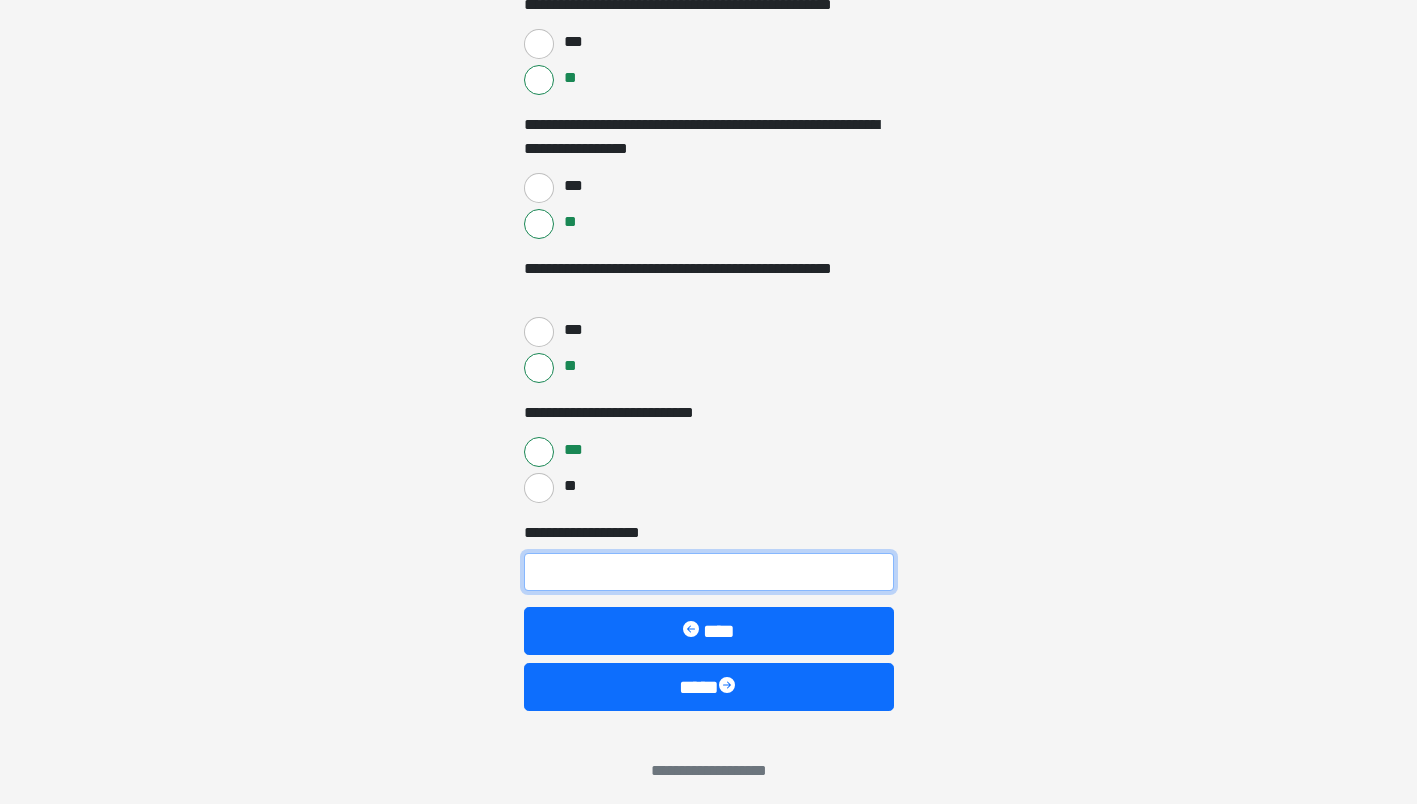 click on "**********" at bounding box center (709, 572) 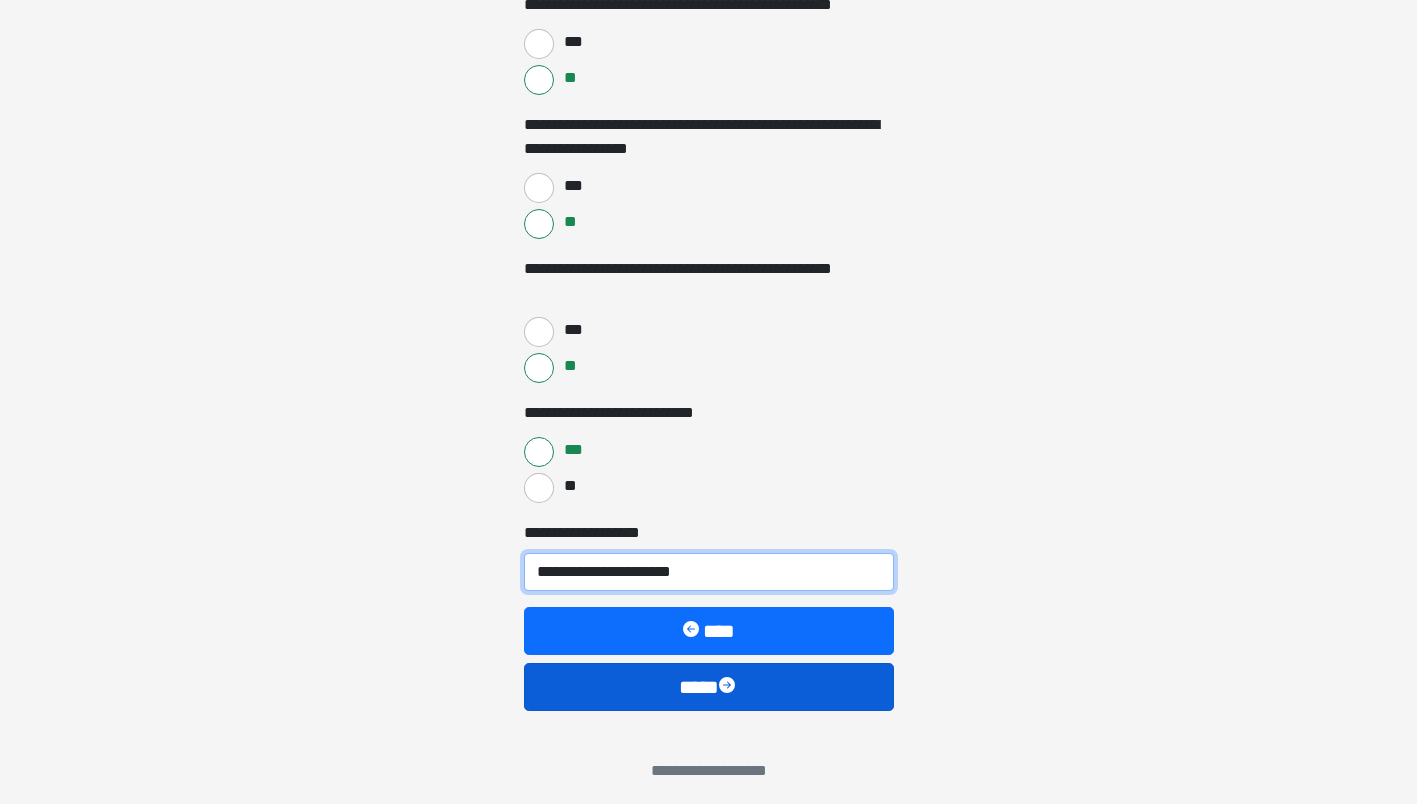 type on "**********" 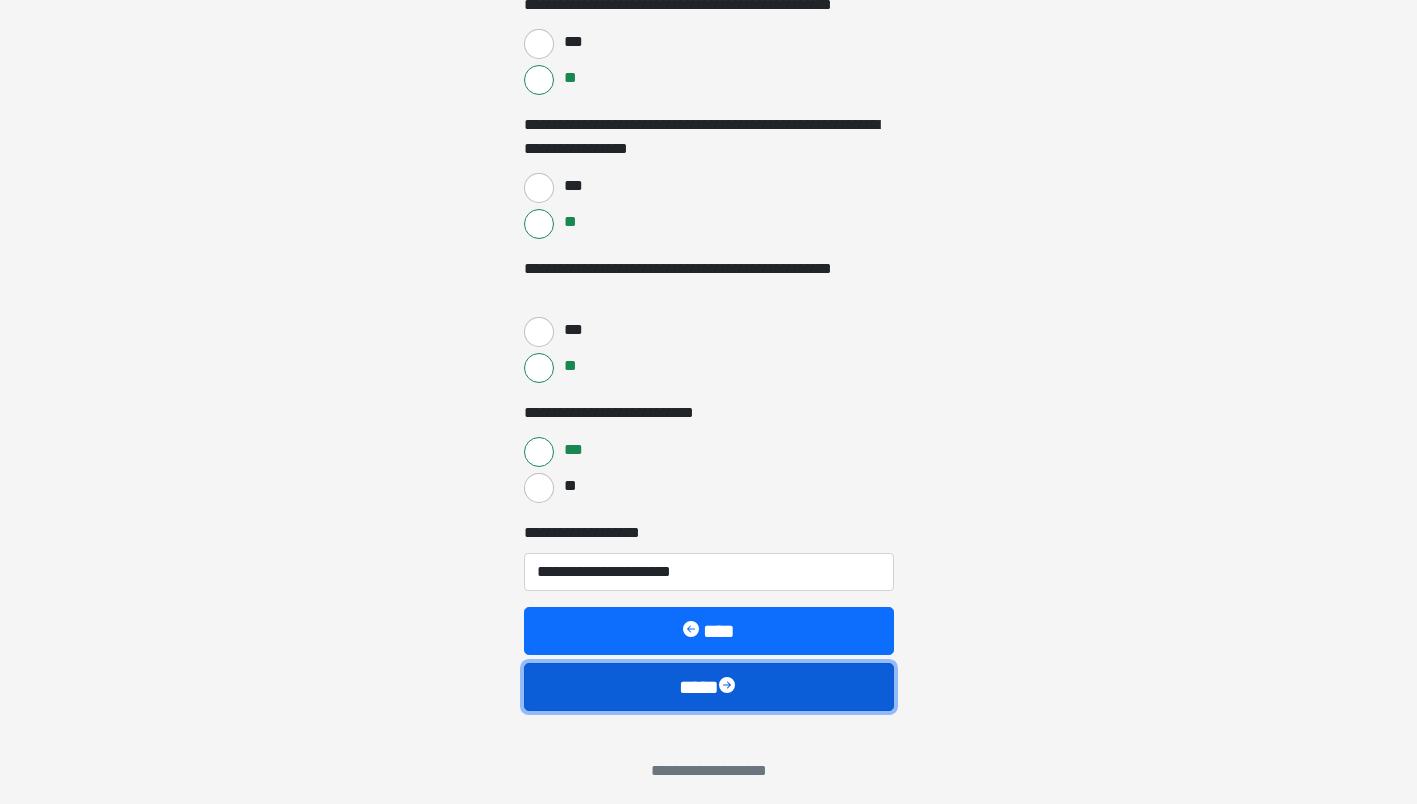 click on "****" at bounding box center [709, 687] 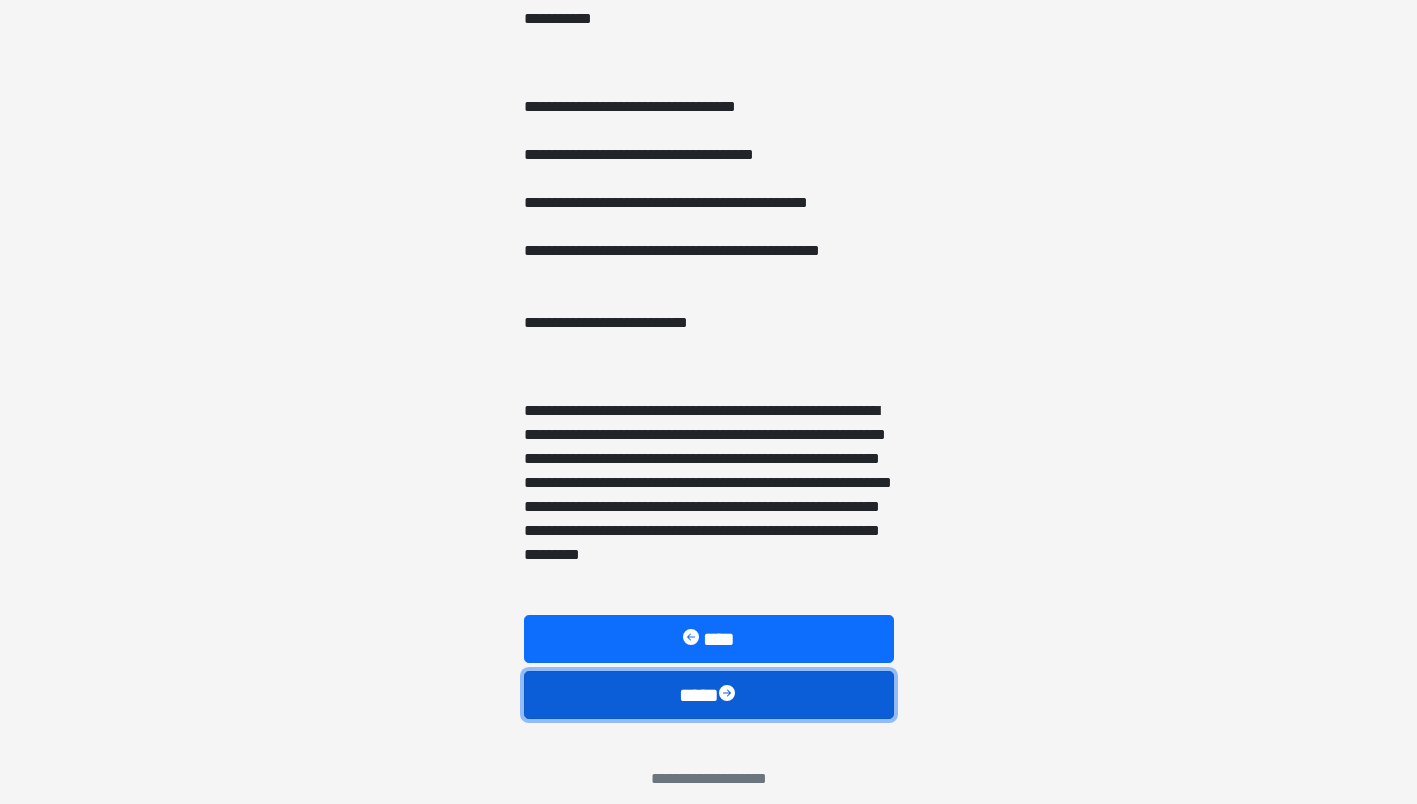 scroll, scrollTop: 1138, scrollLeft: 0, axis: vertical 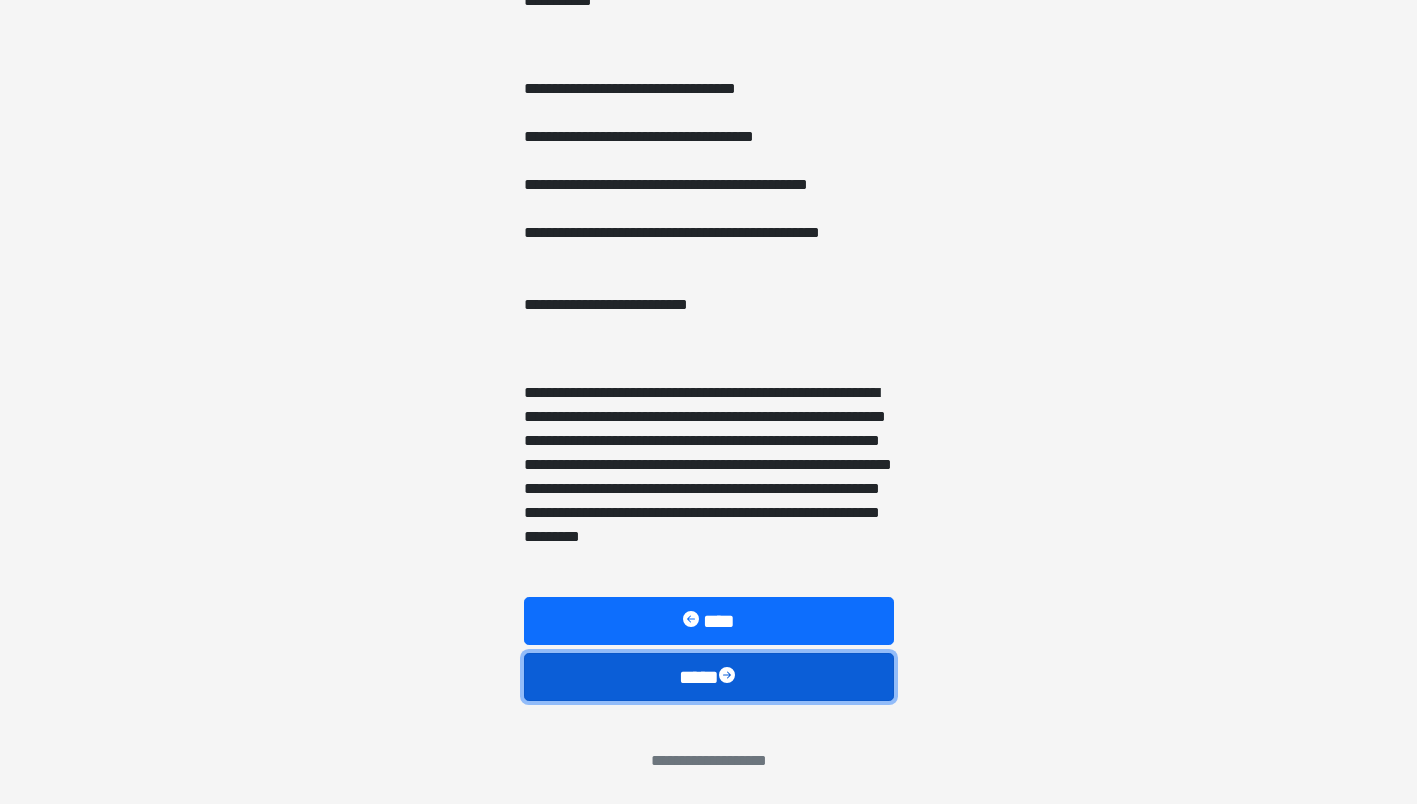 click on "****" at bounding box center (709, 677) 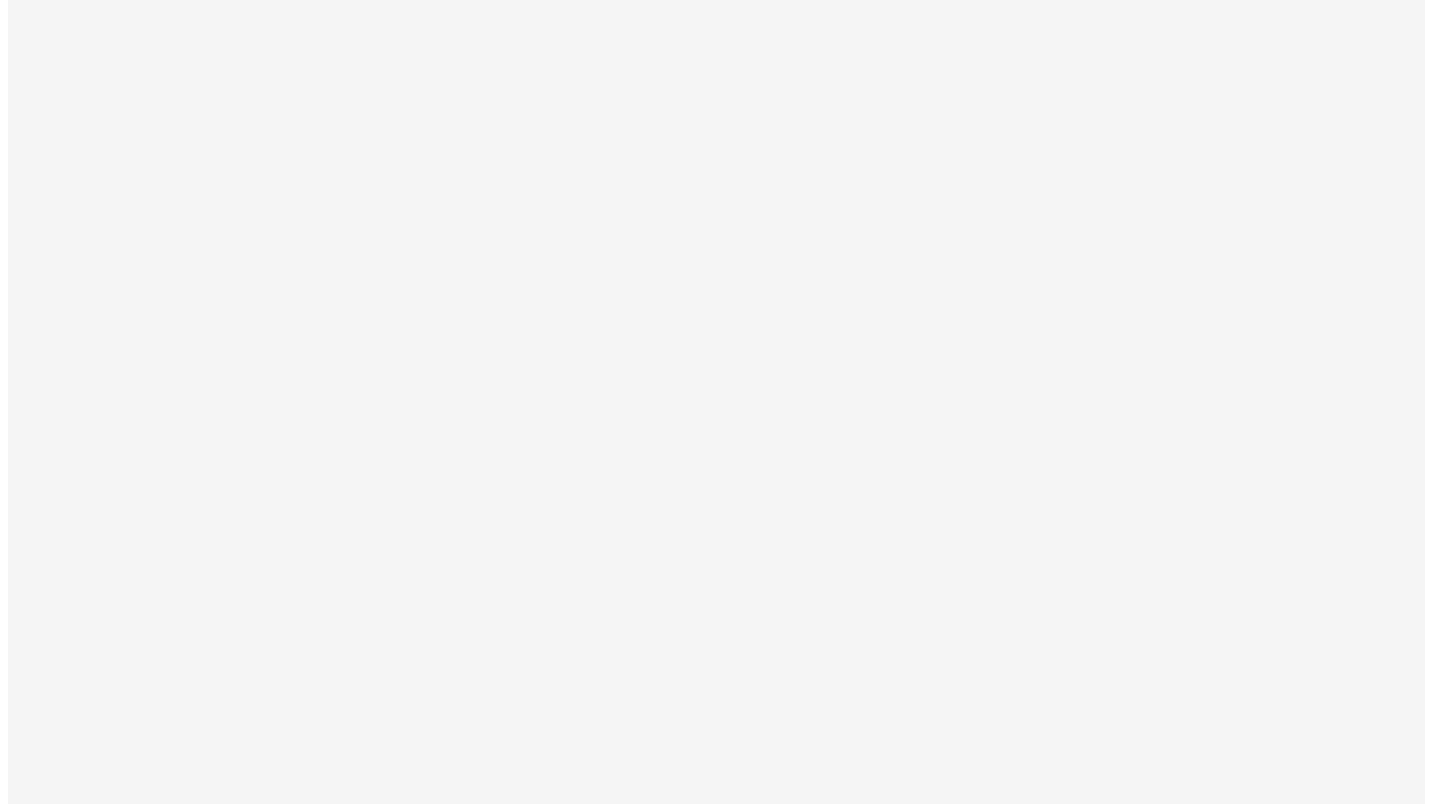 scroll, scrollTop: 0, scrollLeft: 0, axis: both 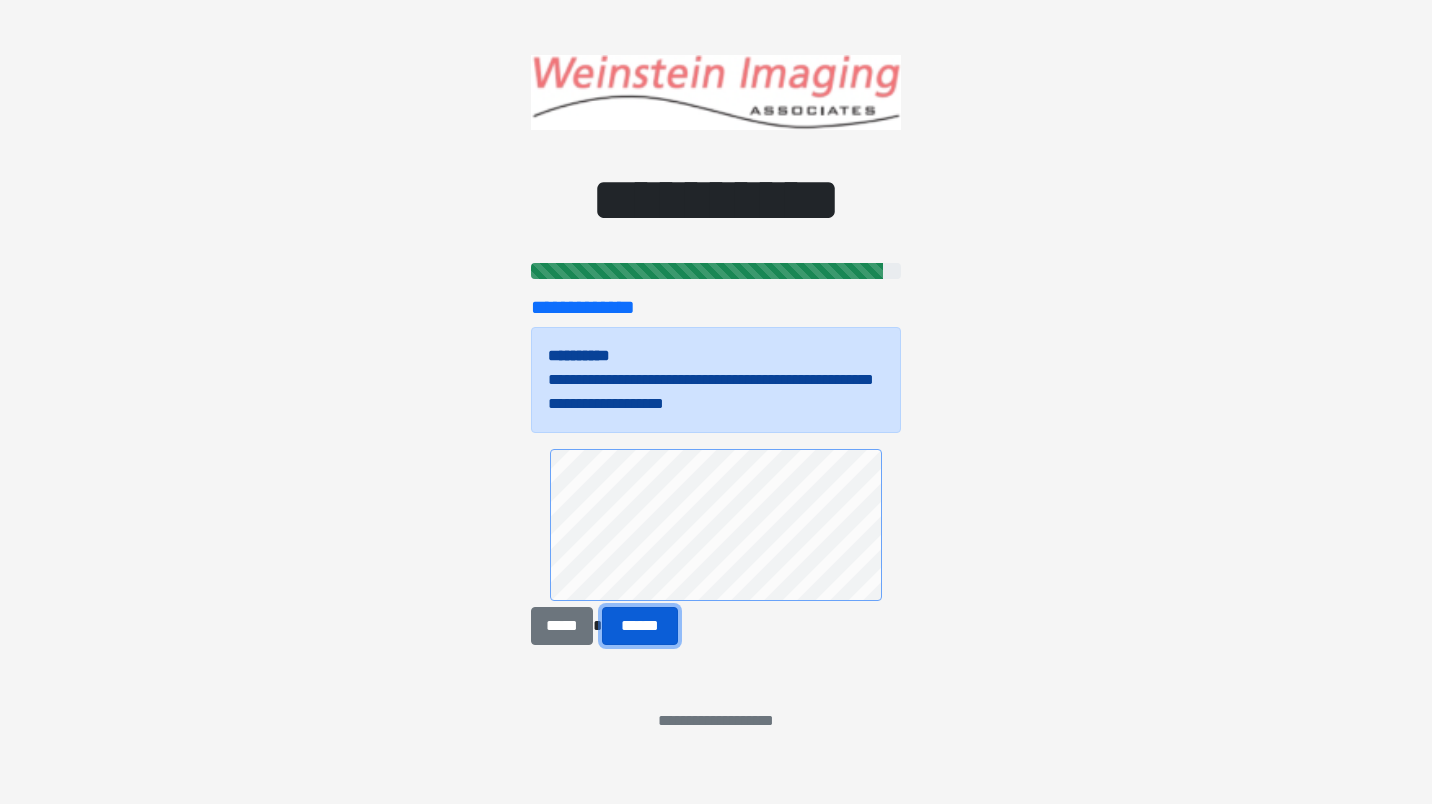 click on "******" at bounding box center (640, 626) 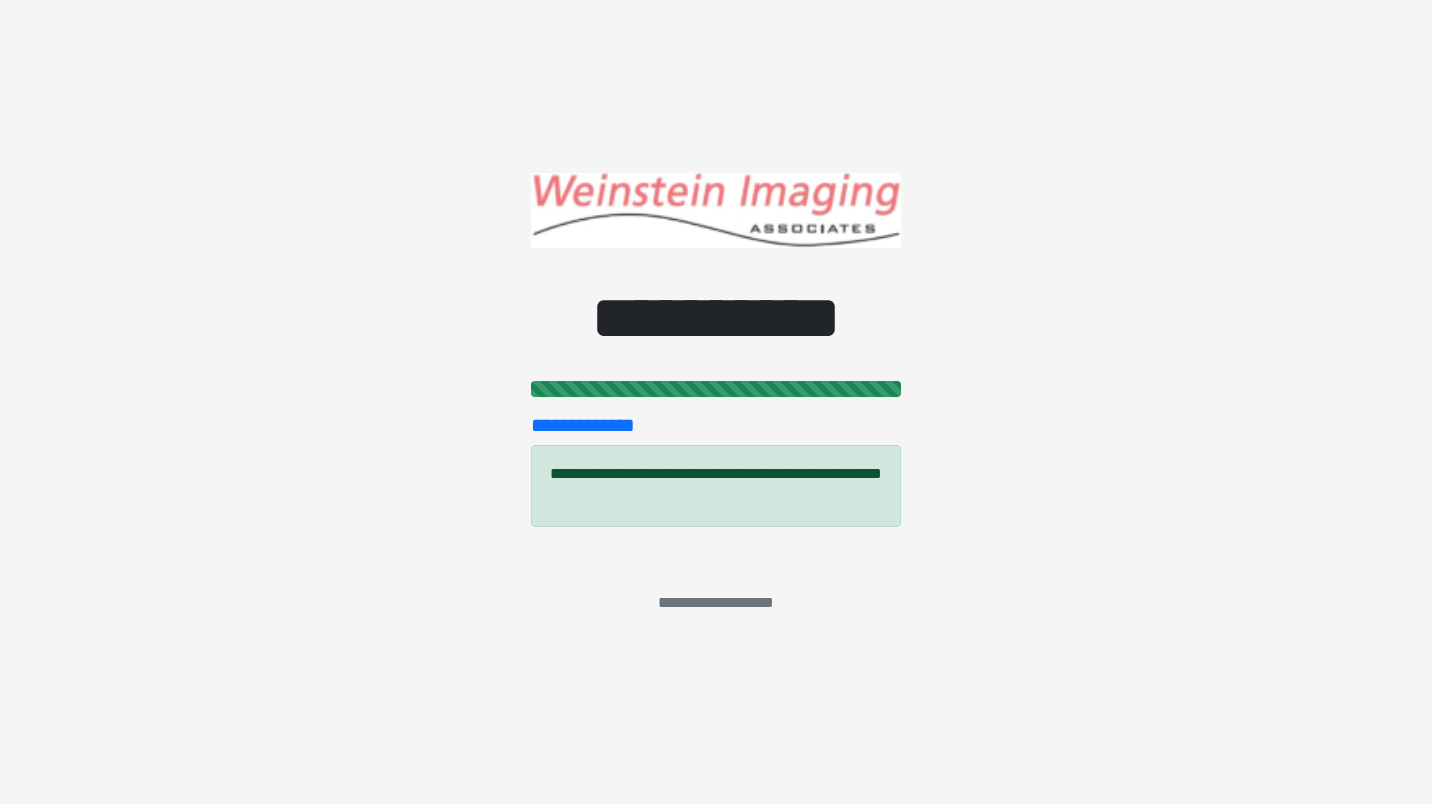 drag, startPoint x: 470, startPoint y: 64, endPoint x: 348, endPoint y: 35, distance: 125.39936 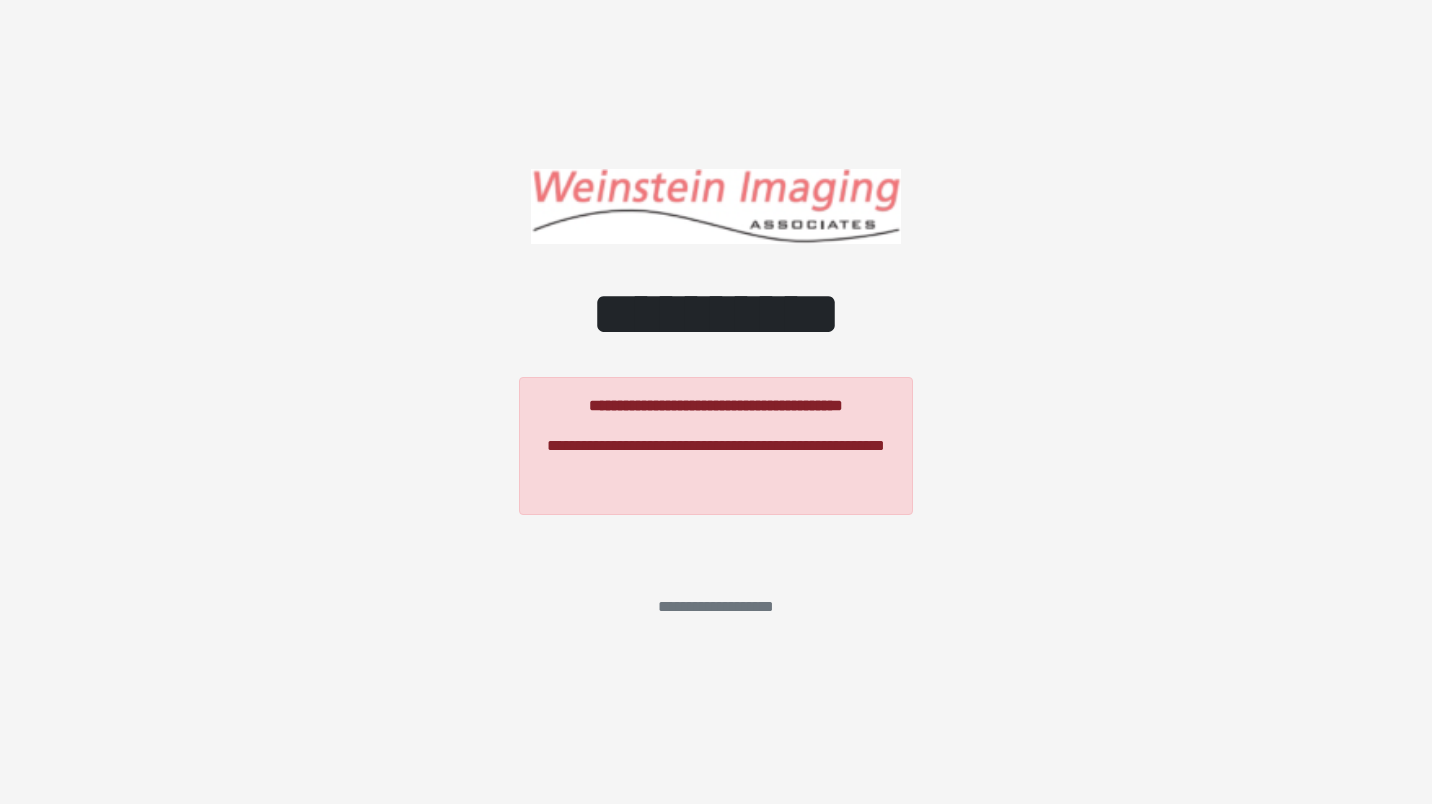 scroll, scrollTop: 0, scrollLeft: 0, axis: both 